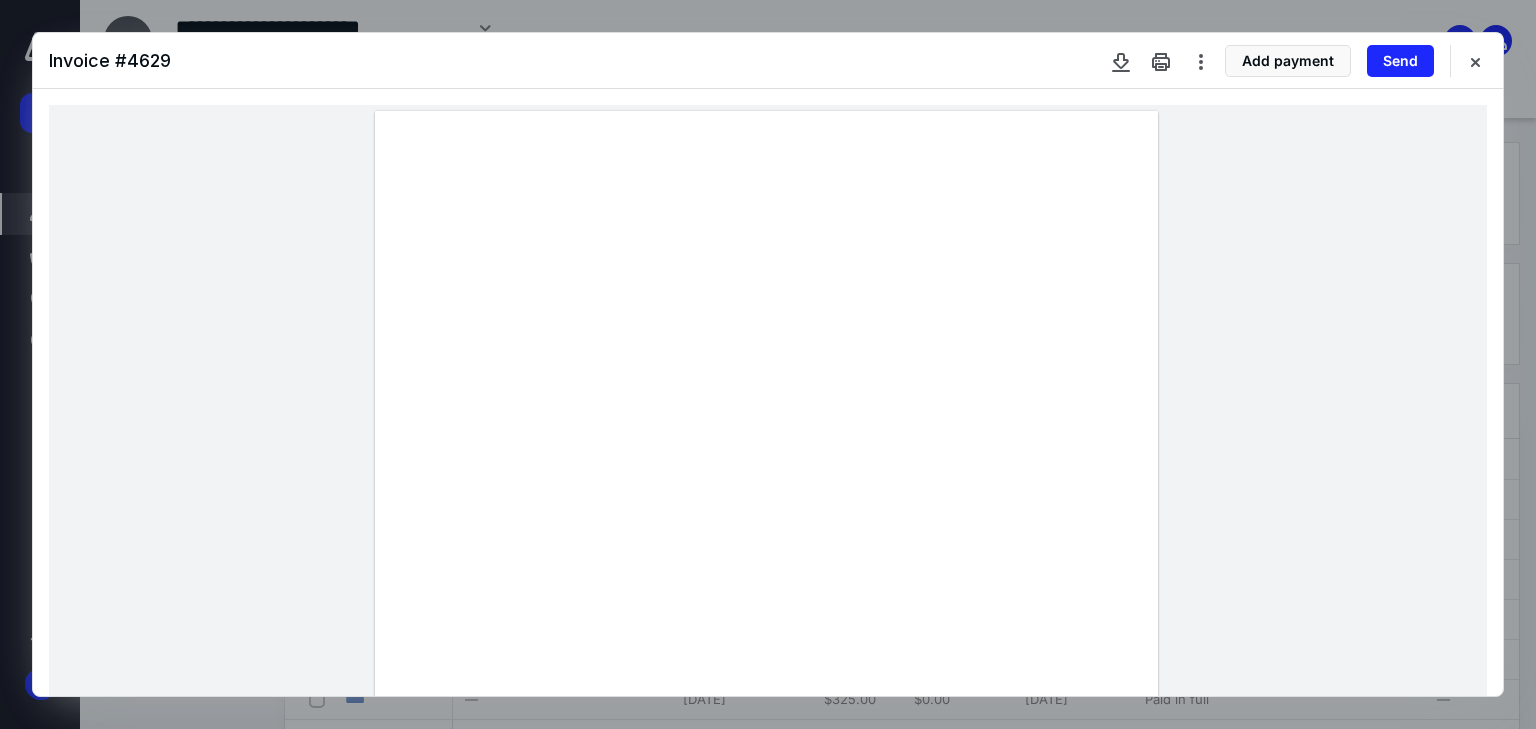 scroll, scrollTop: 0, scrollLeft: 0, axis: both 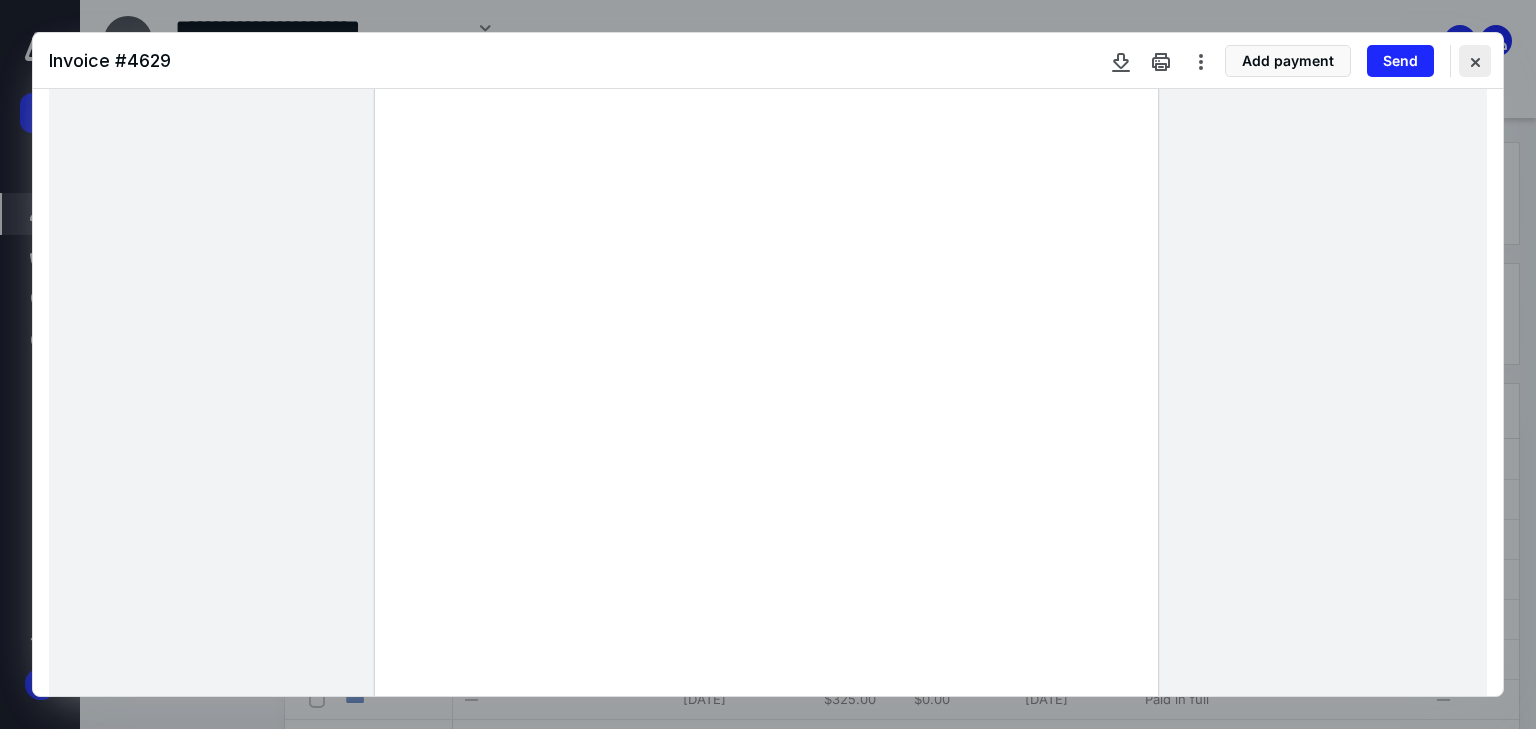 click at bounding box center [1475, 61] 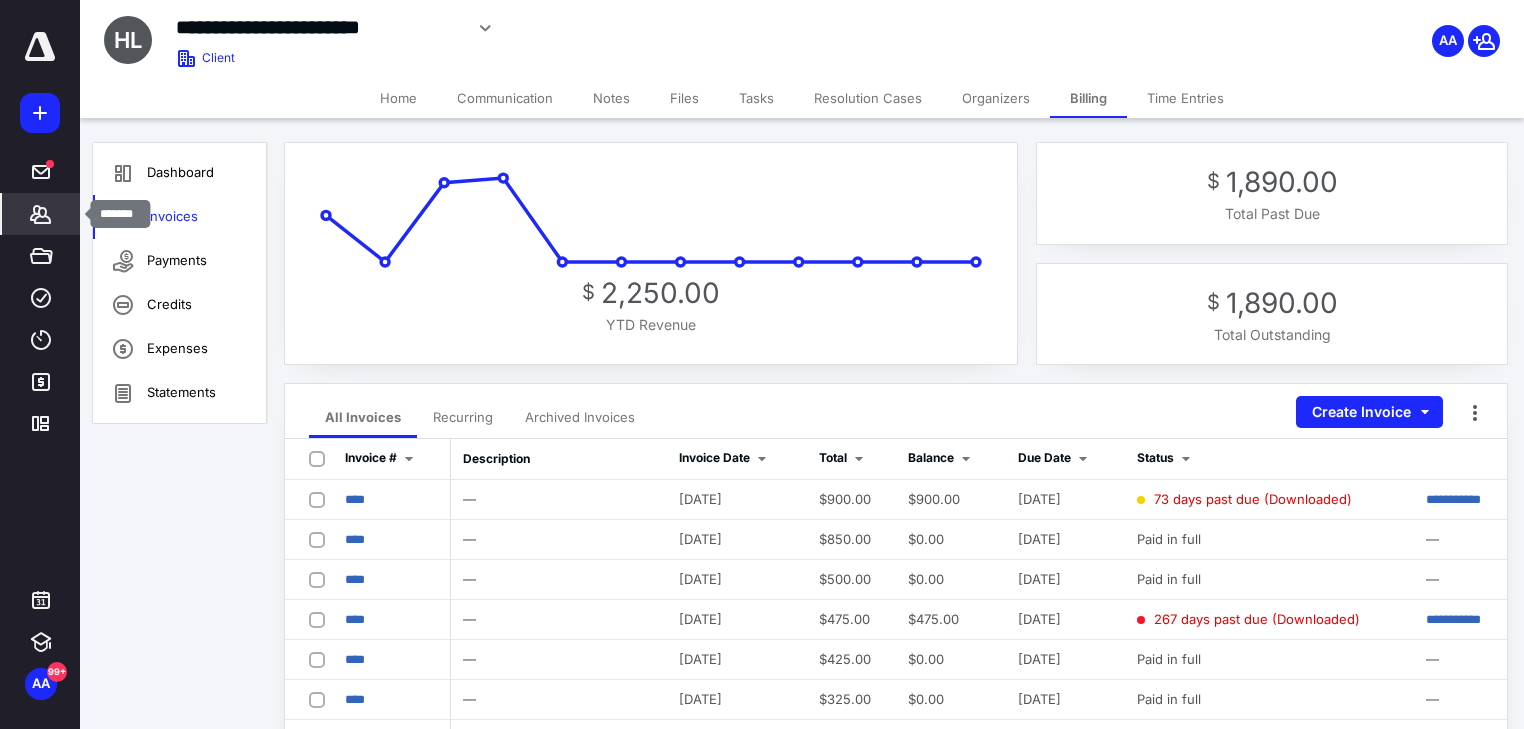 click 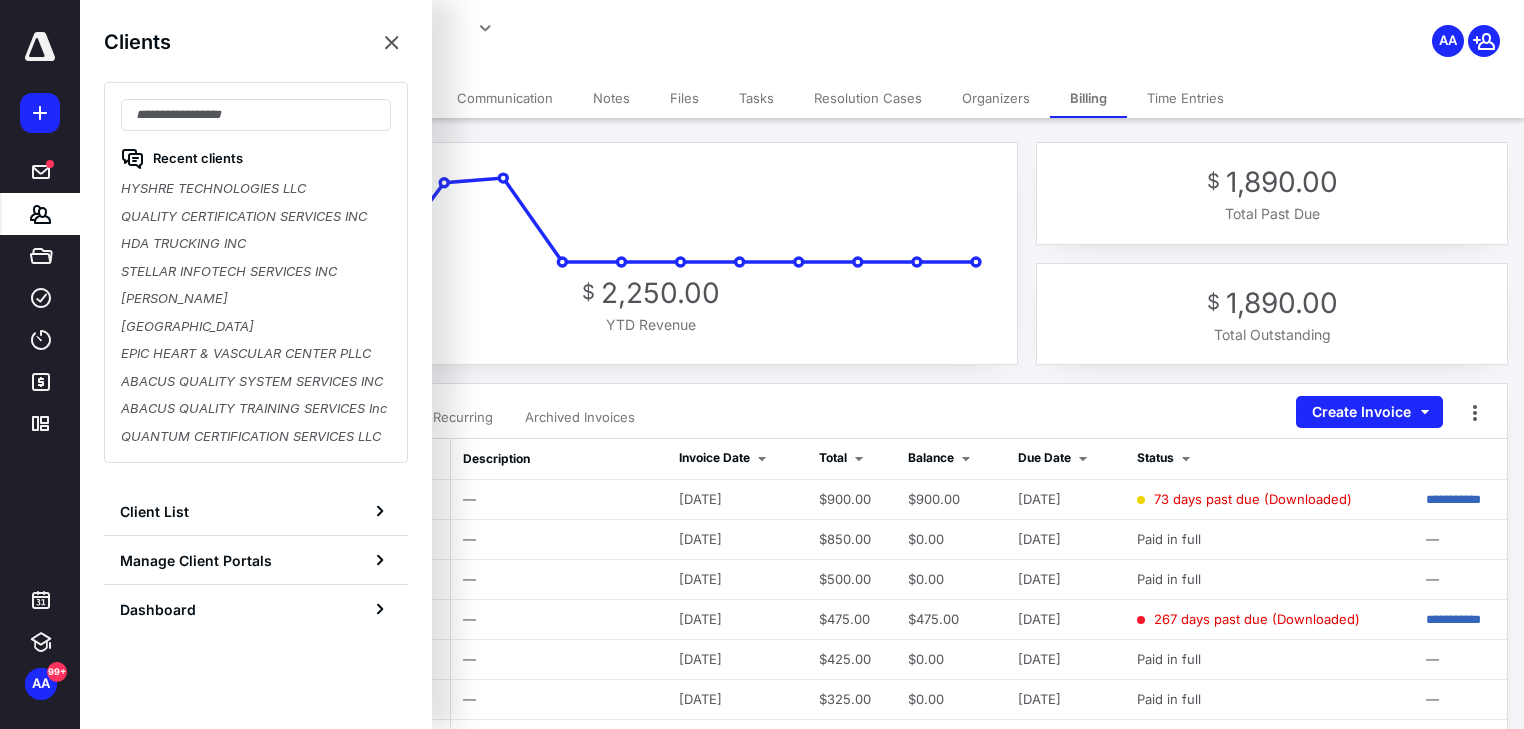 click on "EPIC HEART & VASCULAR CENTER PLLC" at bounding box center (256, 354) 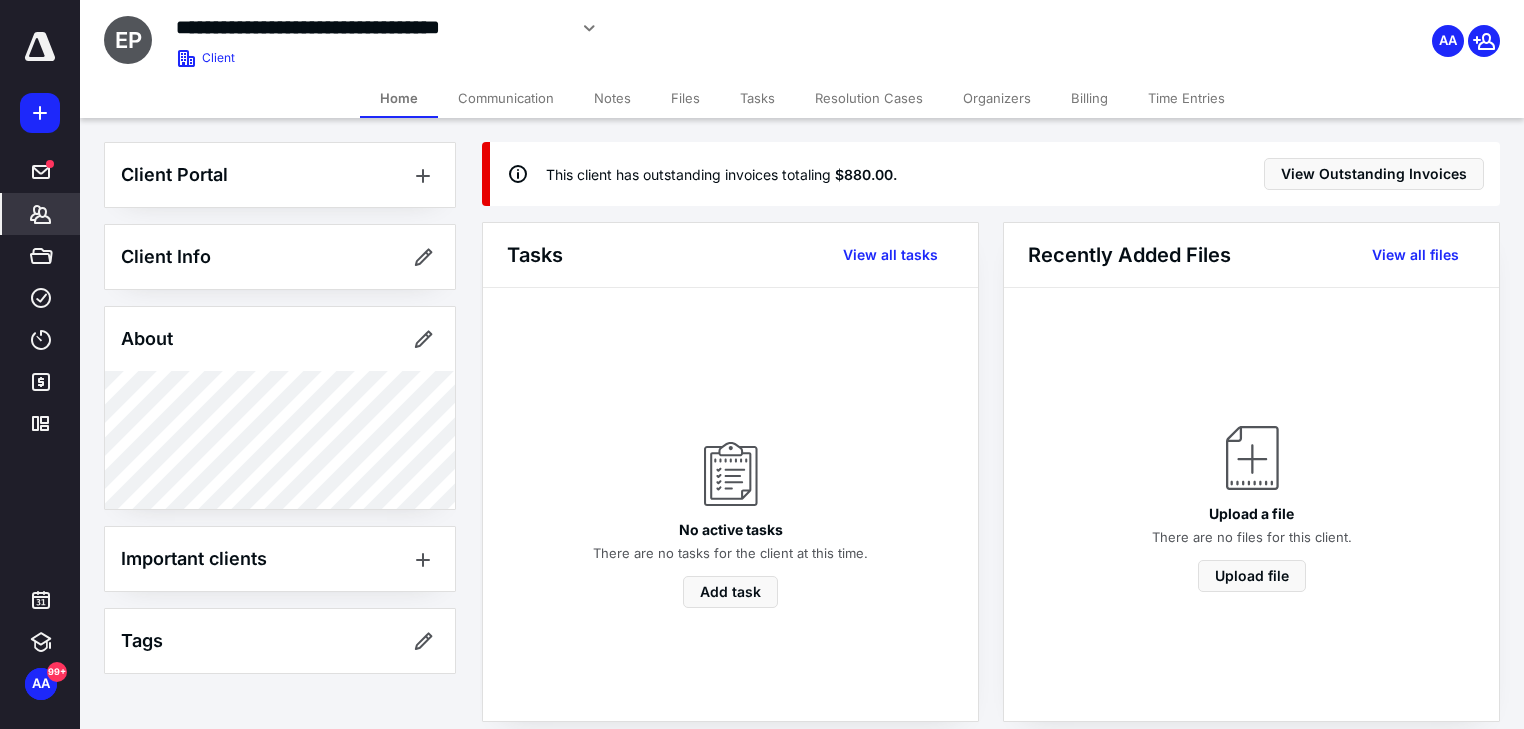 click on "Billing" at bounding box center [1089, 98] 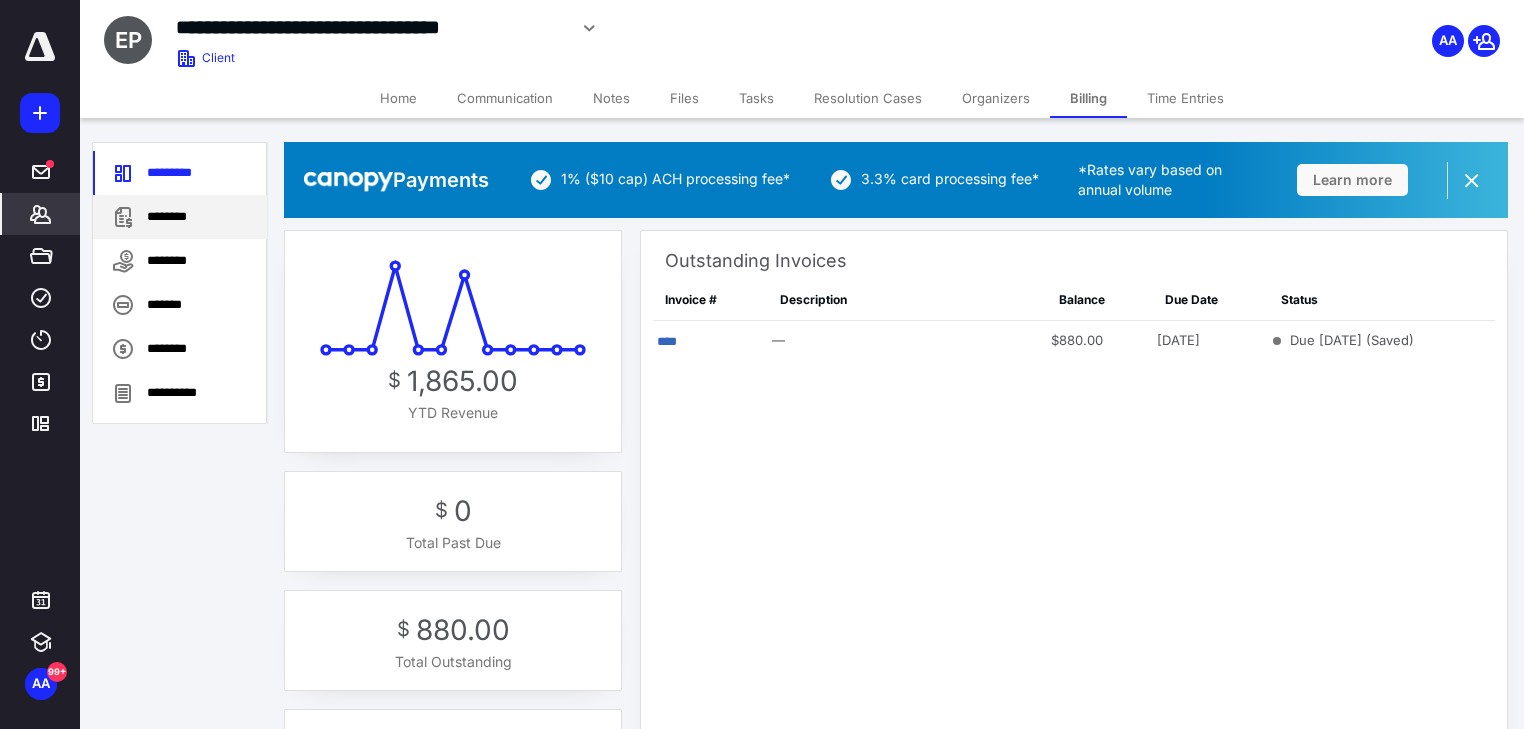 click on "********" at bounding box center [180, 217] 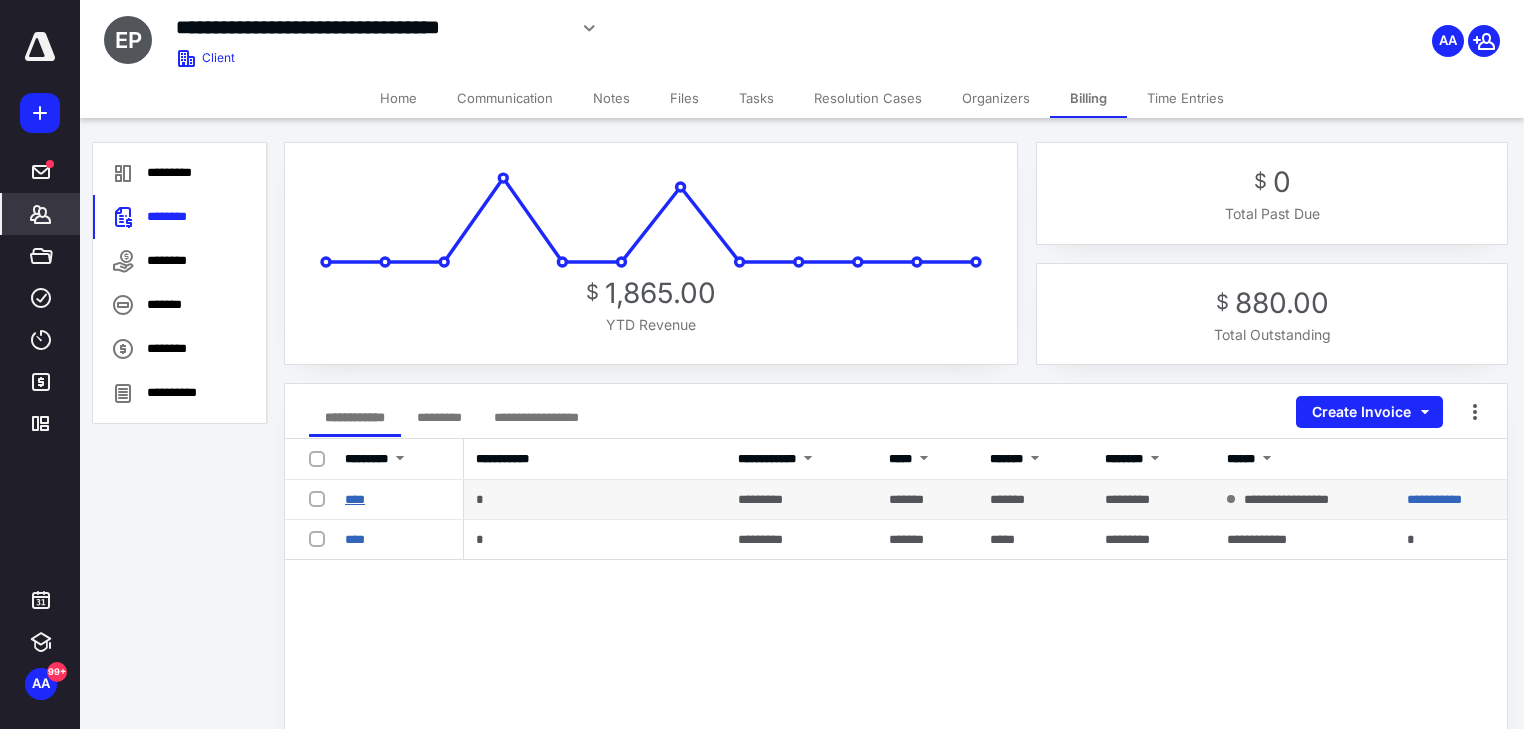 click on "****" at bounding box center [355, 499] 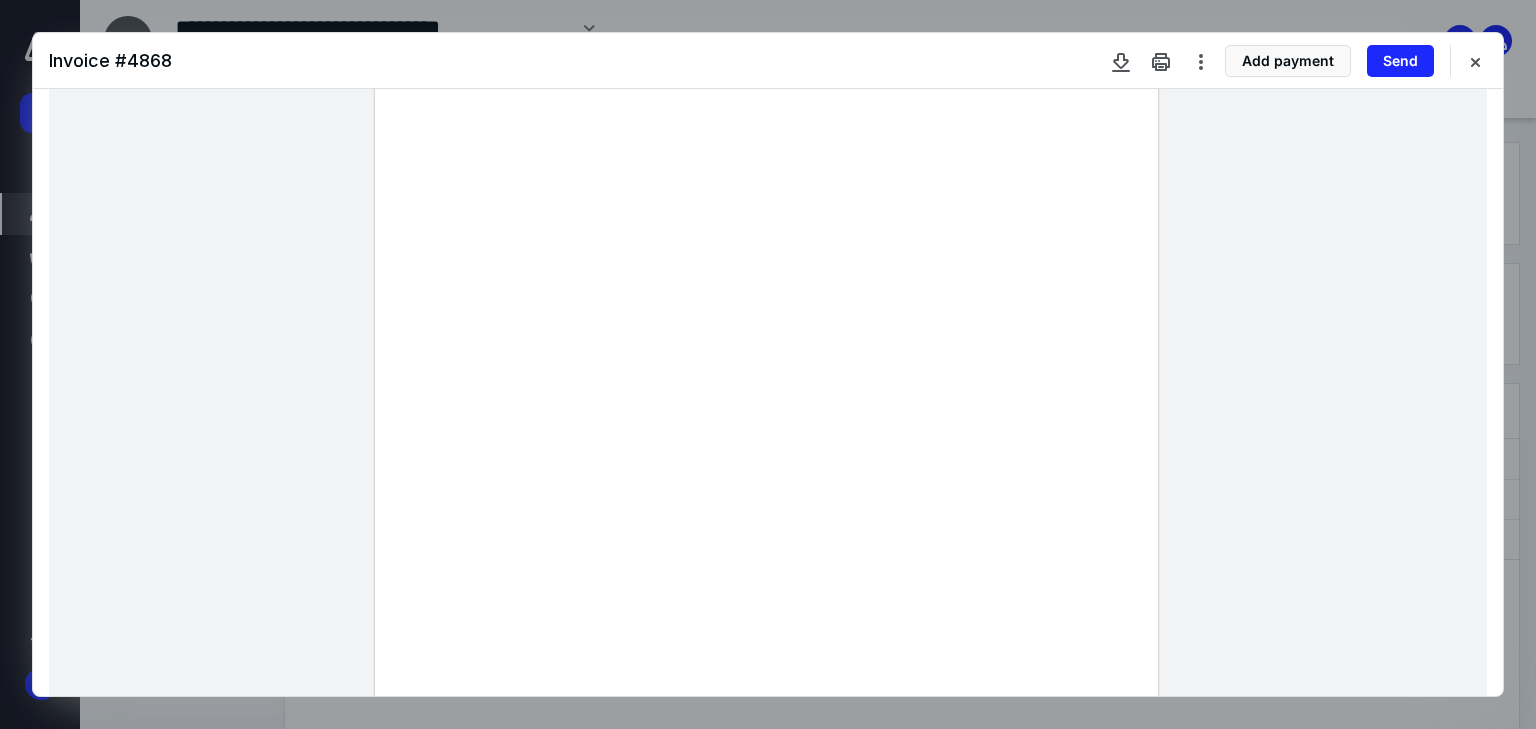 scroll, scrollTop: 320, scrollLeft: 0, axis: vertical 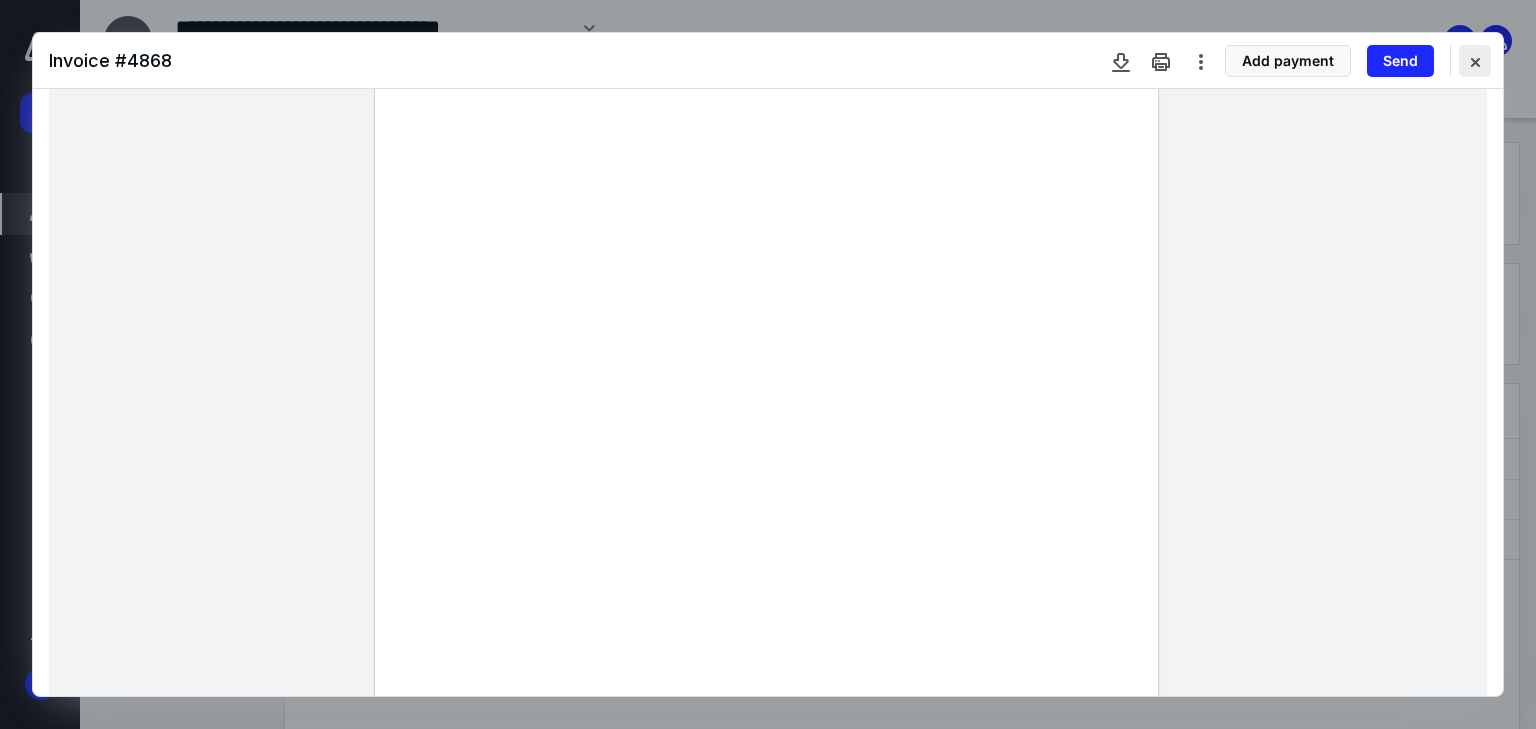 click at bounding box center (1475, 61) 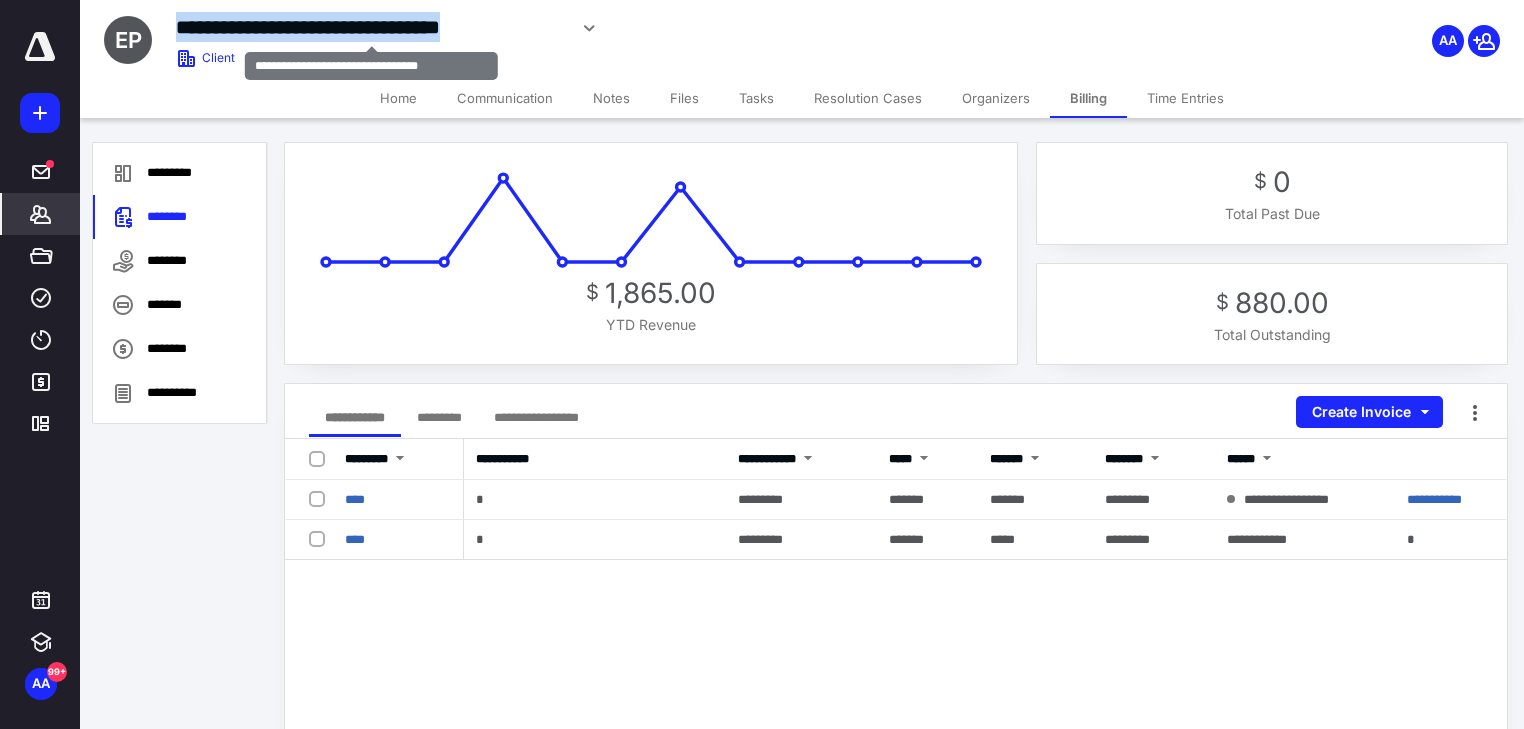drag, startPoint x: 173, startPoint y: 24, endPoint x: 564, endPoint y: 35, distance: 391.1547 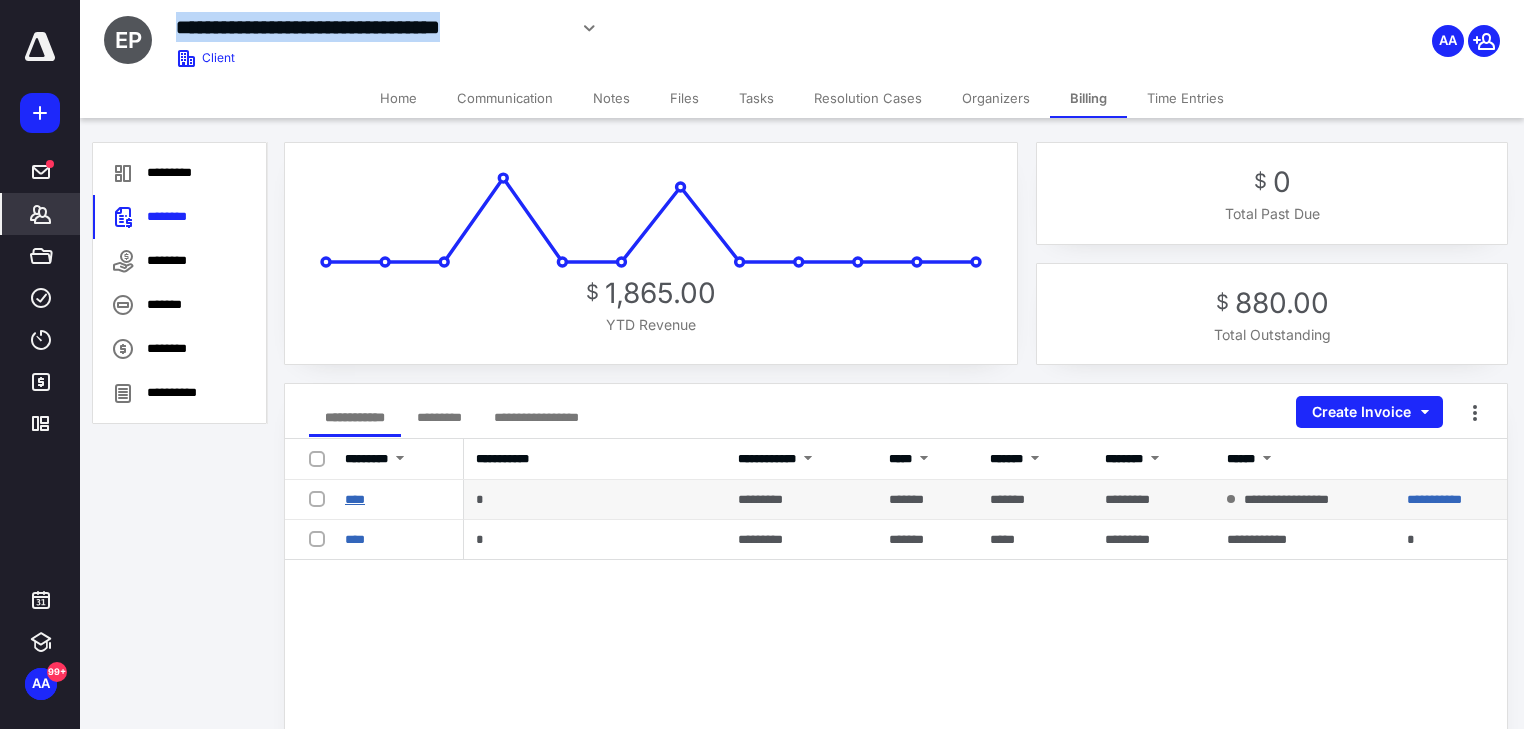 click on "****" at bounding box center [355, 499] 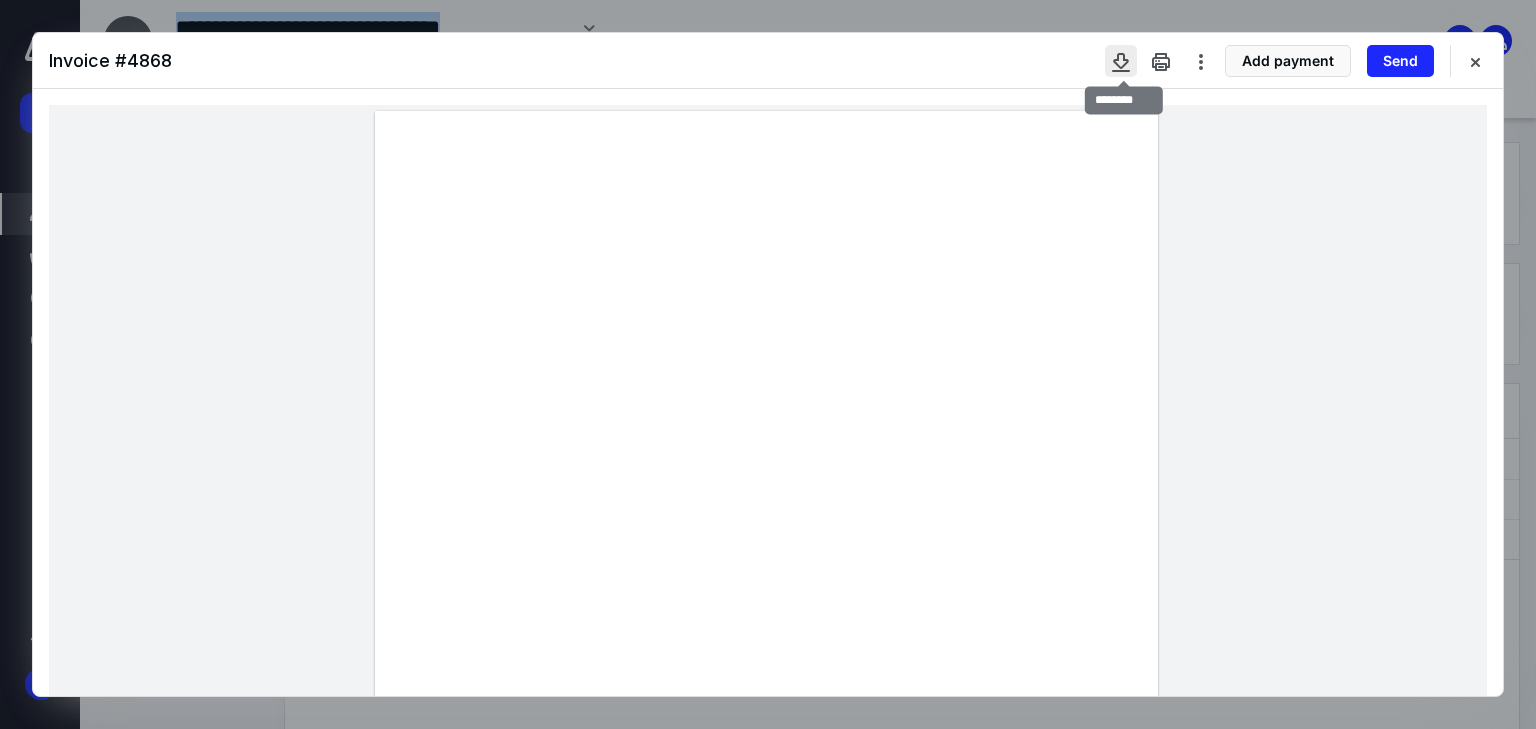 click at bounding box center (1121, 61) 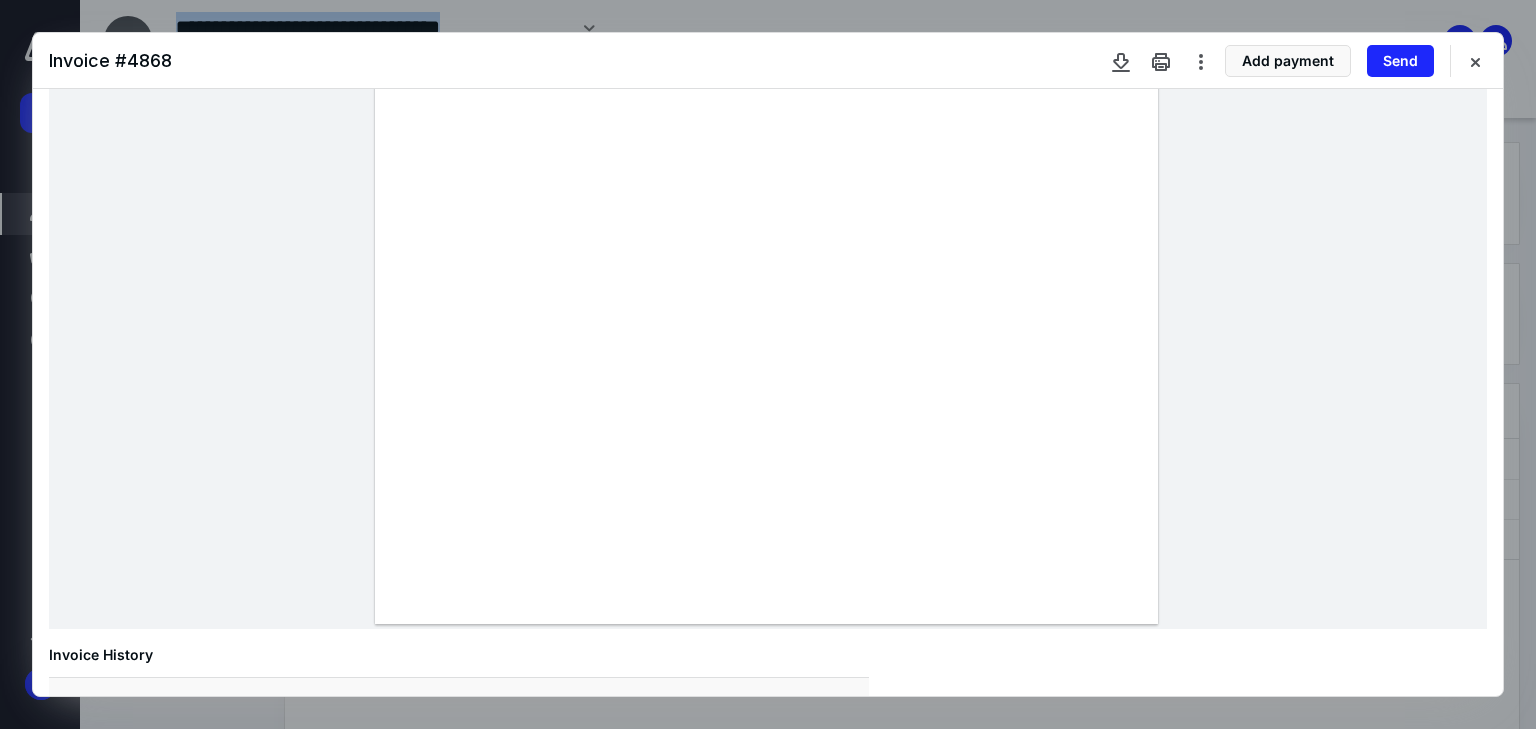 scroll, scrollTop: 312, scrollLeft: 0, axis: vertical 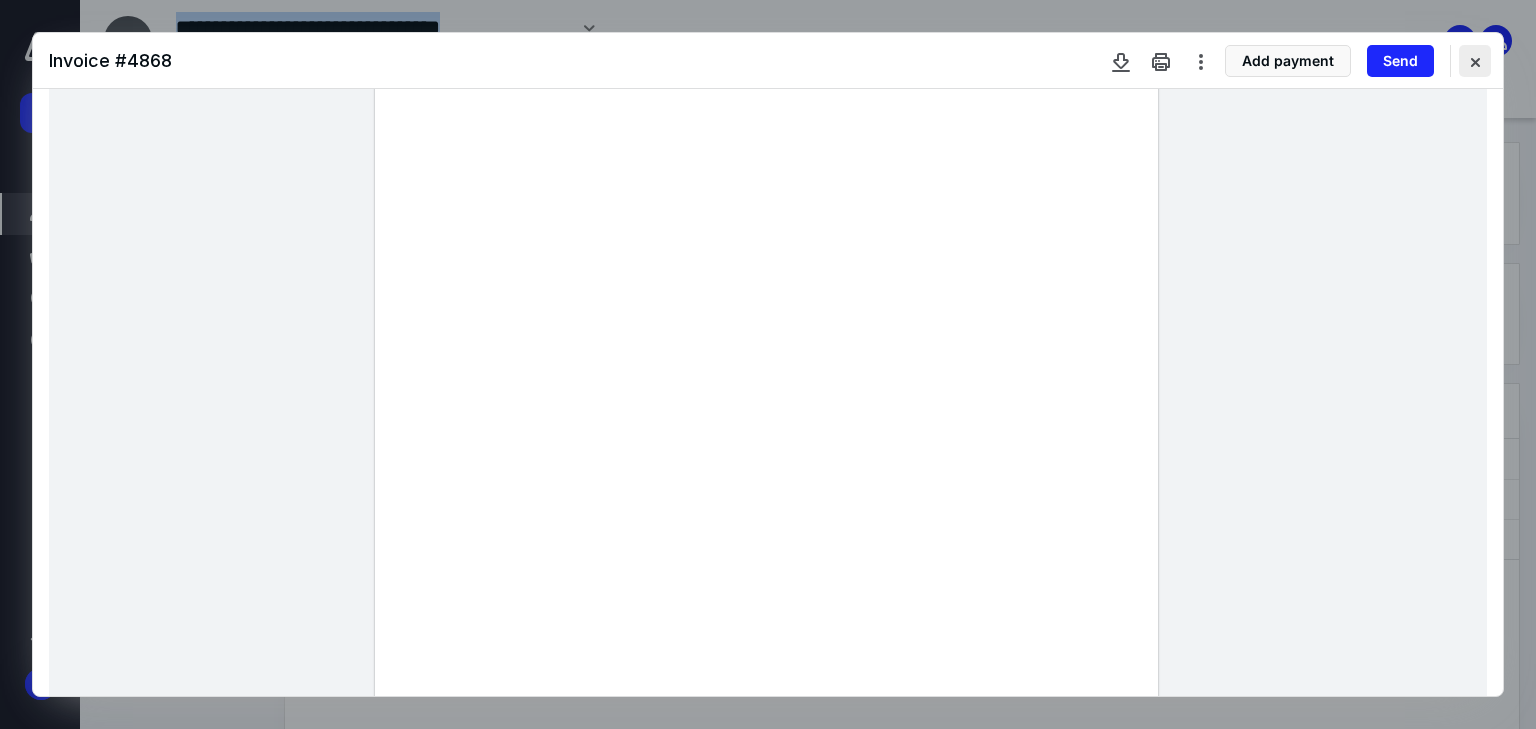 click at bounding box center (1475, 61) 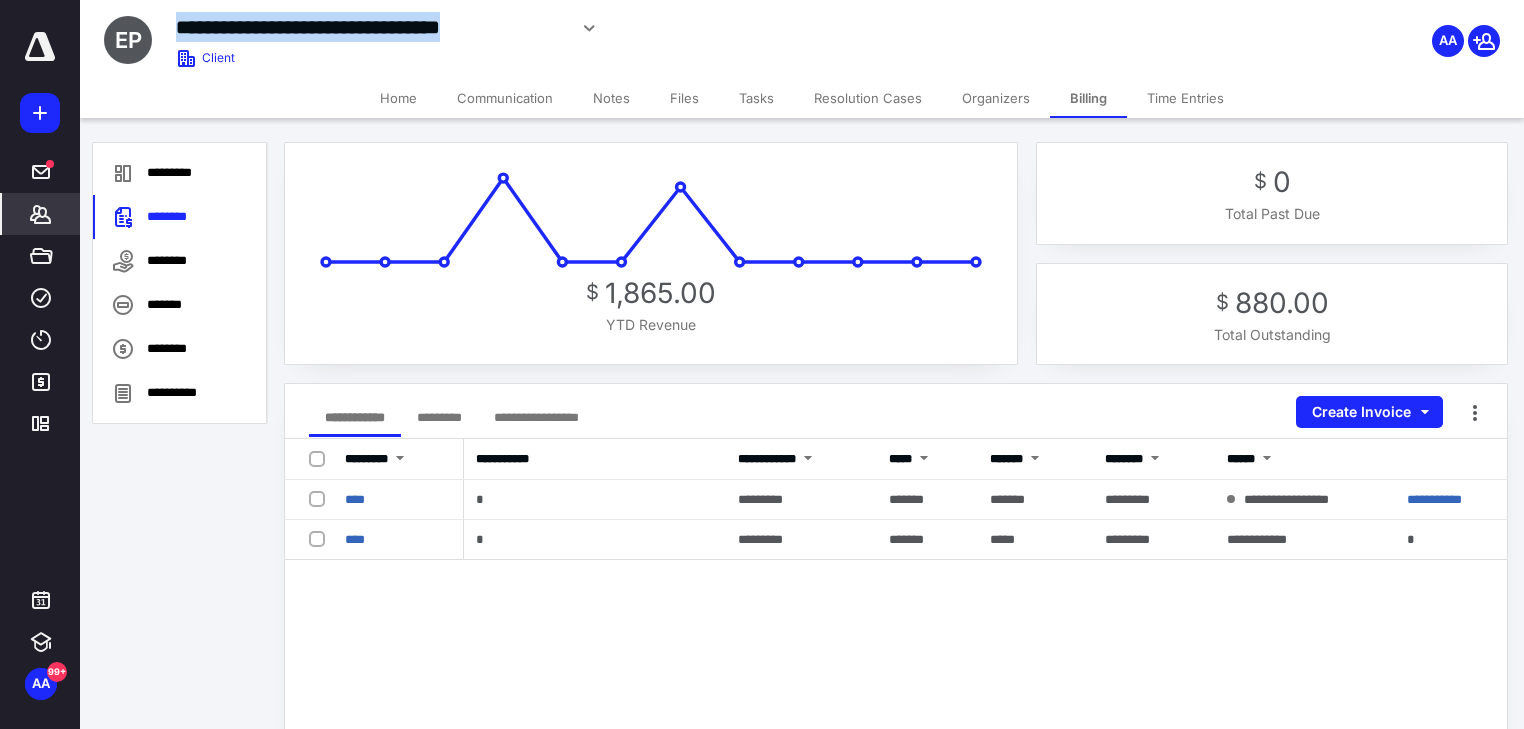 click 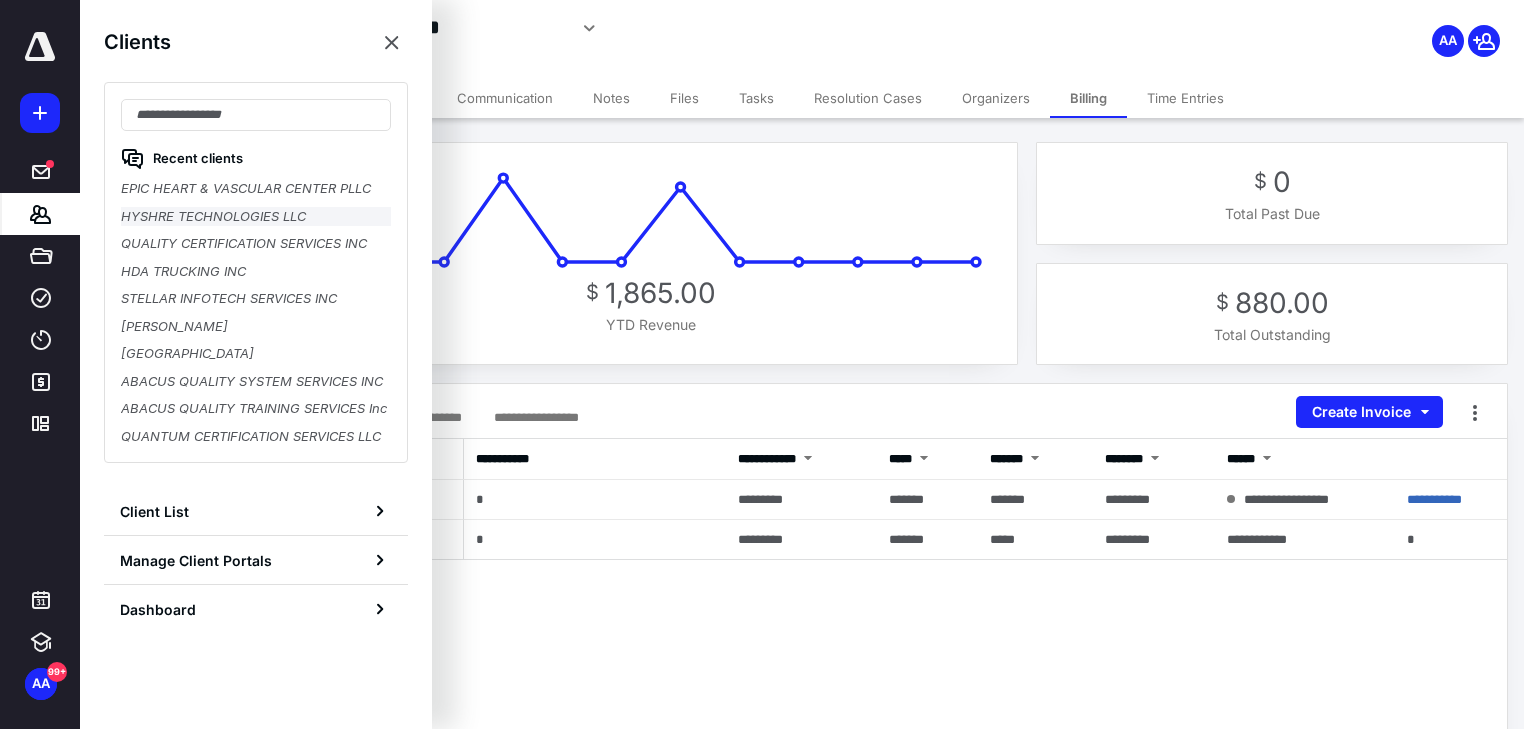 click on "HYSHRE TECHNOLOGIES LLC" at bounding box center [256, 217] 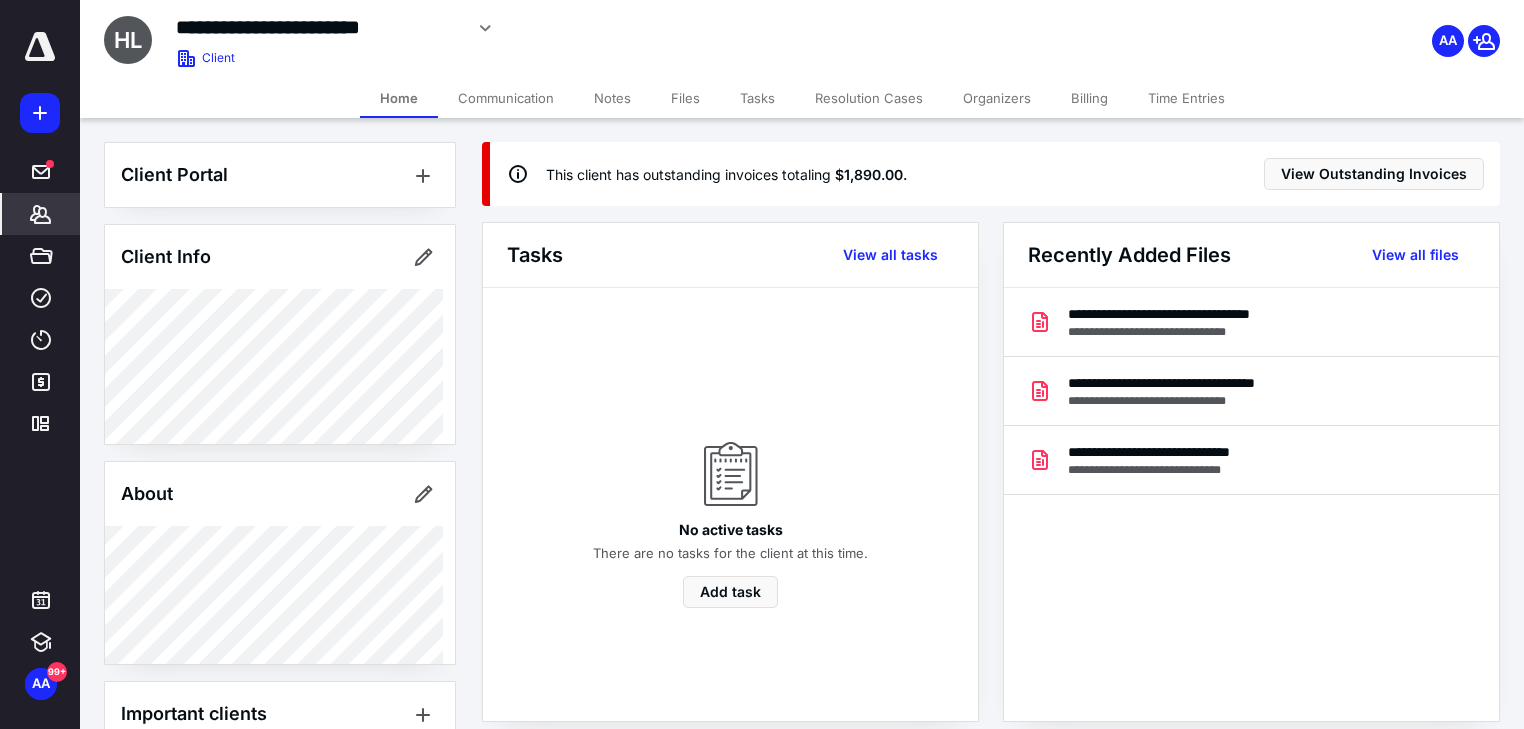 click on "Billing" at bounding box center [1089, 98] 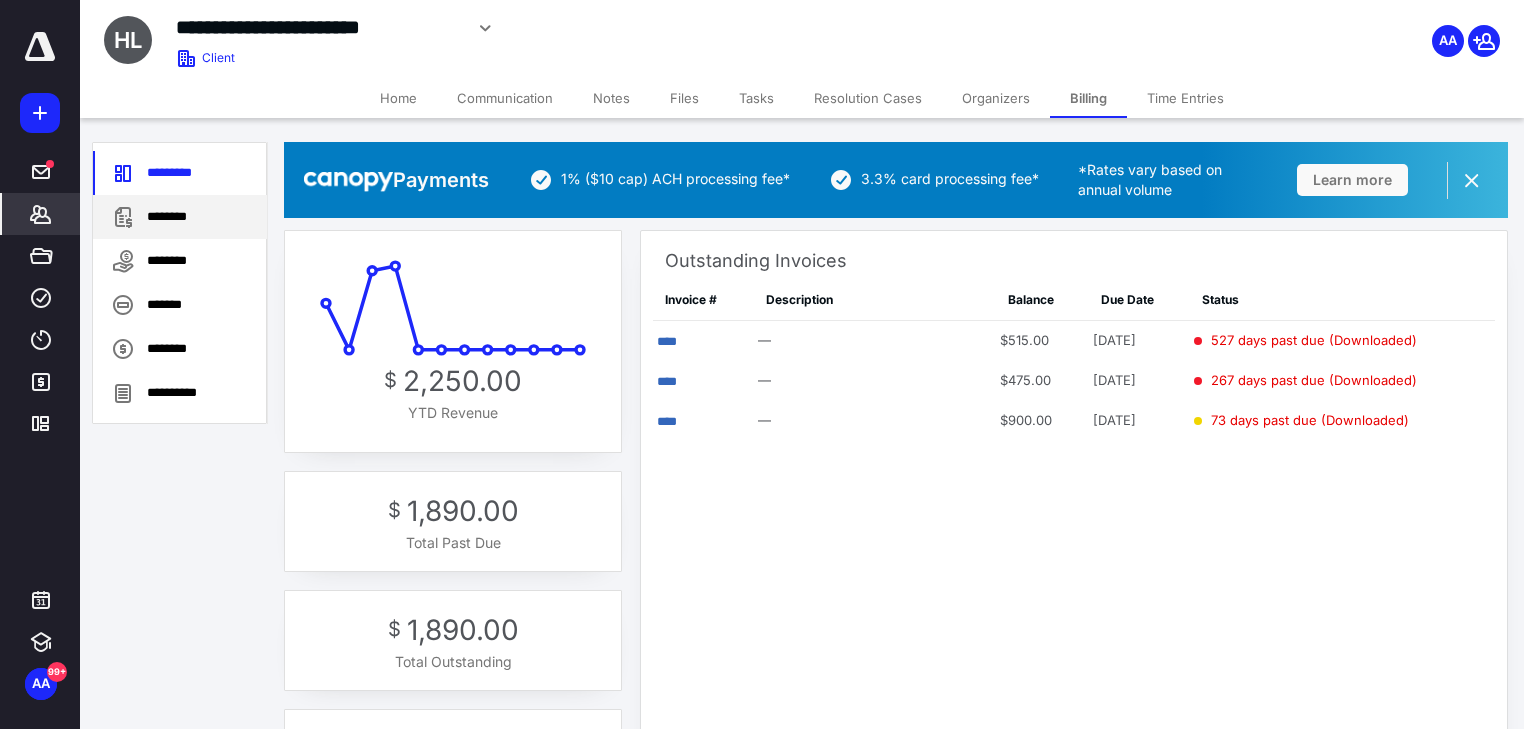 click on "********" at bounding box center [180, 217] 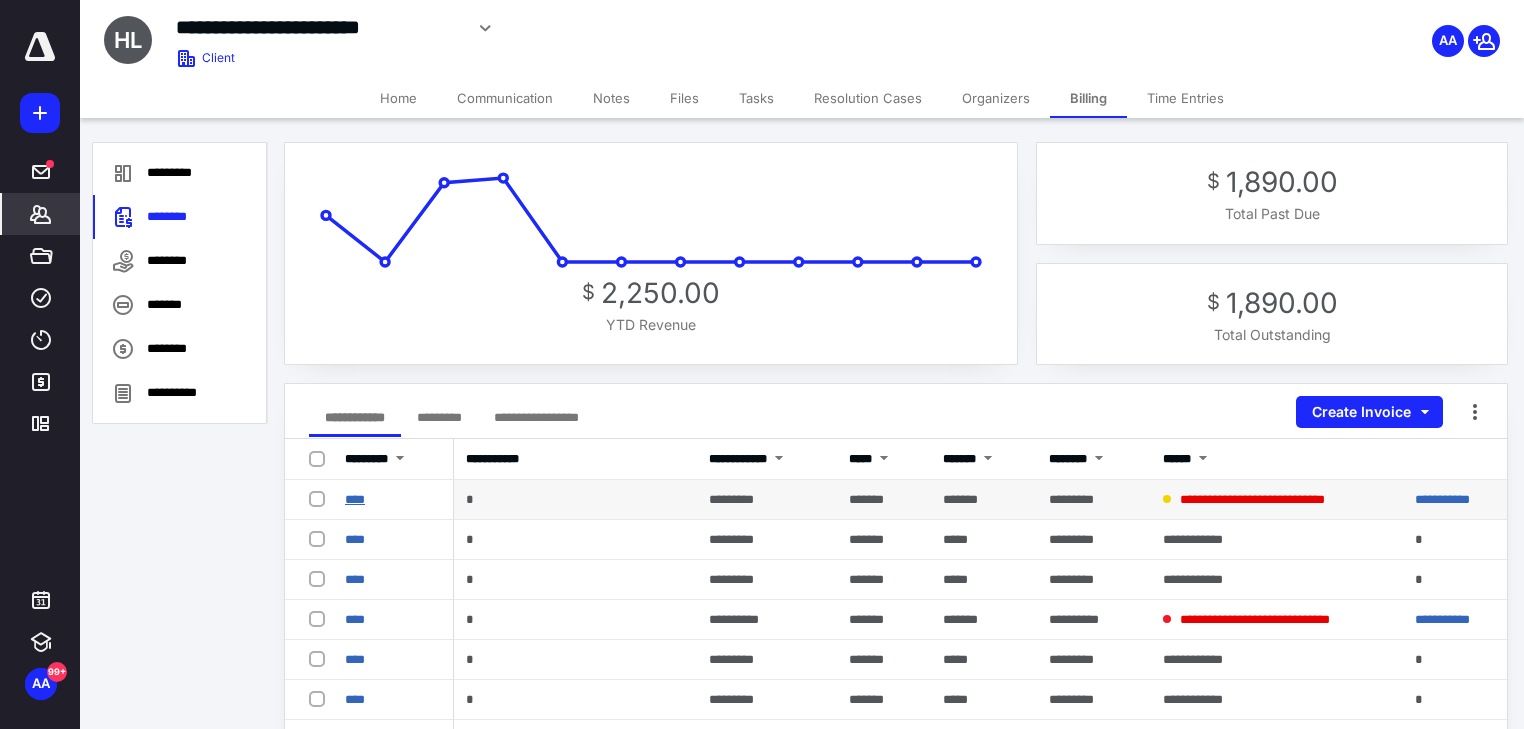 click on "****" at bounding box center (355, 499) 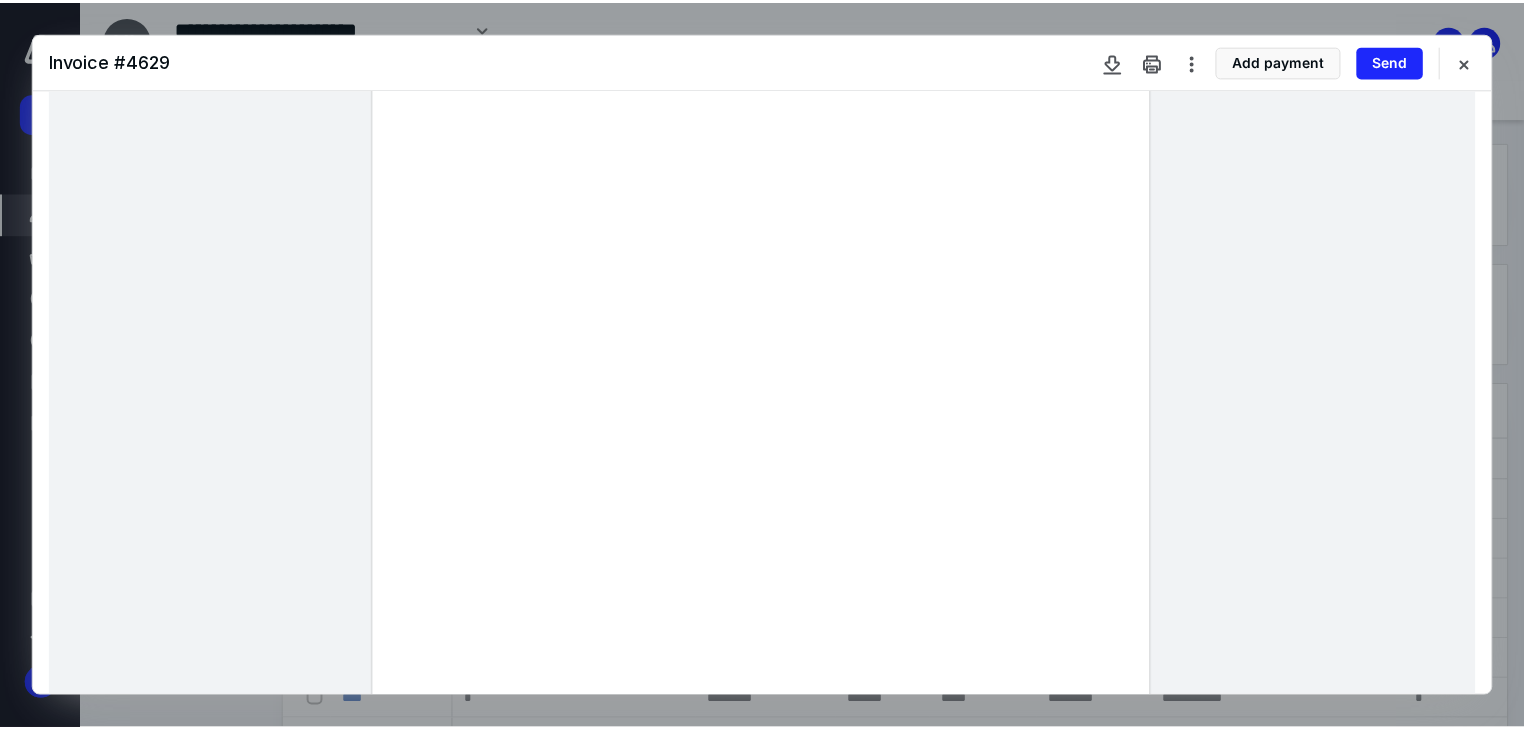 scroll, scrollTop: 240, scrollLeft: 0, axis: vertical 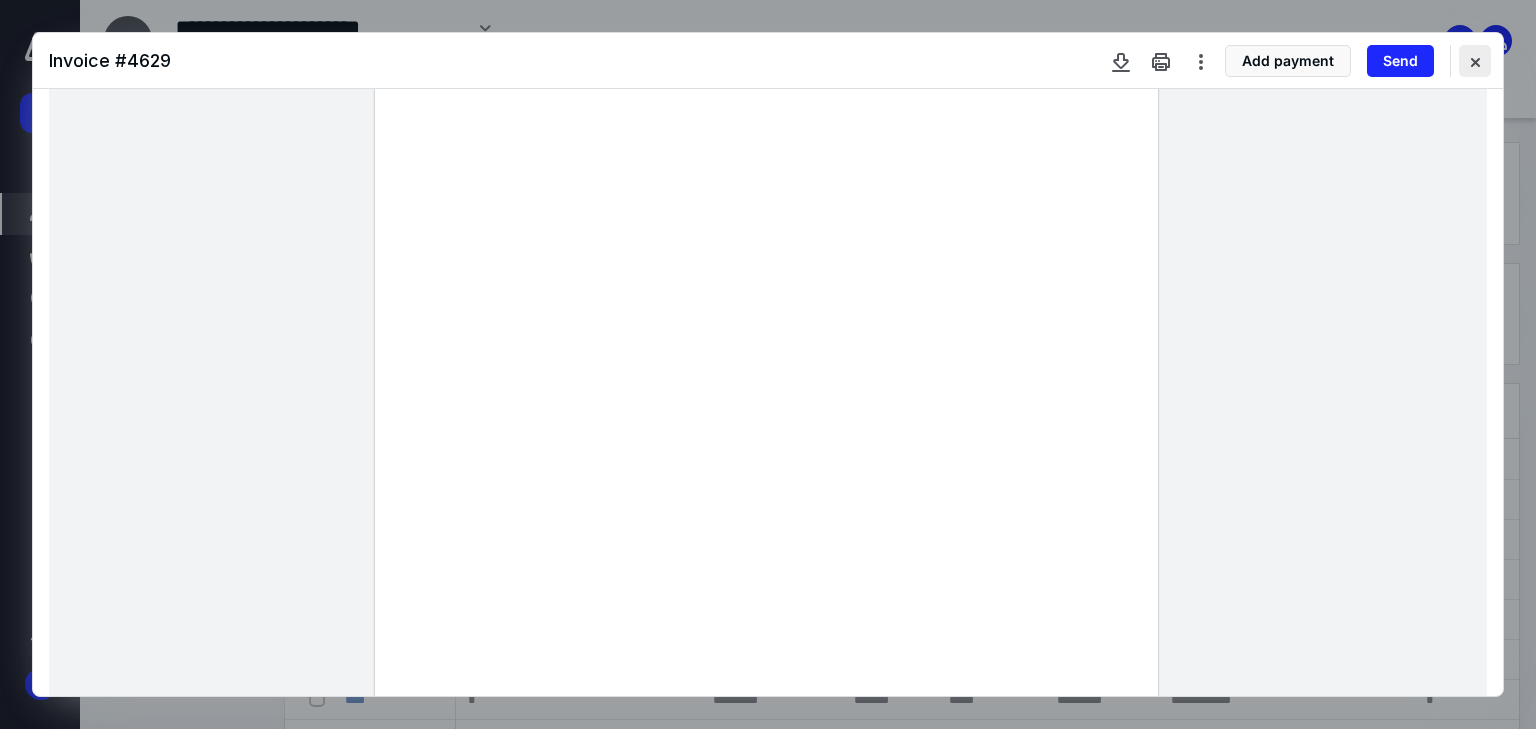 click at bounding box center [1475, 61] 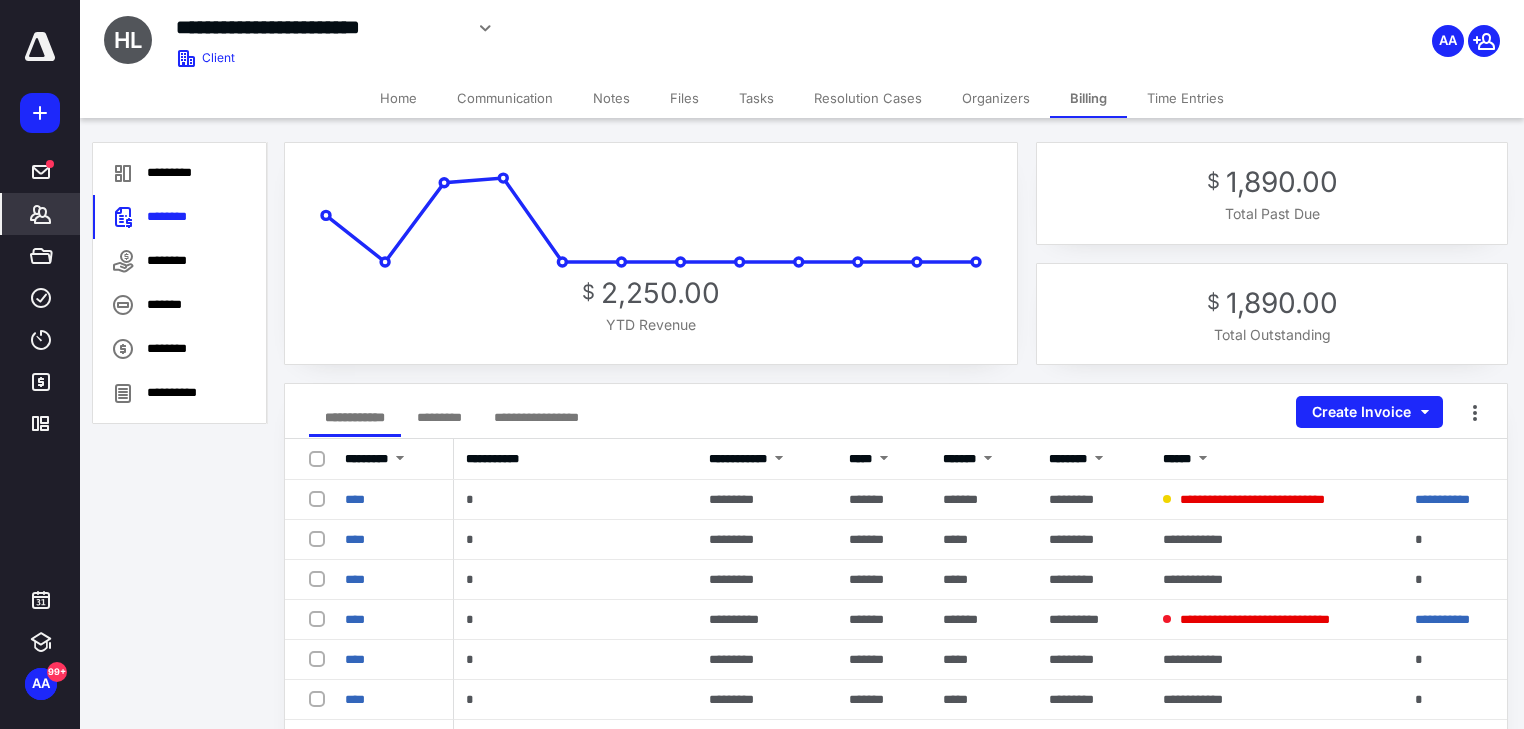 click on "Clients" at bounding box center [41, 214] 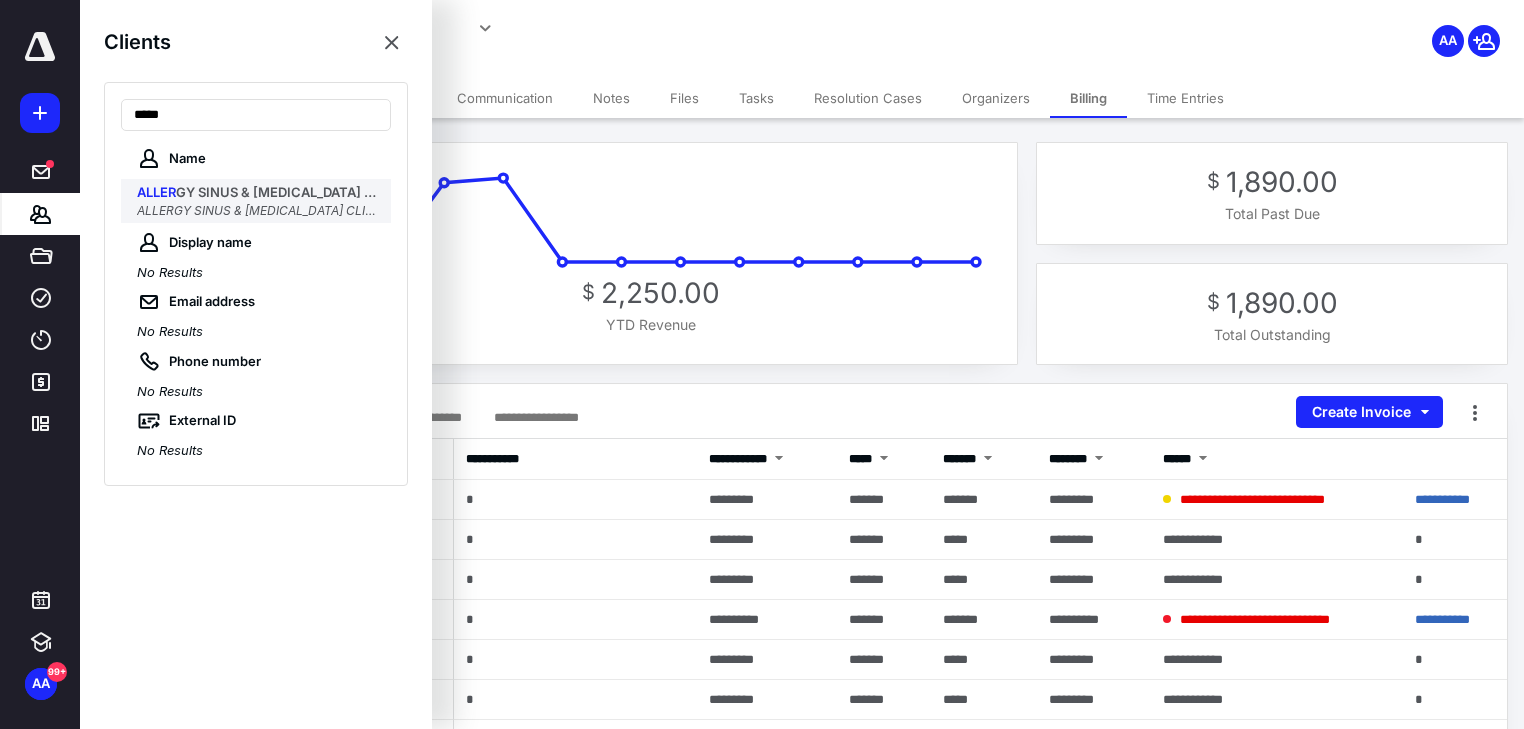 type on "*****" 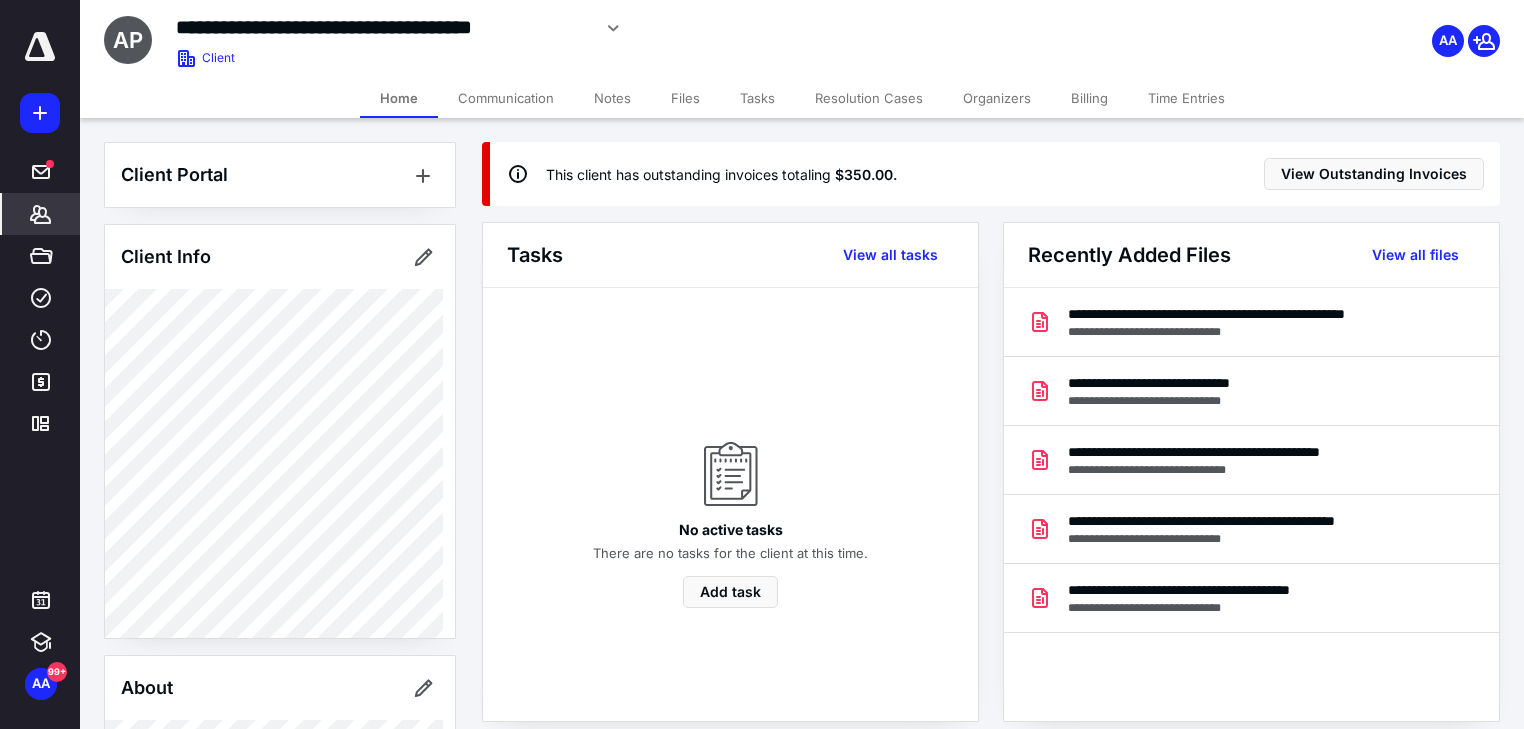 click on "Billing" at bounding box center (1089, 98) 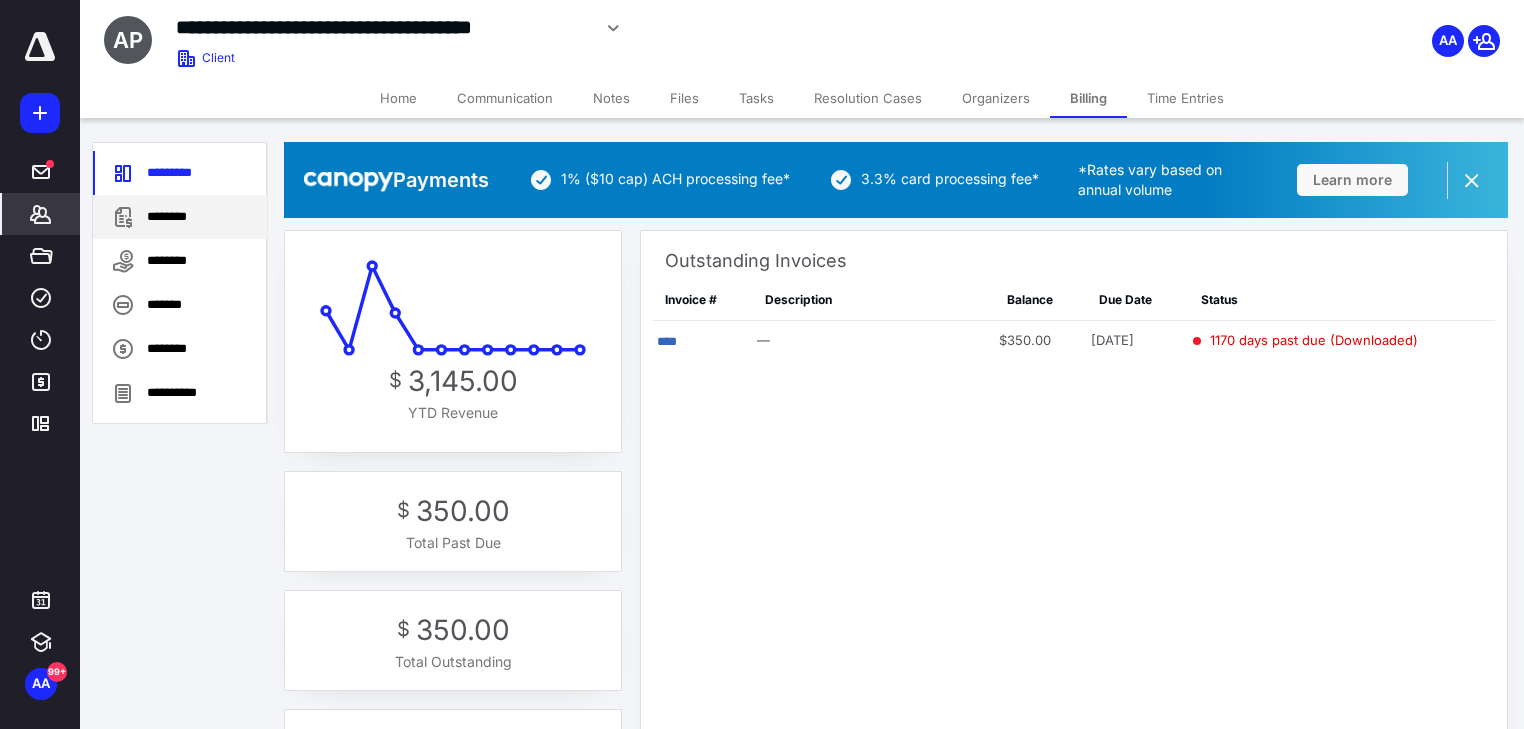 click on "********" at bounding box center (180, 217) 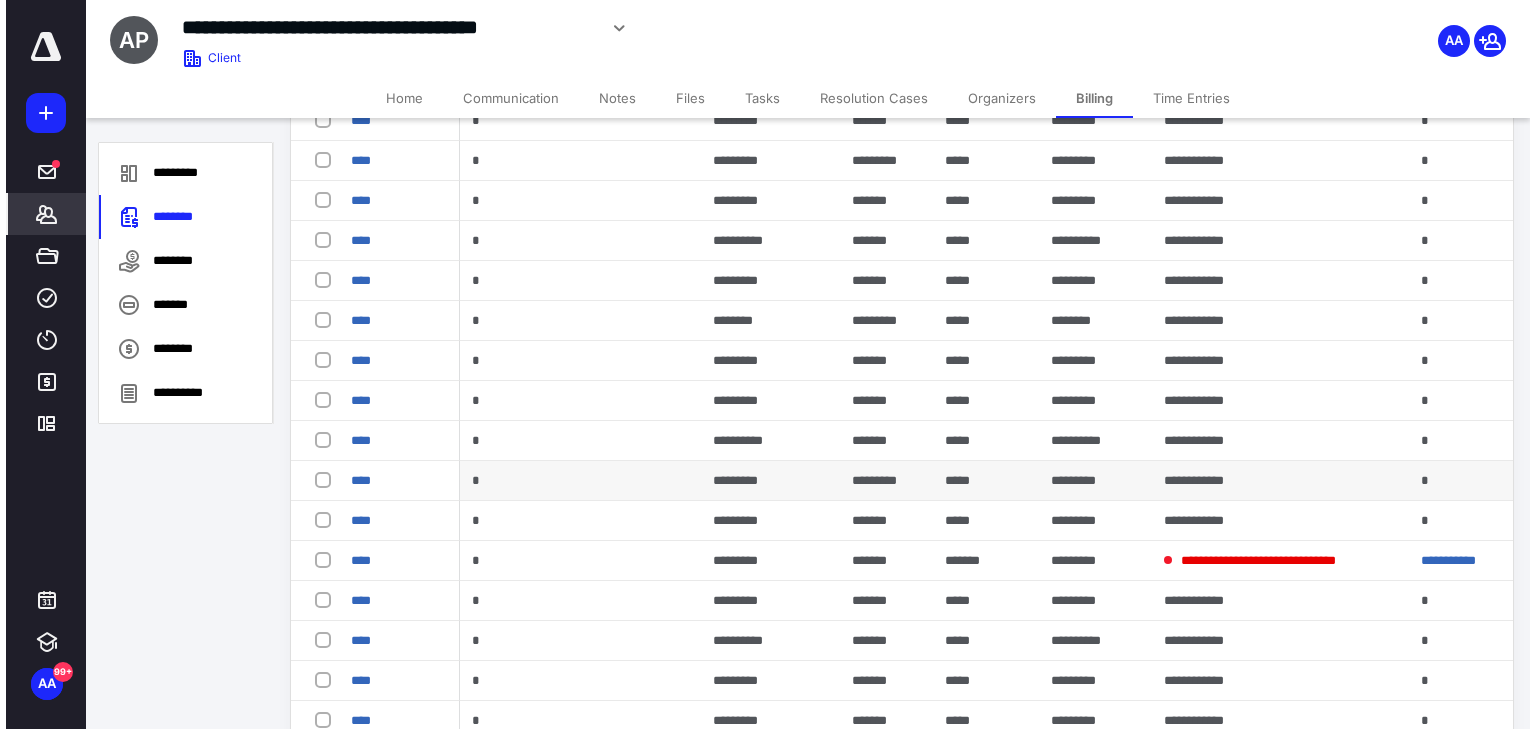 scroll, scrollTop: 607, scrollLeft: 0, axis: vertical 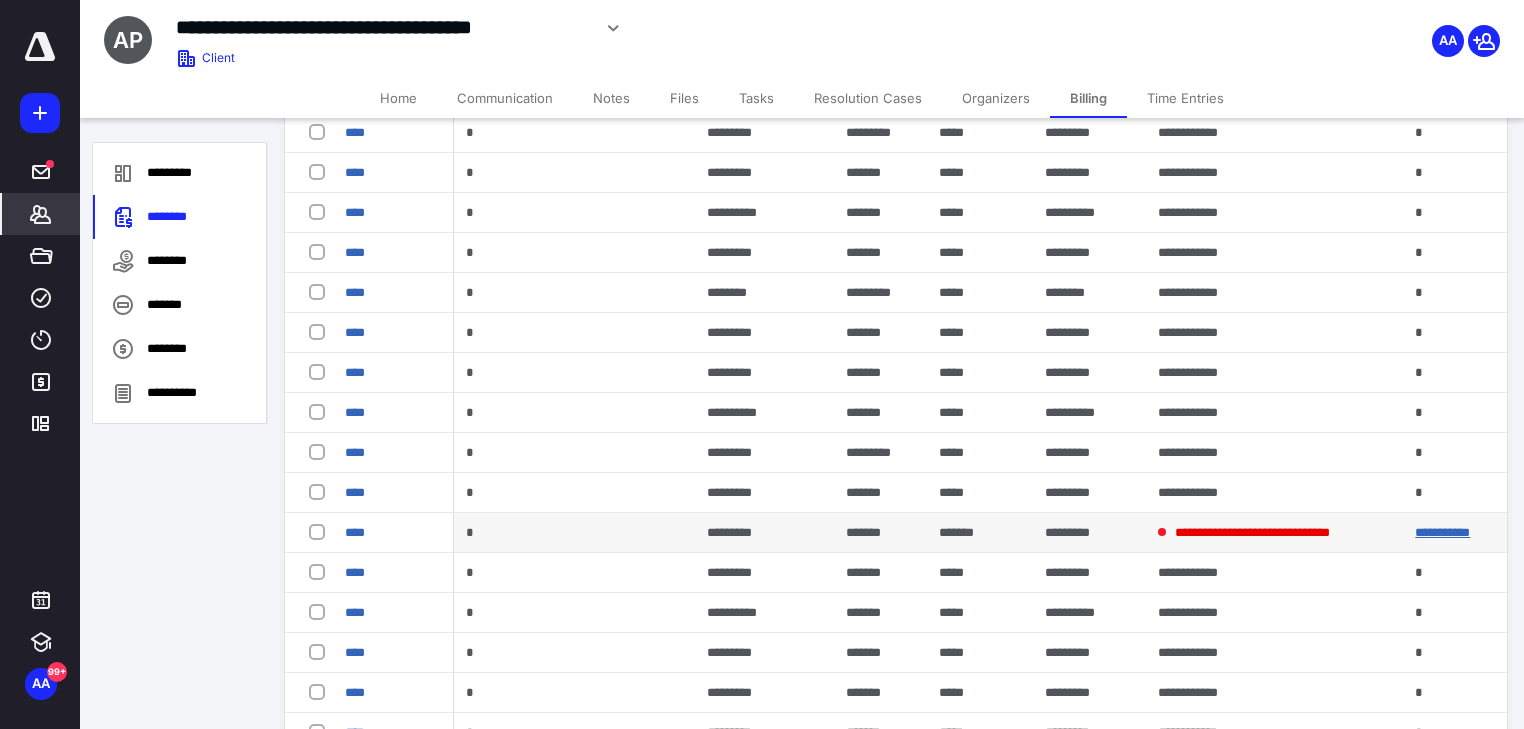 click on "**********" at bounding box center (1442, 532) 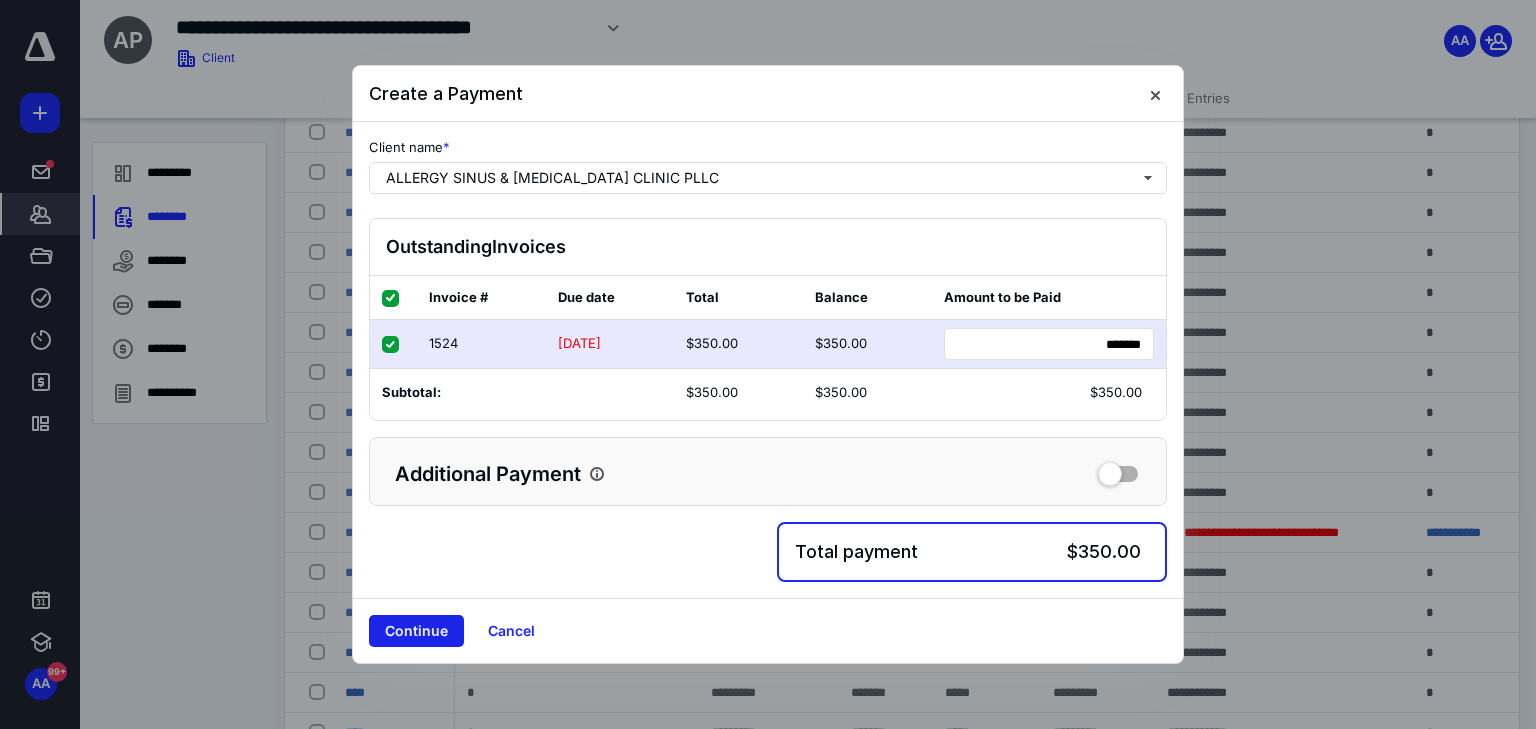 click on "Continue" at bounding box center [416, 631] 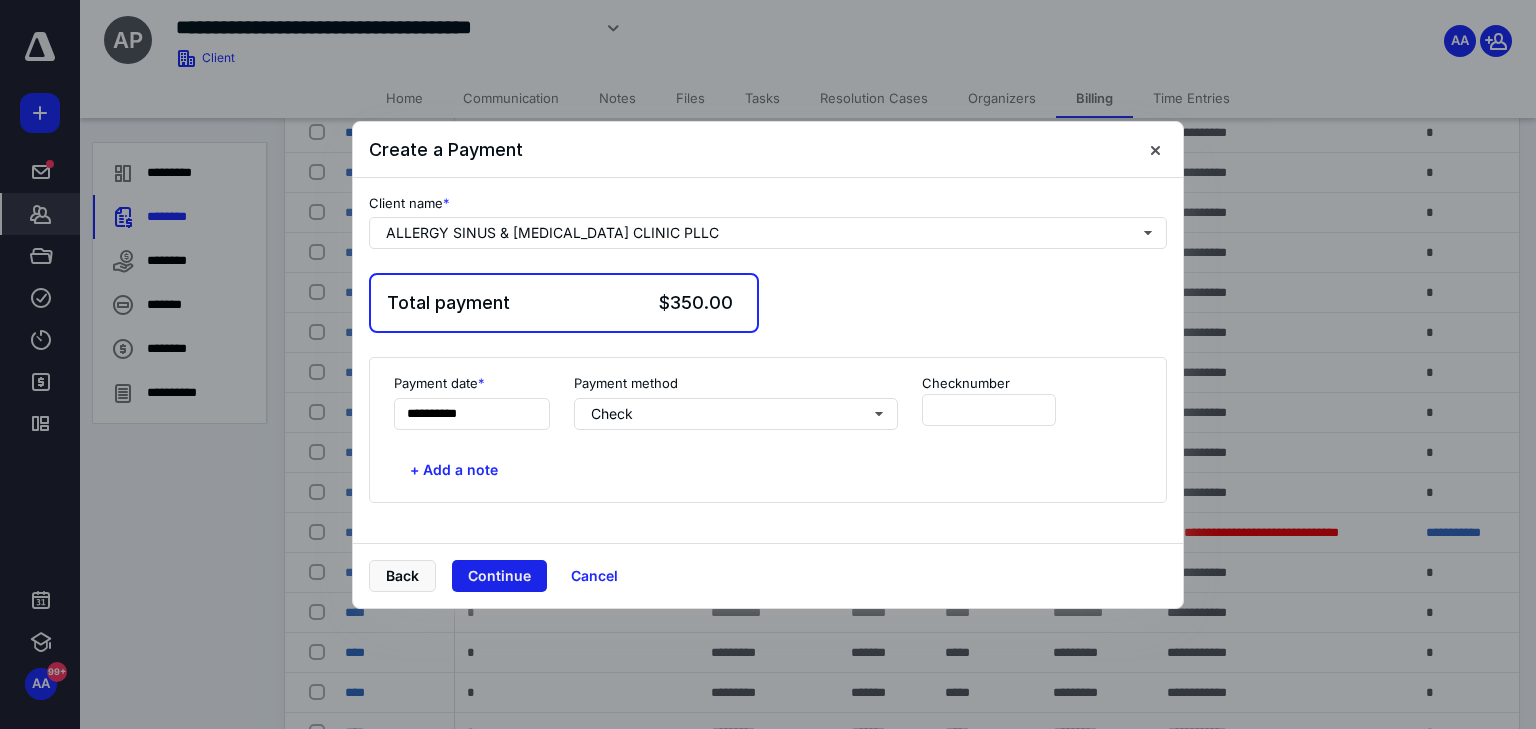 click at bounding box center (768, 364) 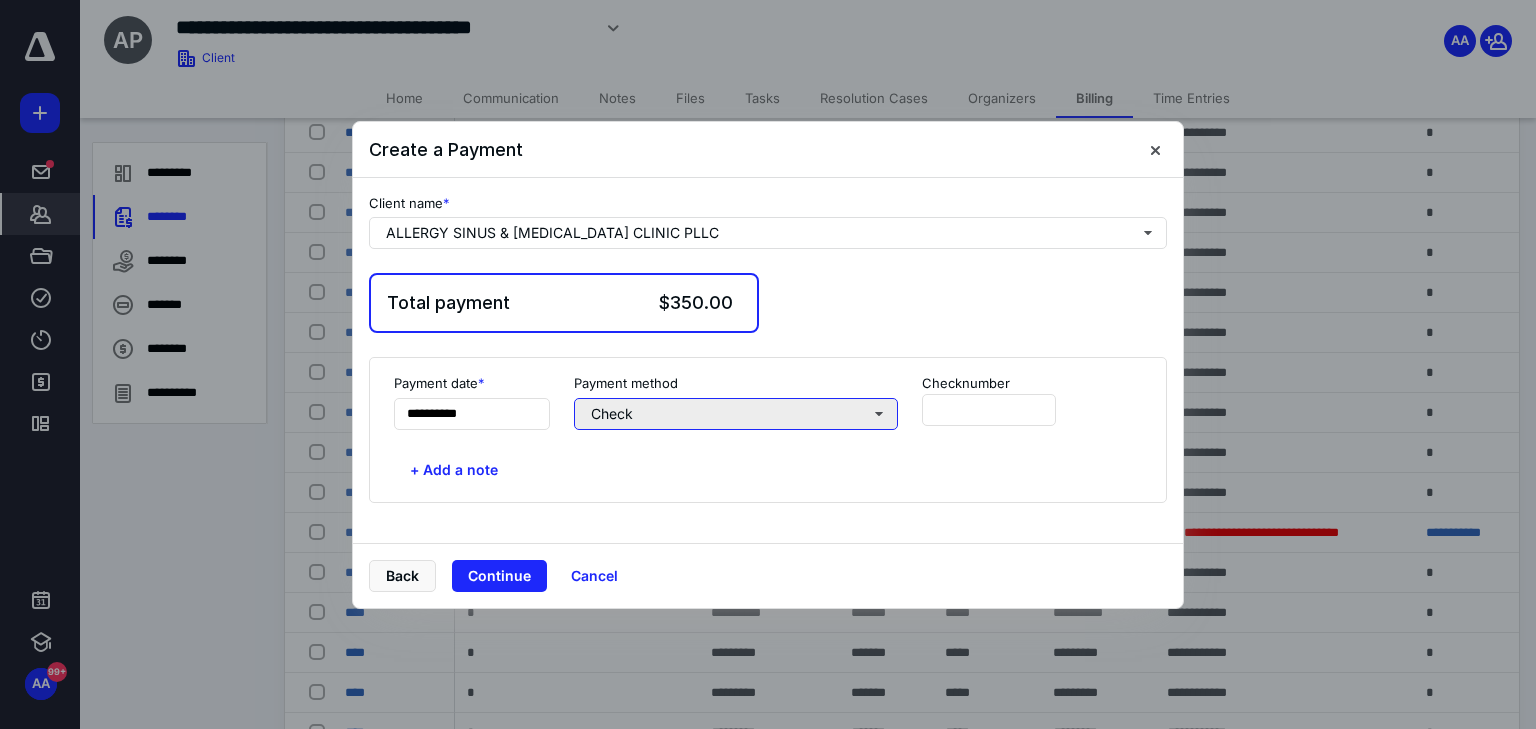 click on "Check" at bounding box center (736, 414) 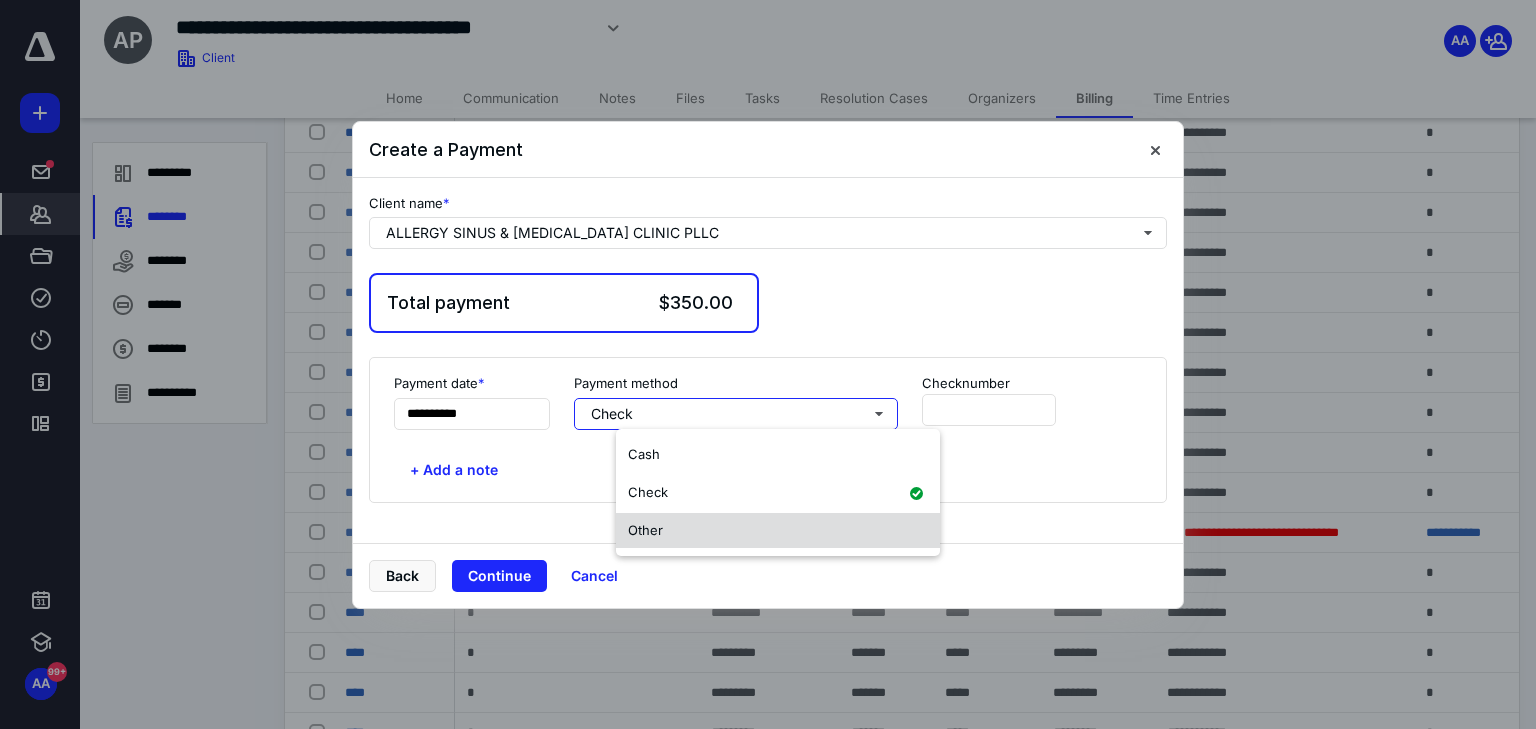 click on "Other" at bounding box center (778, 531) 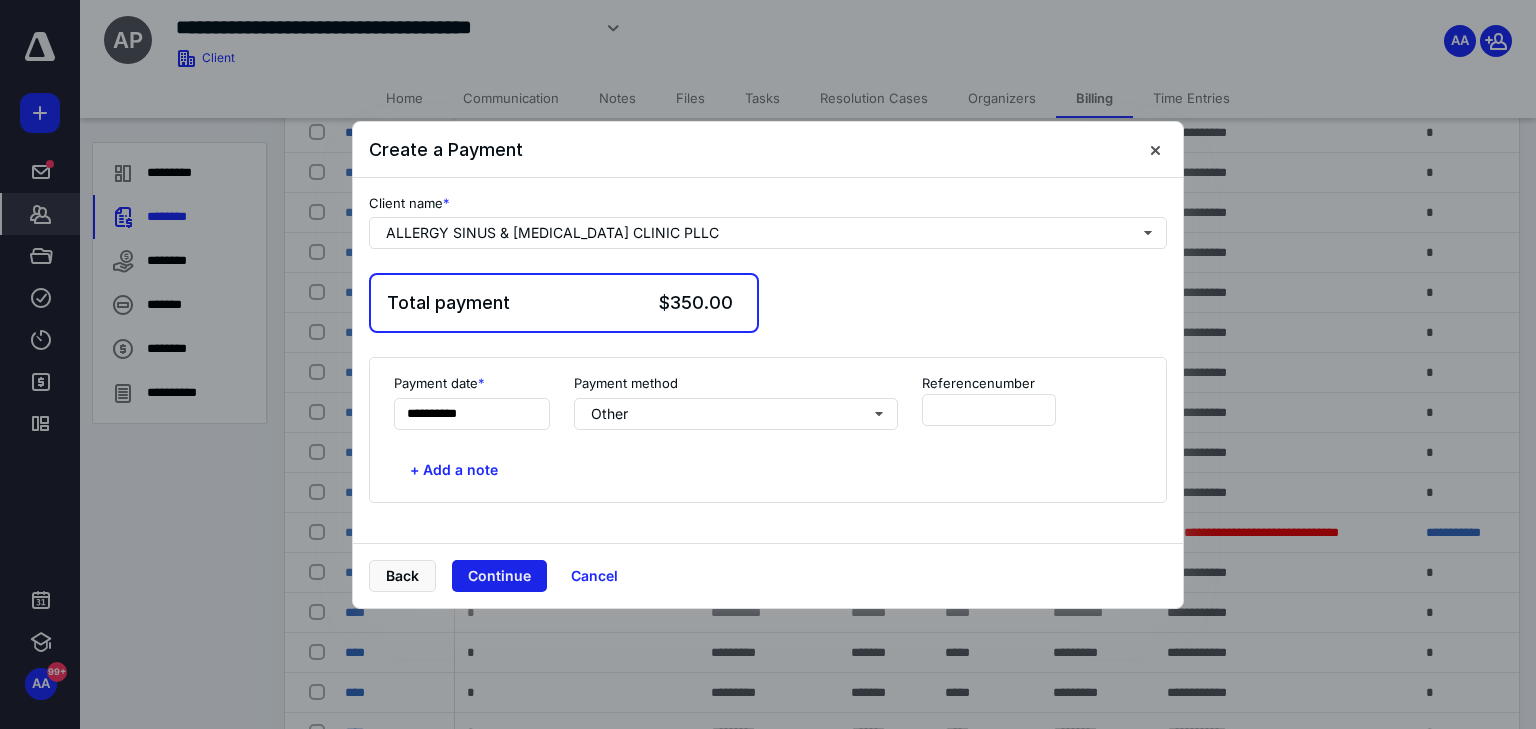 click on "Continue" at bounding box center (499, 576) 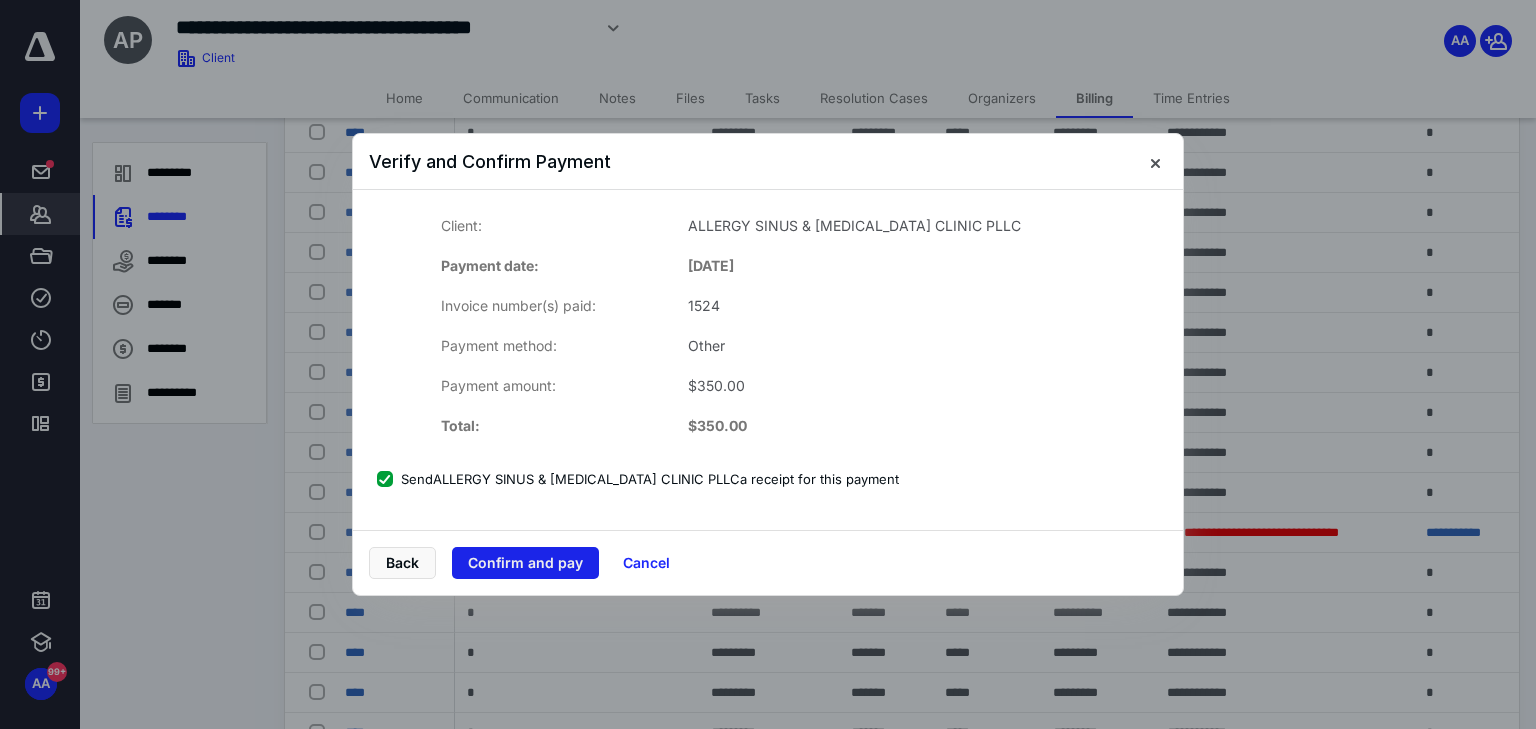 click on "Confirm and pay" at bounding box center (525, 563) 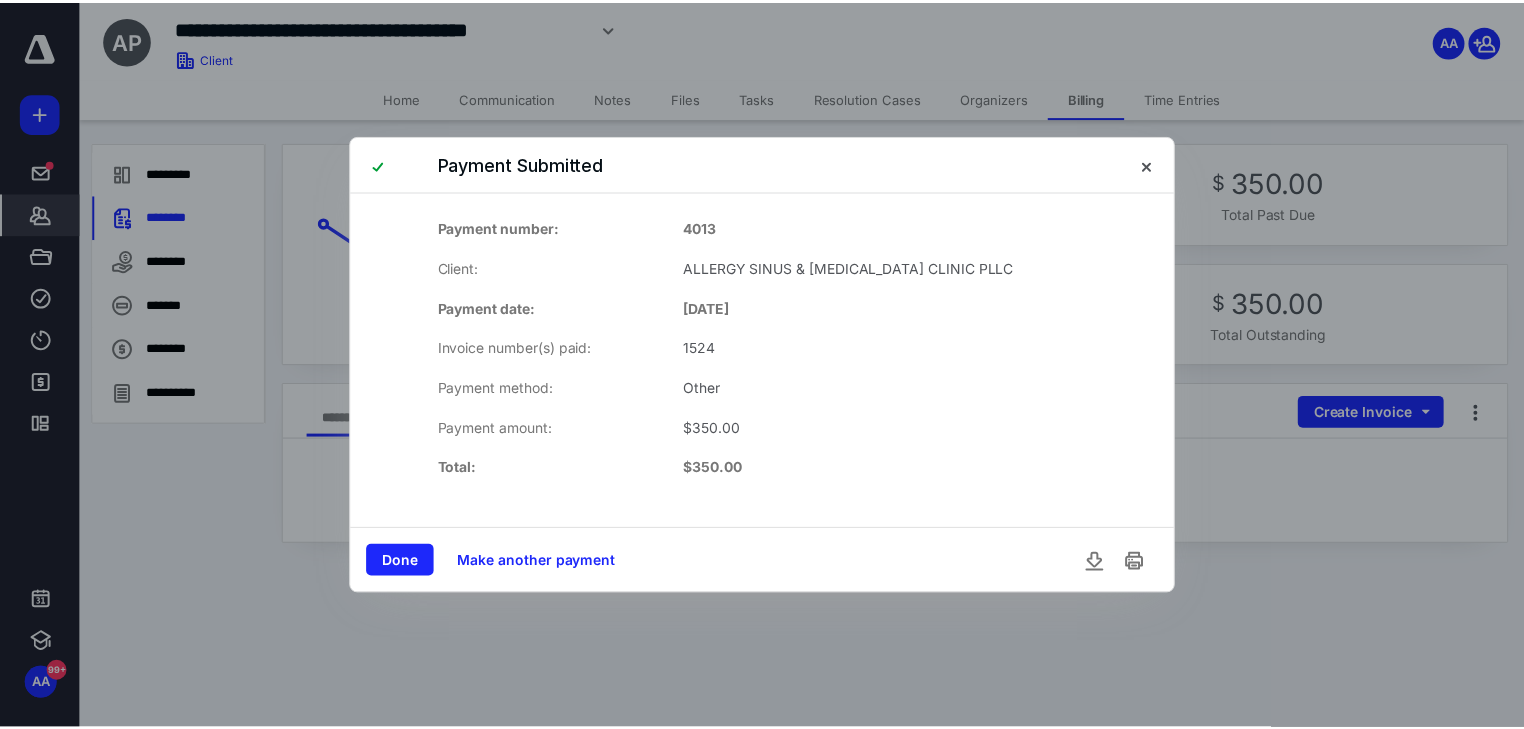 scroll, scrollTop: 0, scrollLeft: 0, axis: both 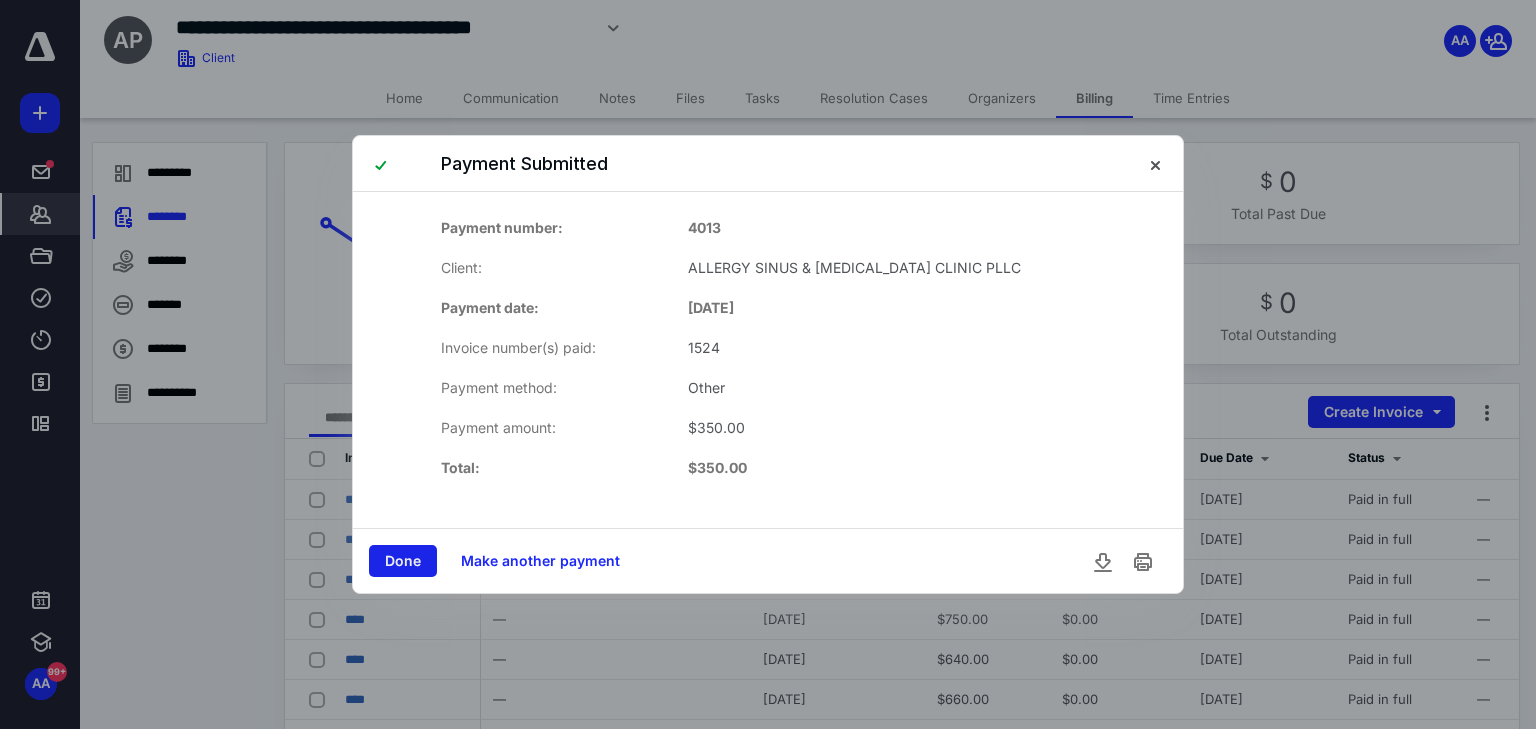 click on "Done" at bounding box center (403, 561) 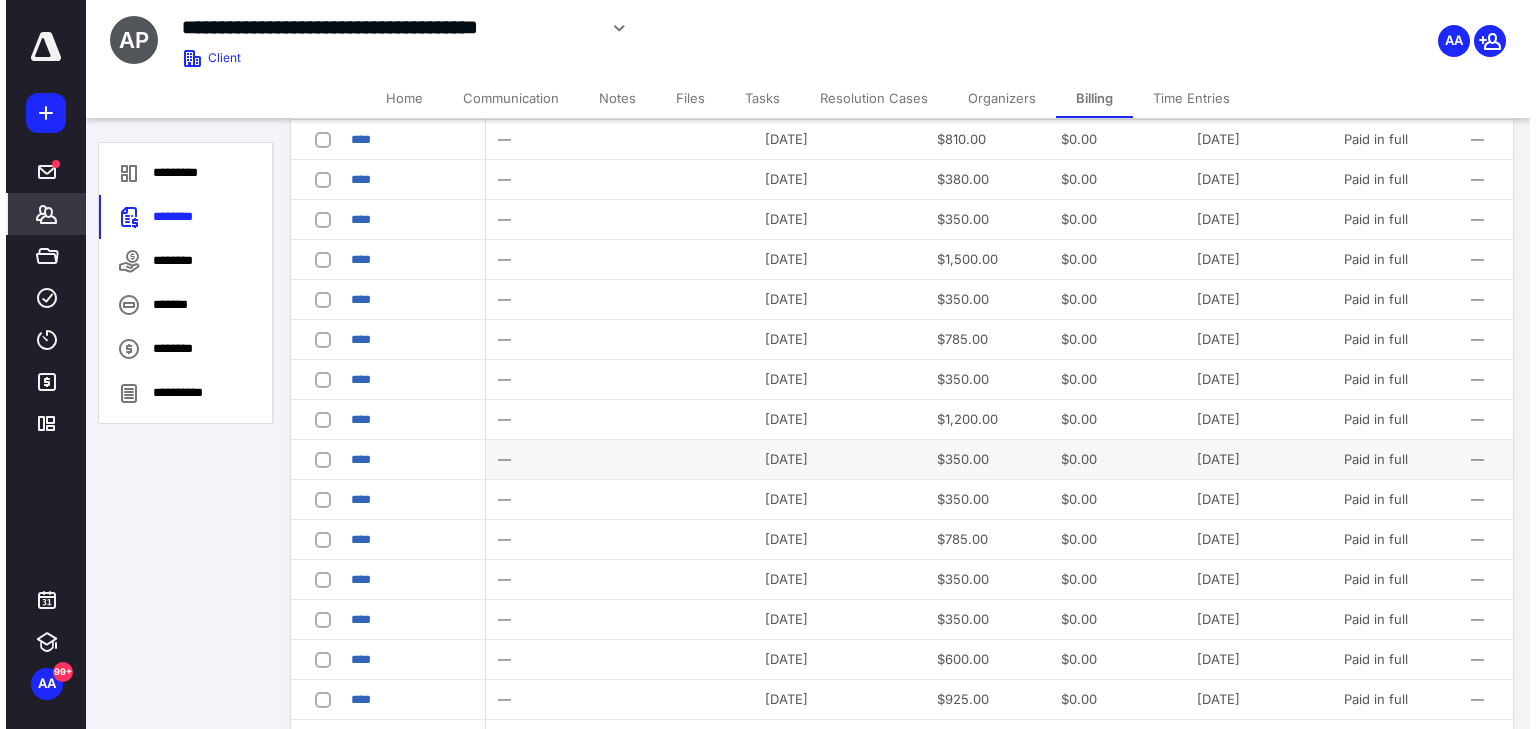 scroll, scrollTop: 0, scrollLeft: 0, axis: both 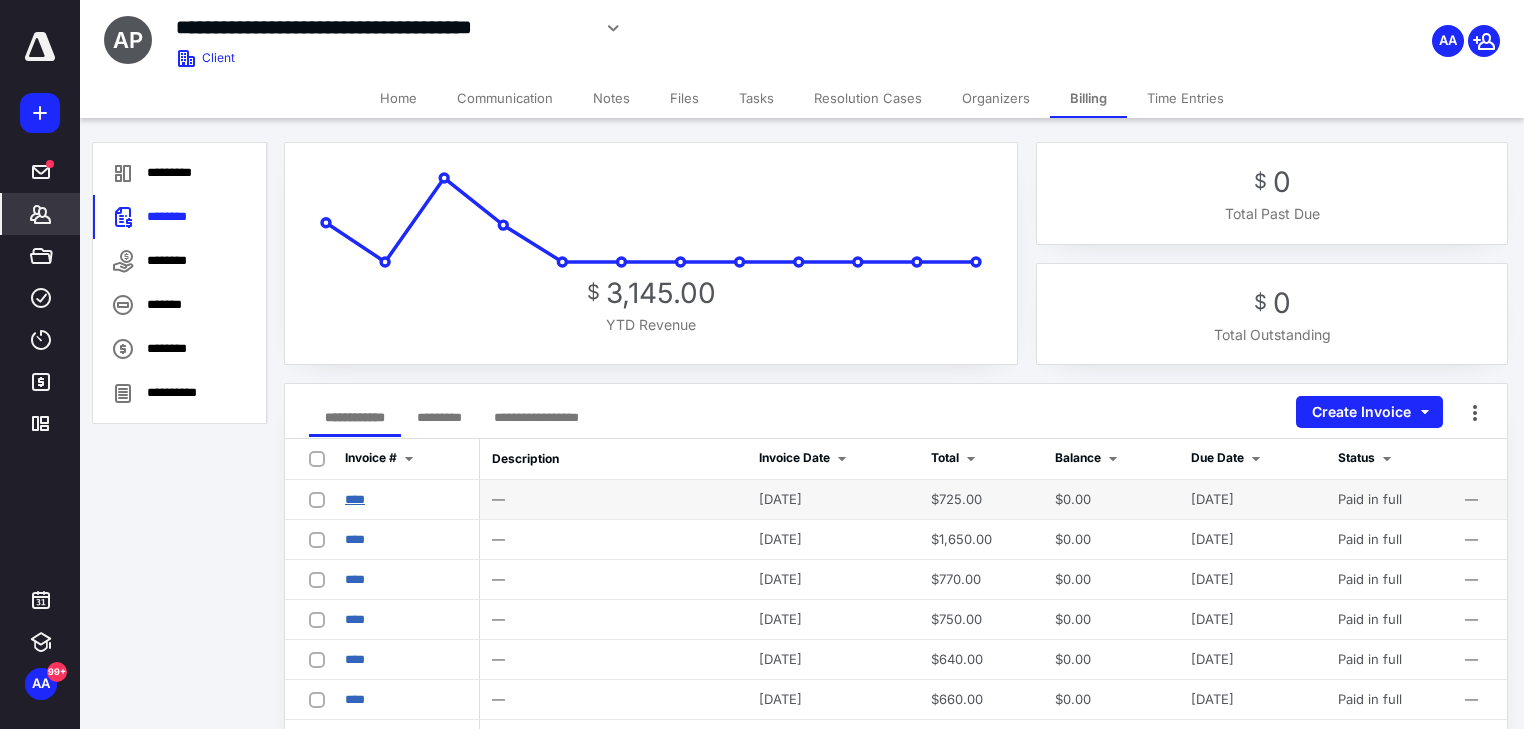 click on "****" at bounding box center [355, 499] 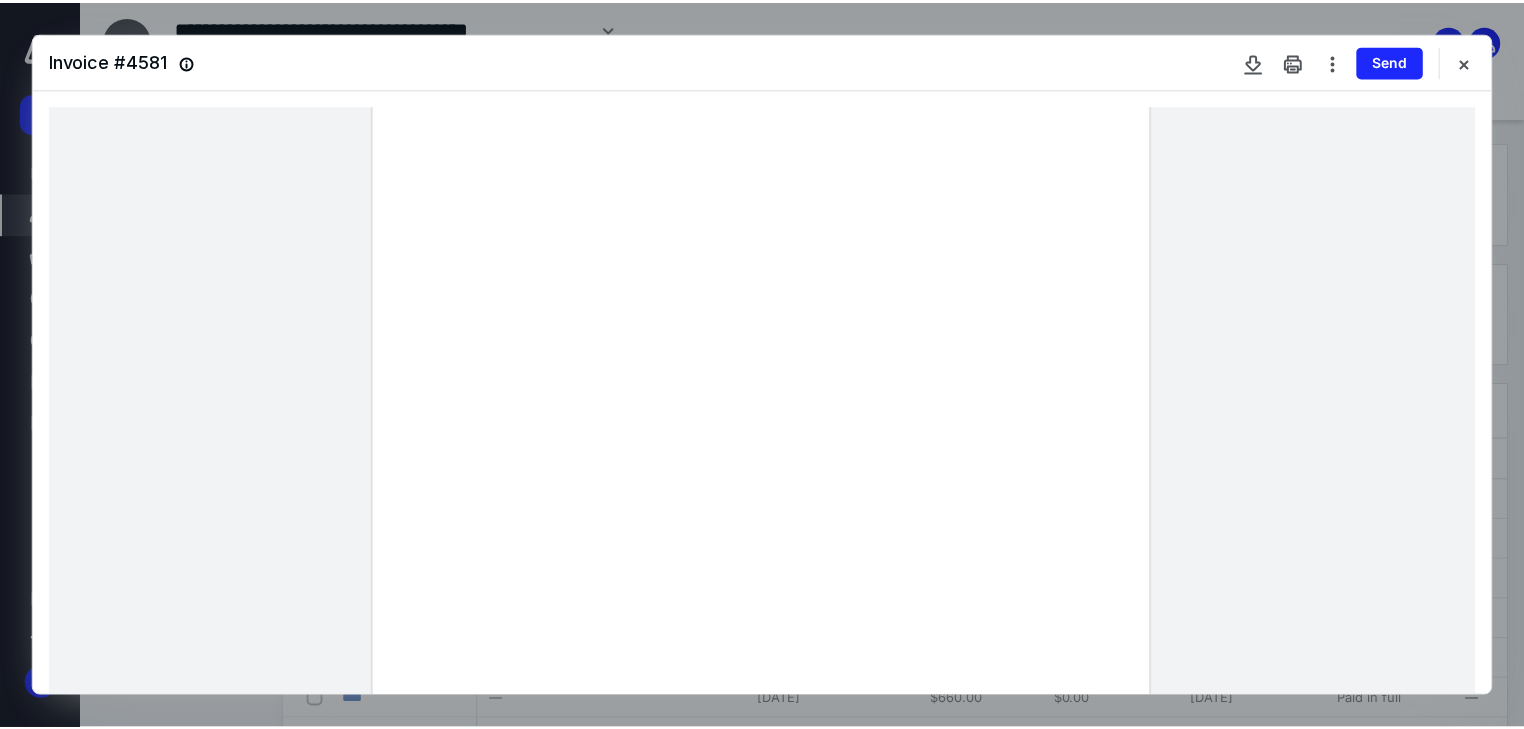 scroll, scrollTop: 320, scrollLeft: 0, axis: vertical 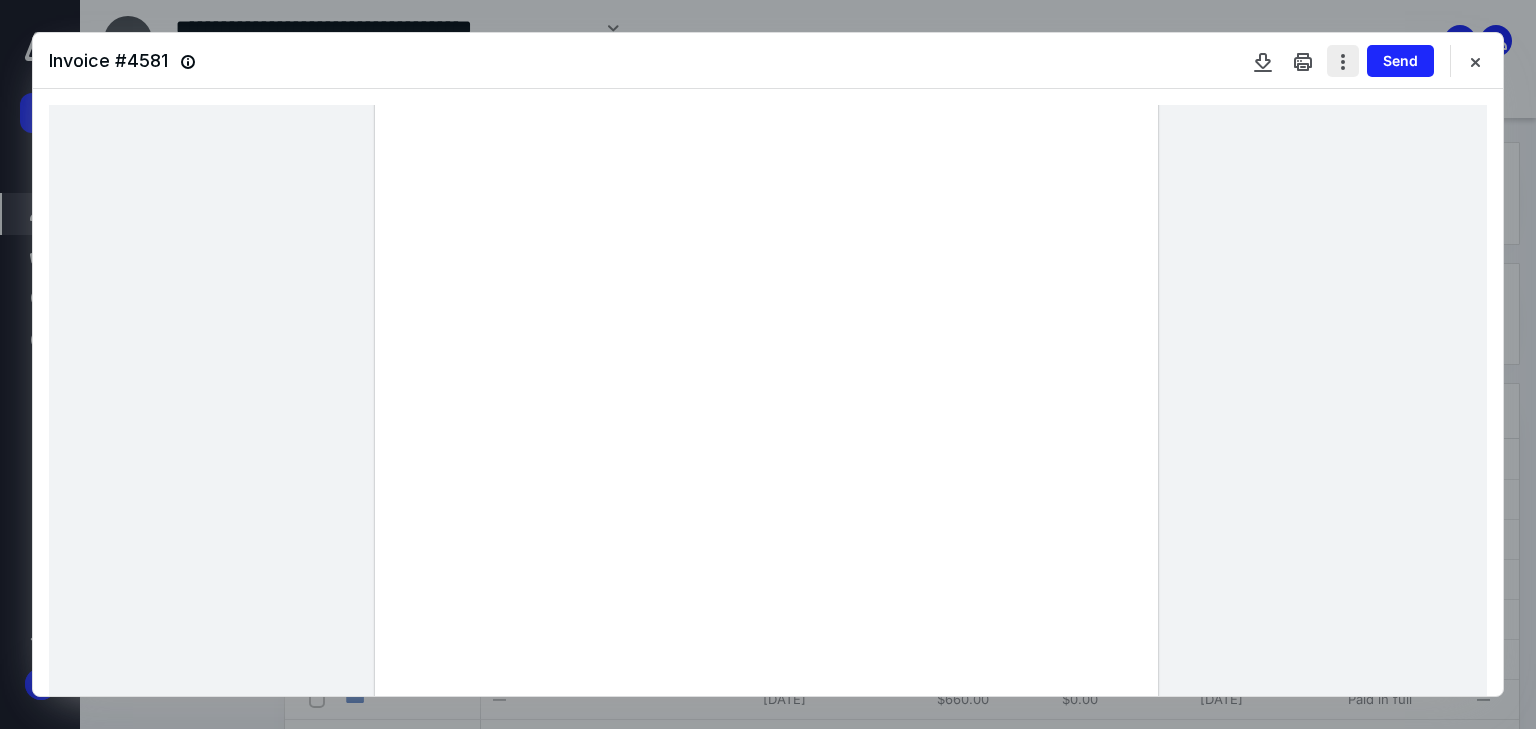 click at bounding box center [1343, 61] 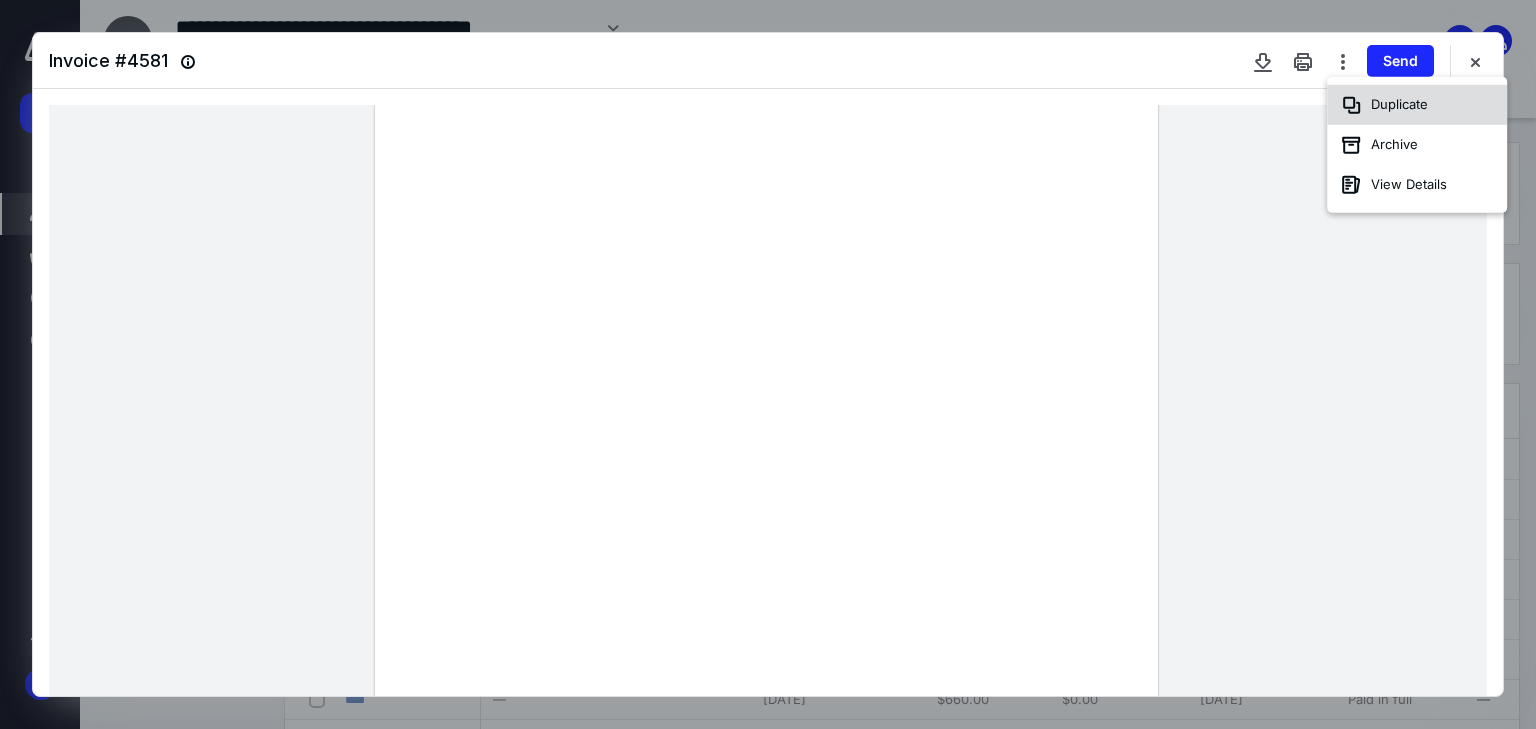 click 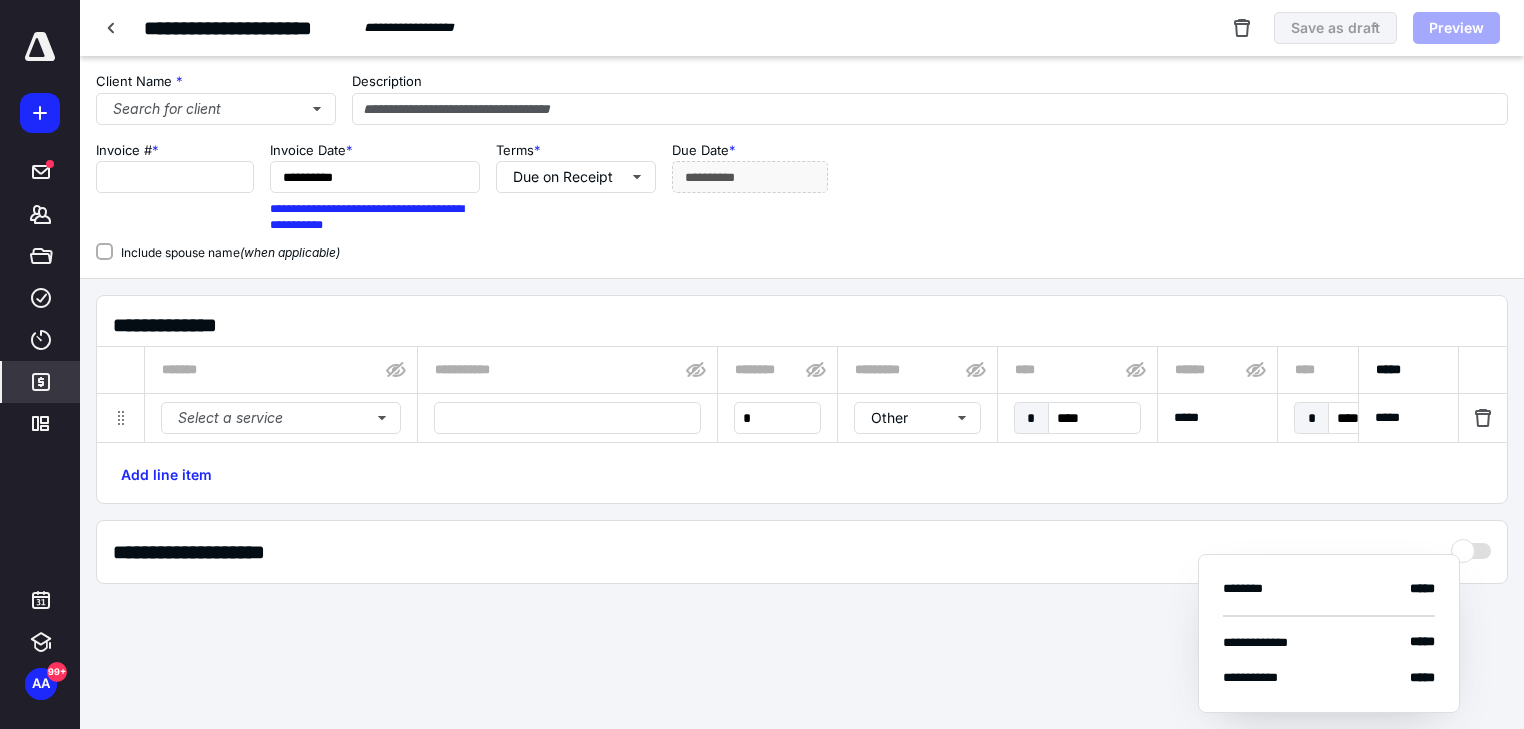type on "****" 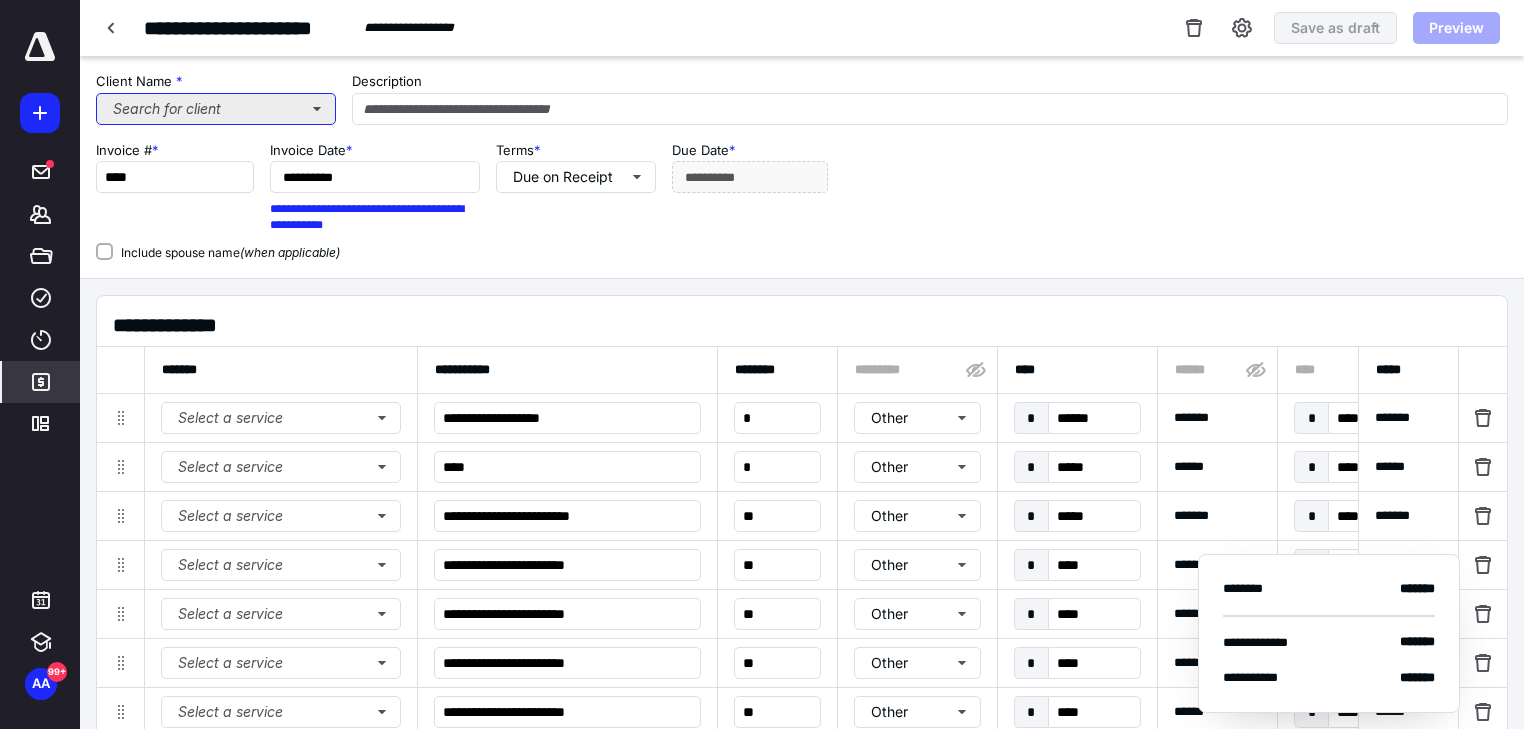 click on "Search for client" at bounding box center [216, 109] 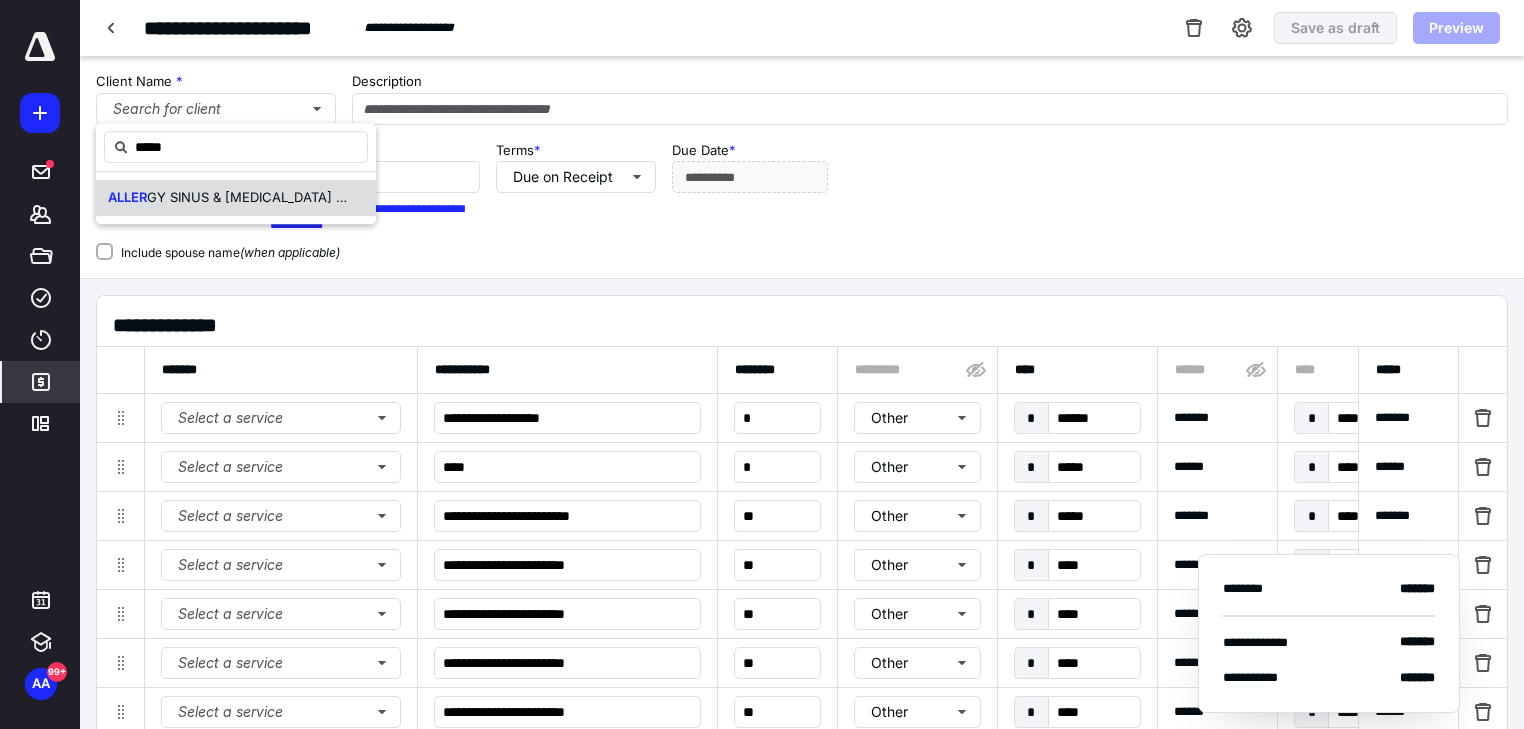 click on "ALLER GY SINUS & [MEDICAL_DATA] CLINIC PLLC" at bounding box center [236, 198] 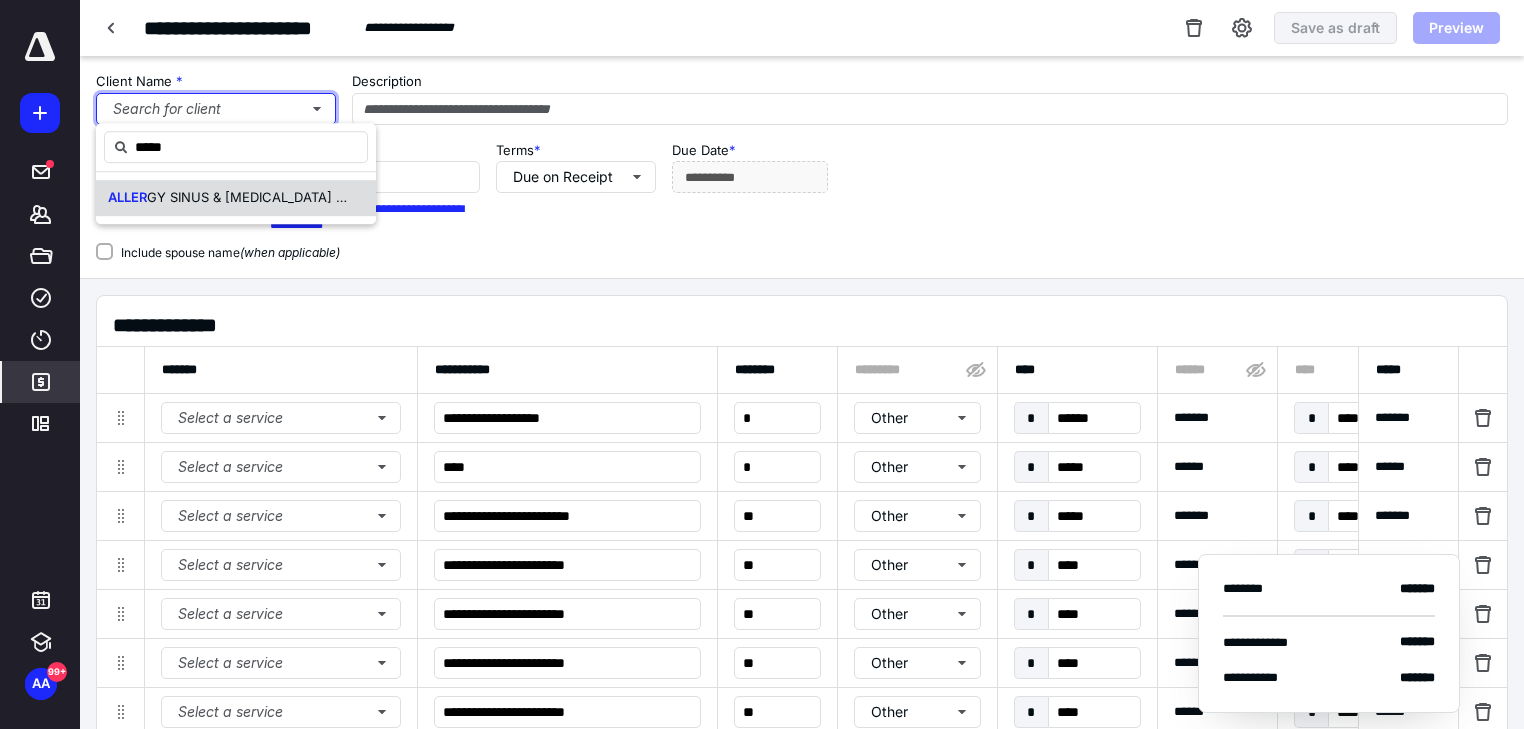 type 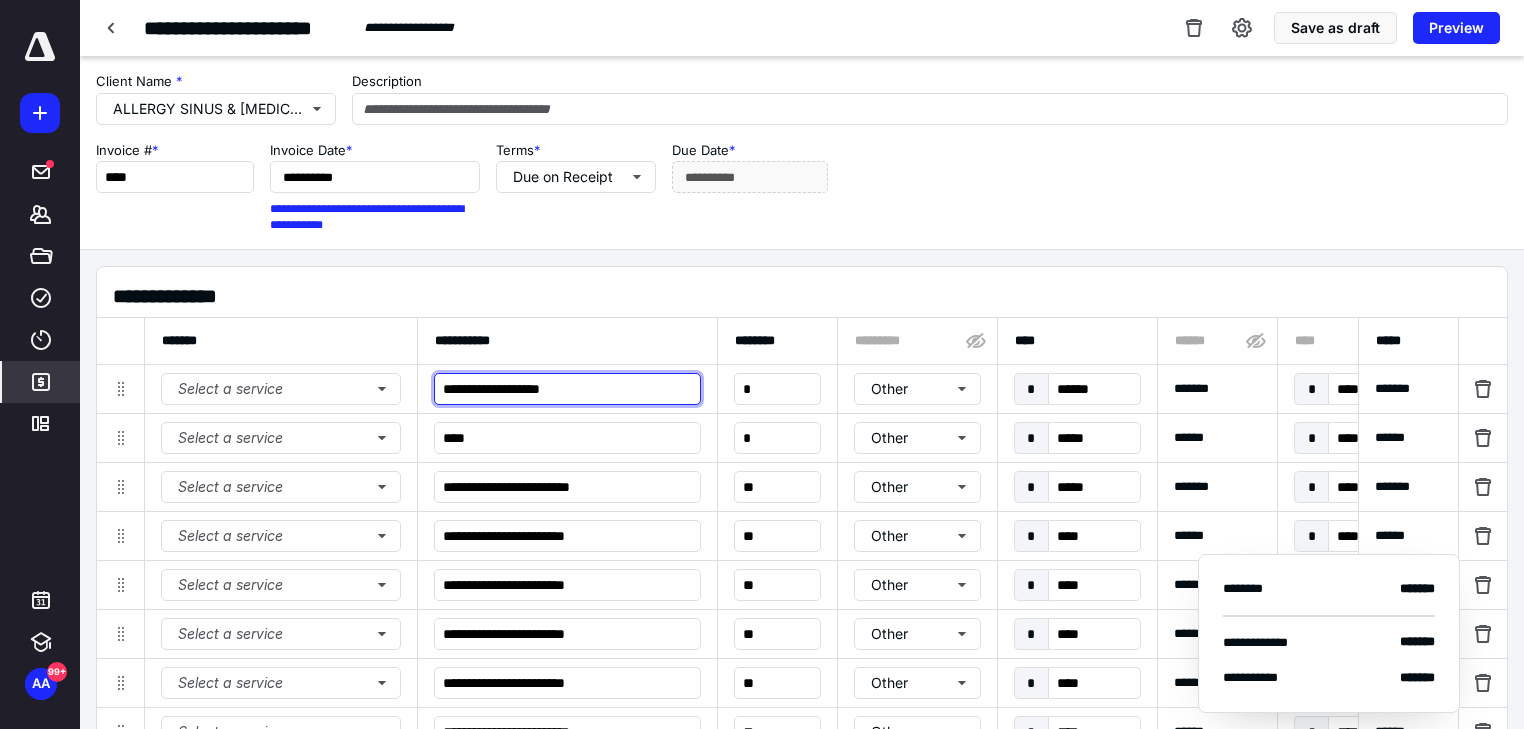 click on "**********" at bounding box center [567, 389] 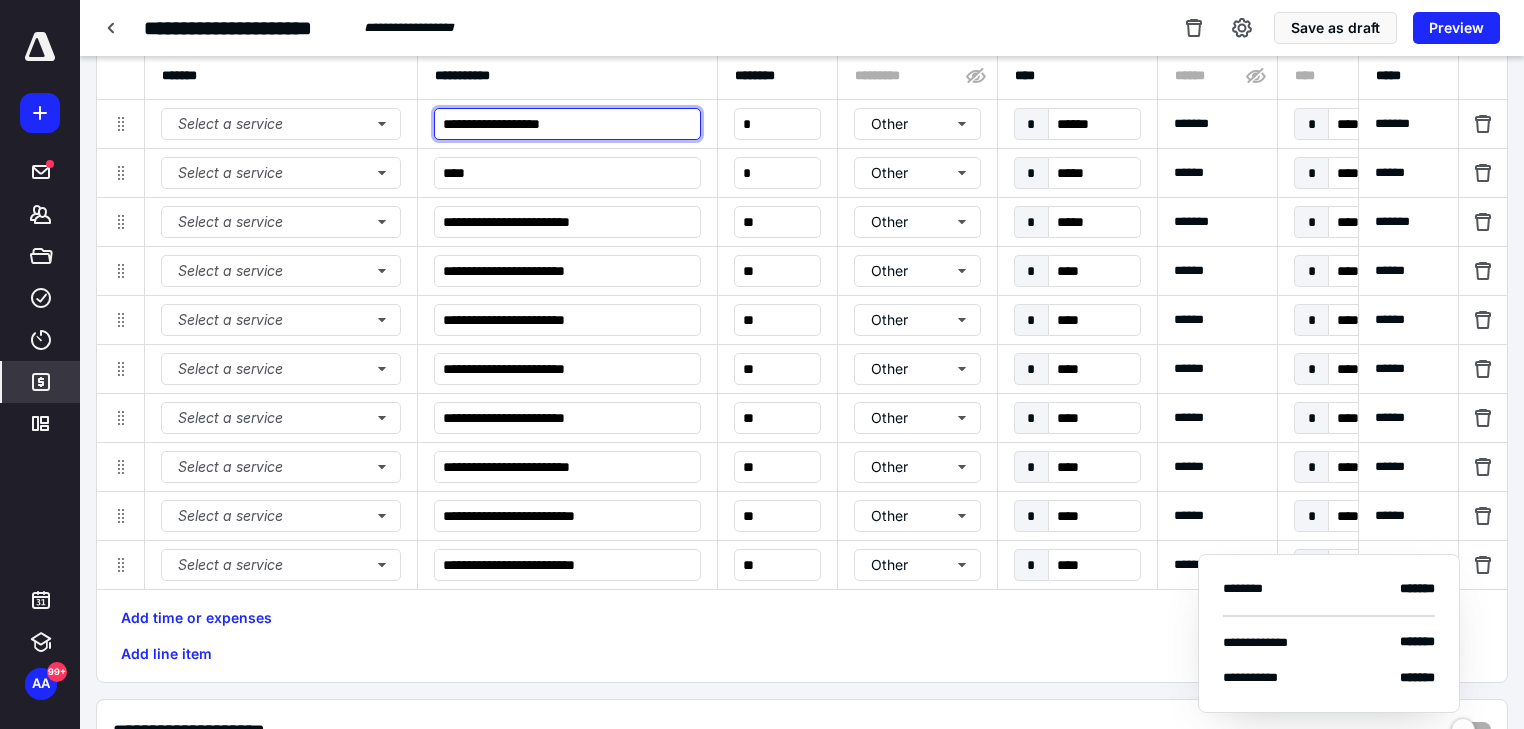 scroll, scrollTop: 240, scrollLeft: 0, axis: vertical 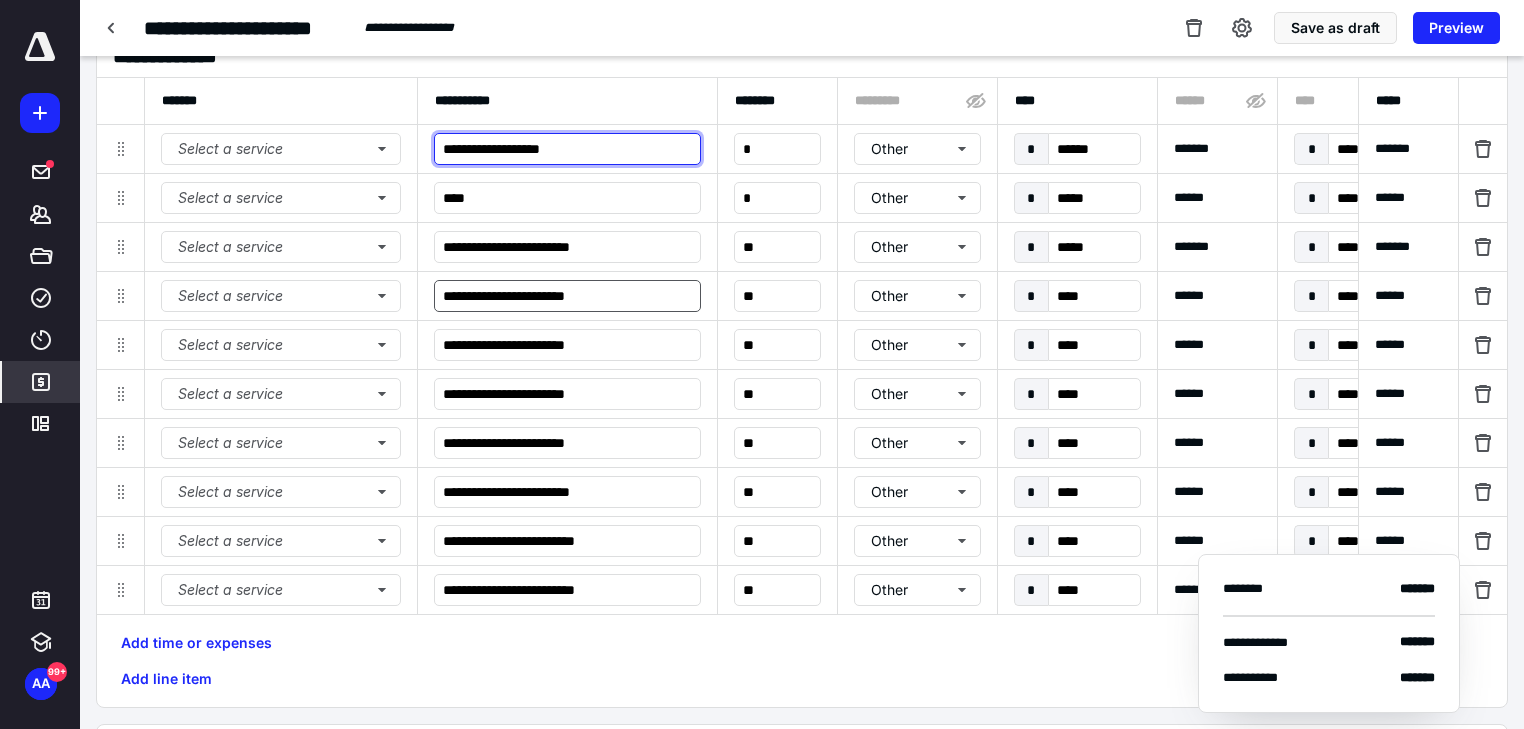 type on "**********" 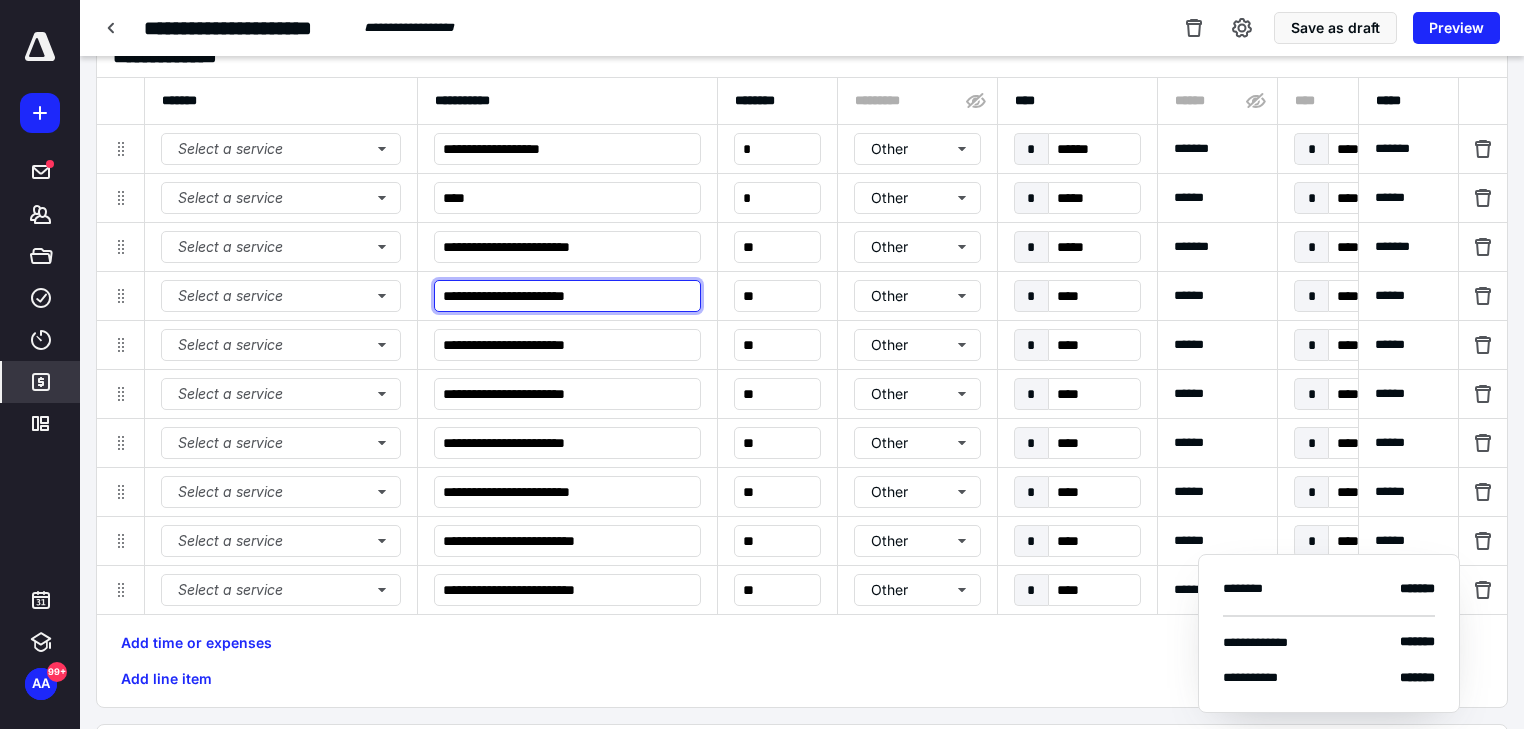 drag, startPoint x: 466, startPoint y: 293, endPoint x: 436, endPoint y: 296, distance: 30.149628 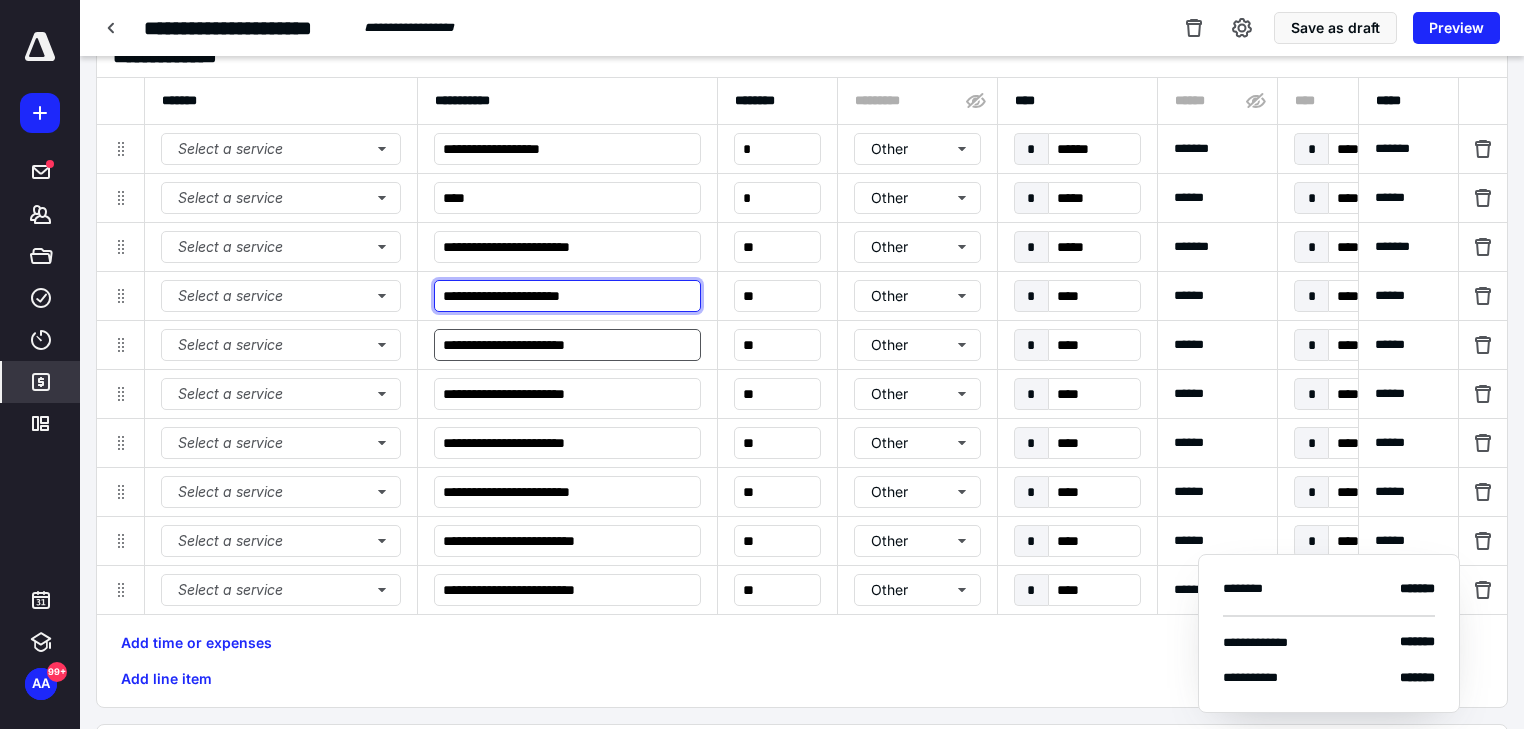 type on "**********" 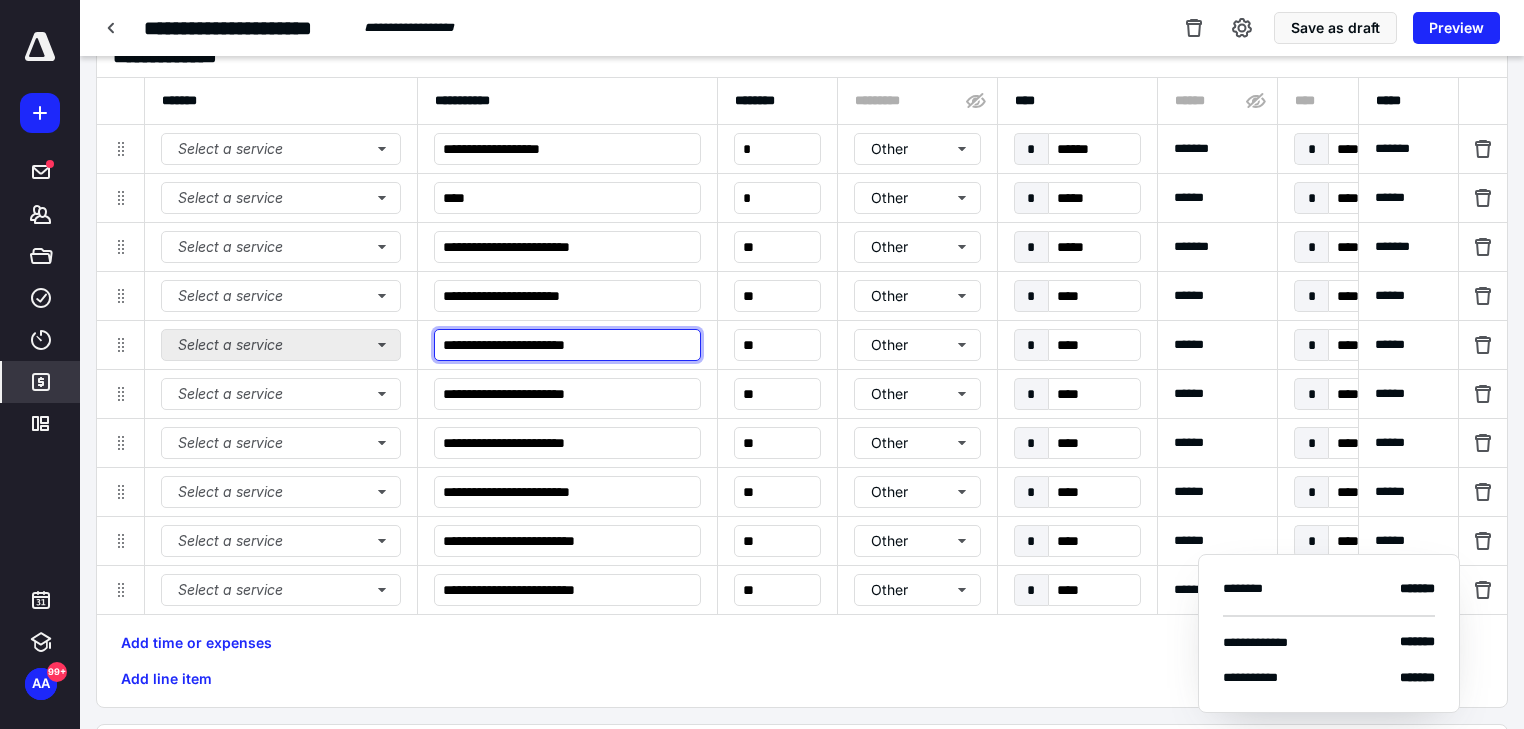drag, startPoint x: 467, startPoint y: 343, endPoint x: 396, endPoint y: 347, distance: 71.11259 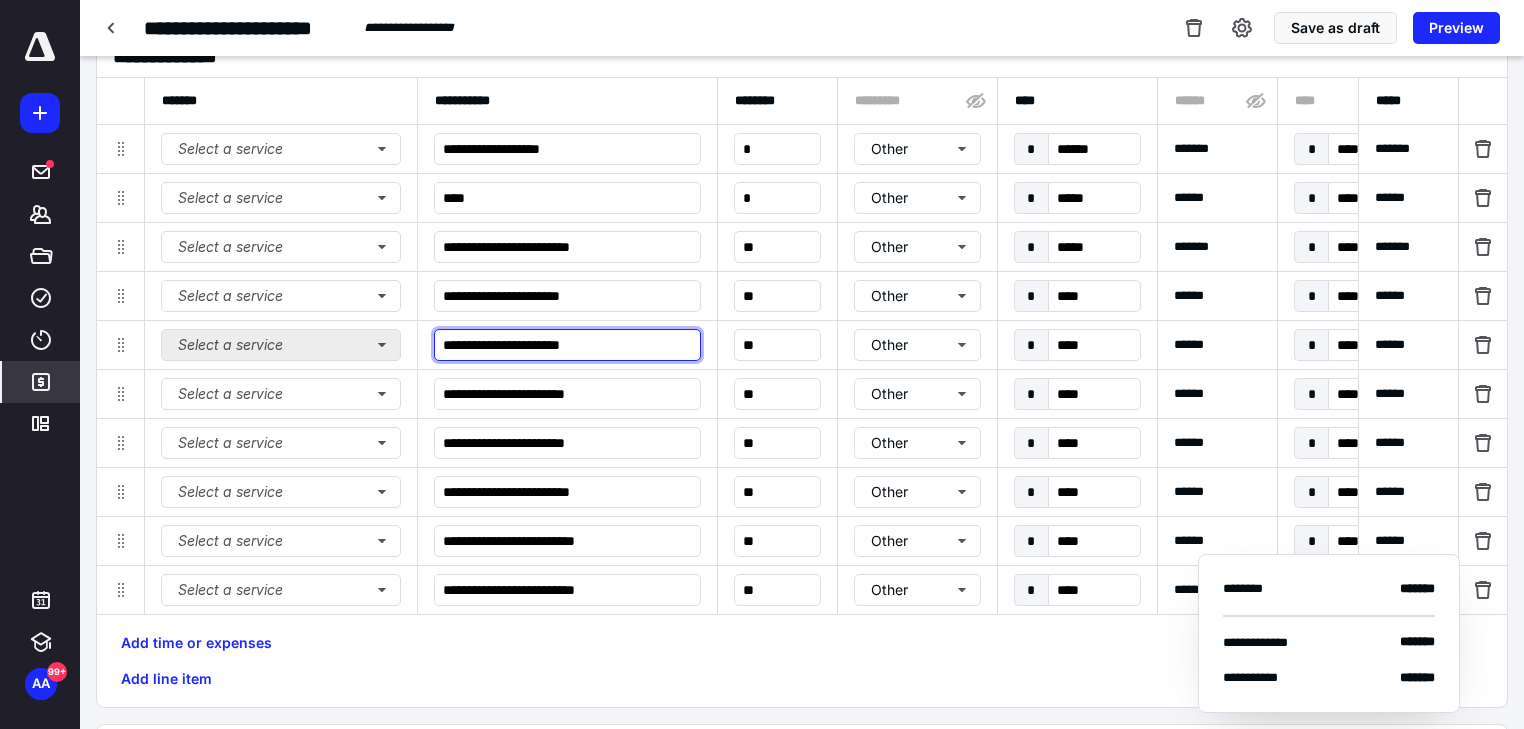 type on "**********" 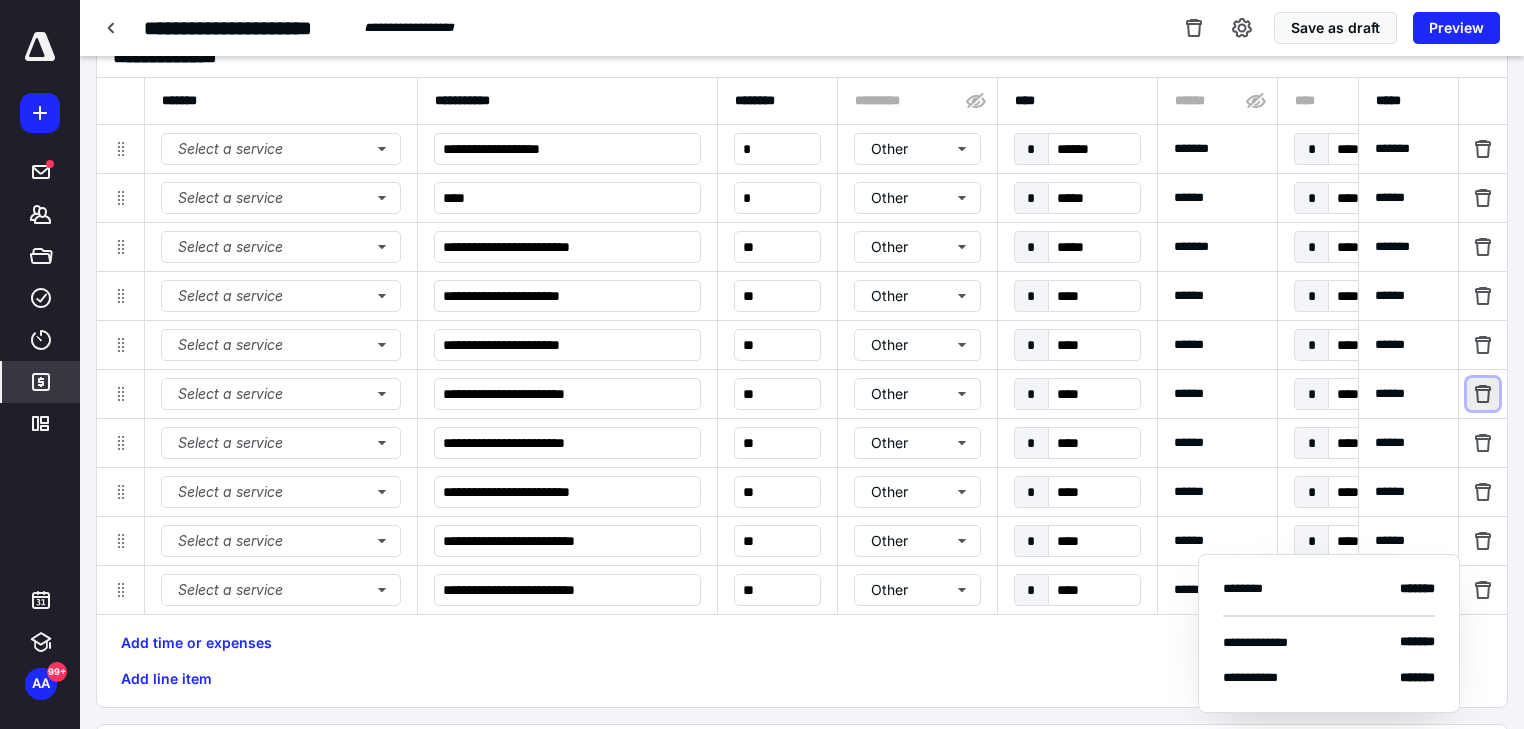 click at bounding box center [1483, 394] 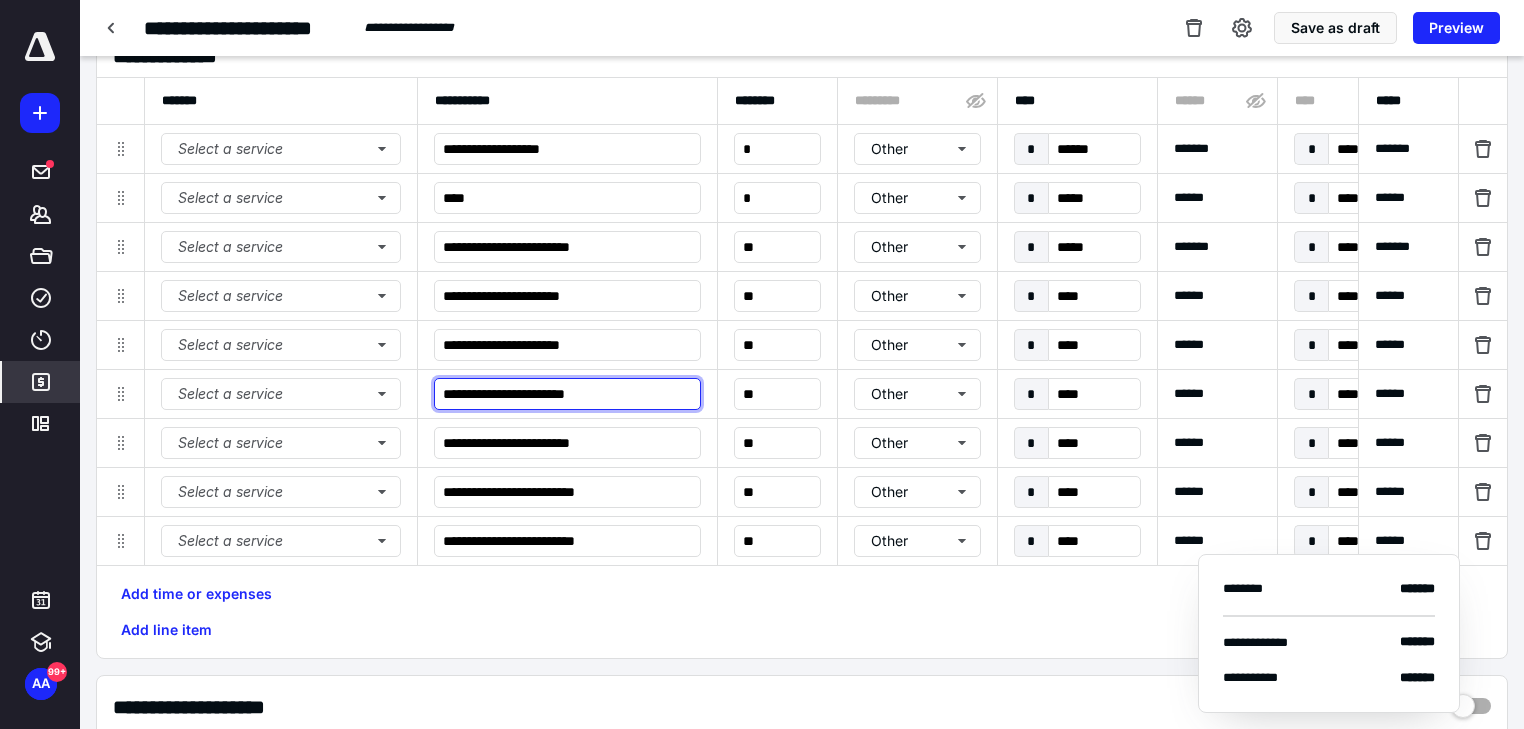 drag, startPoint x: 466, startPoint y: 391, endPoint x: 429, endPoint y: 383, distance: 37.85499 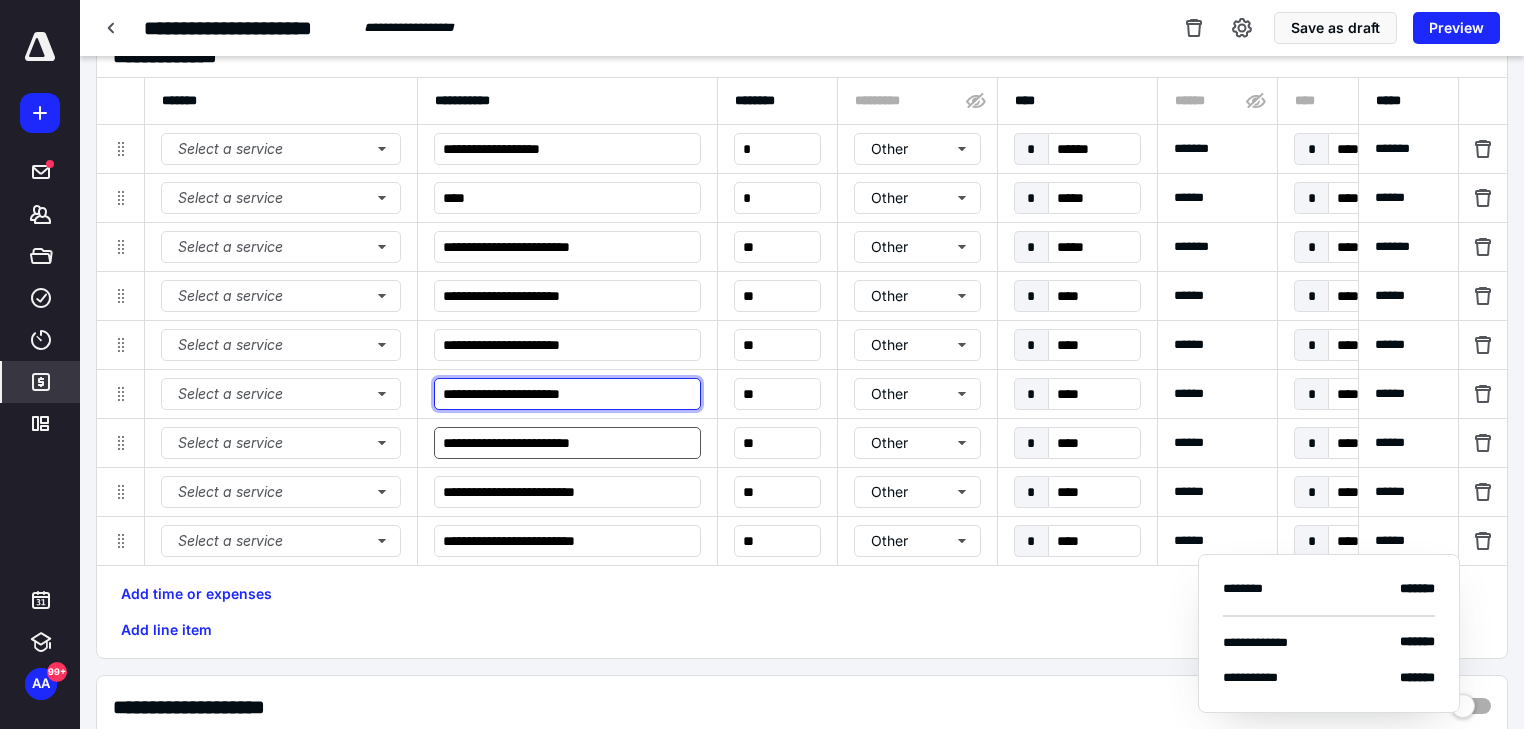 type on "**********" 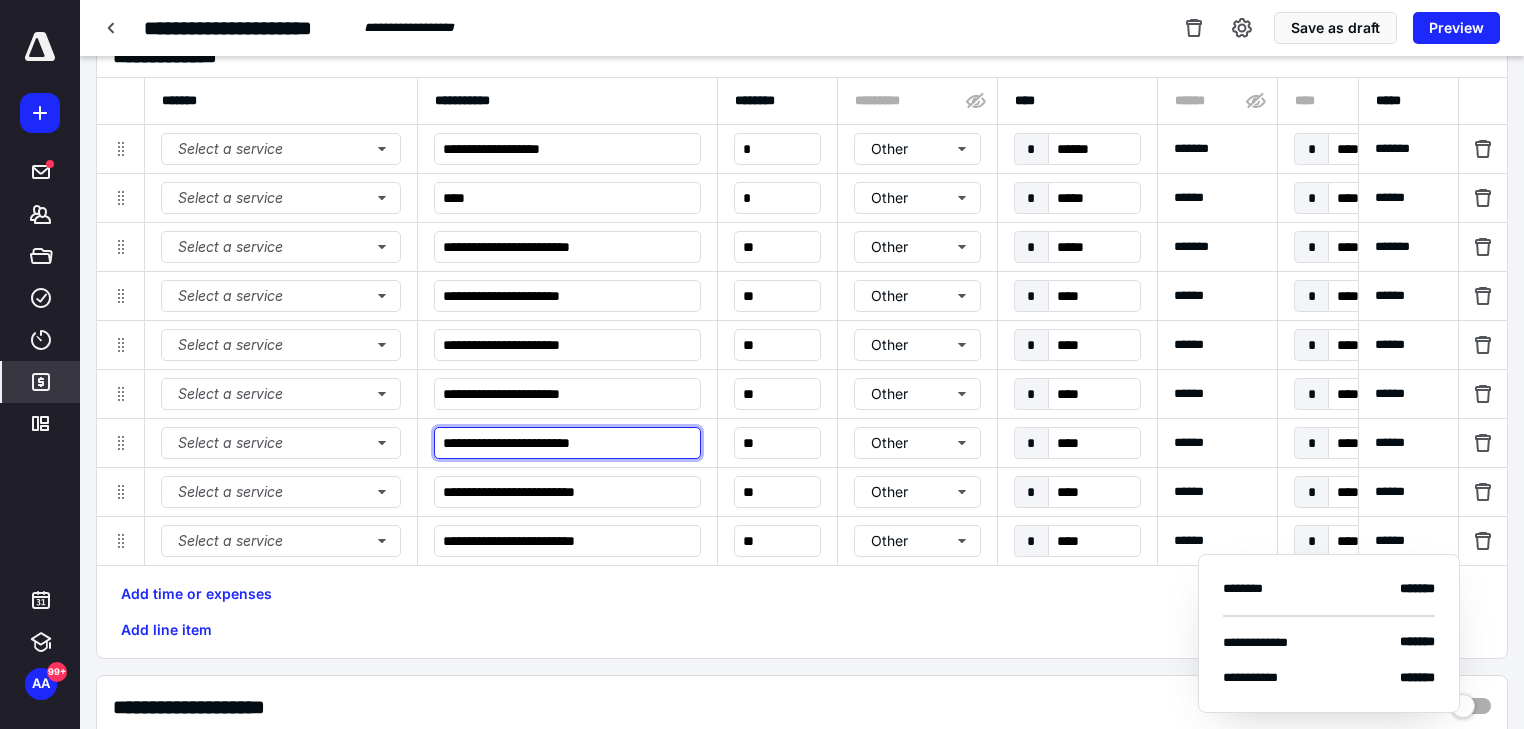drag, startPoint x: 489, startPoint y: 439, endPoint x: 412, endPoint y: 437, distance: 77.02597 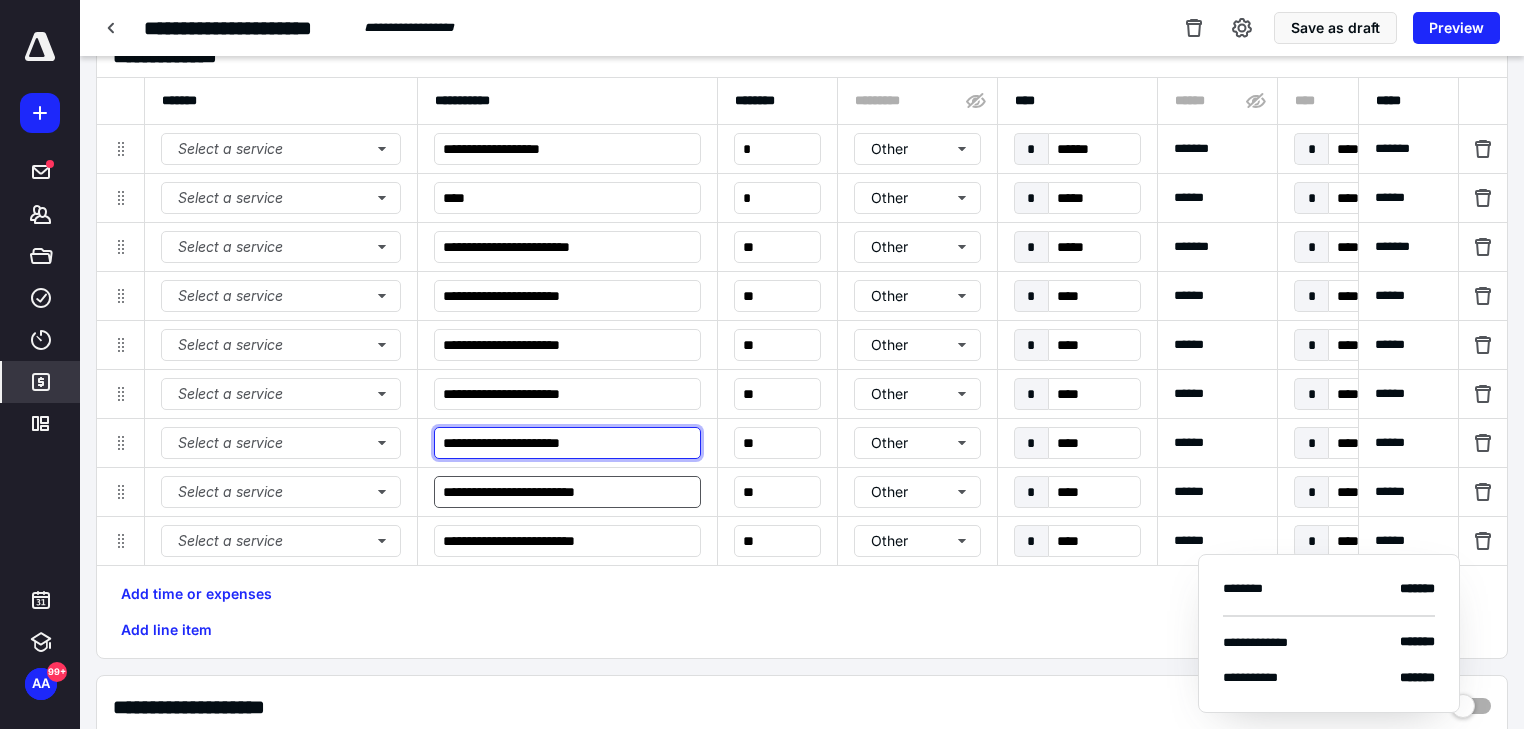 type on "**********" 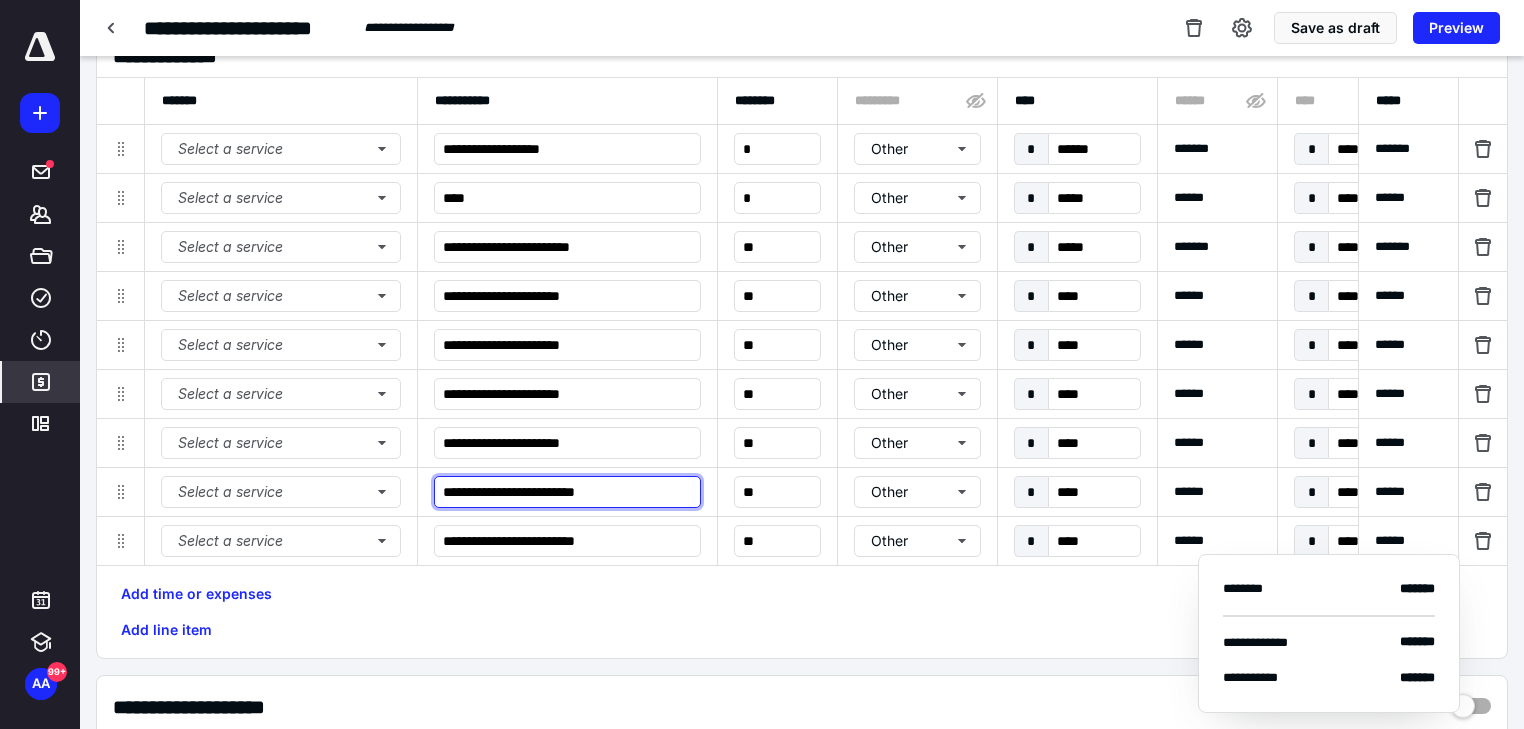 drag, startPoint x: 497, startPoint y: 485, endPoint x: 407, endPoint y: 487, distance: 90.02222 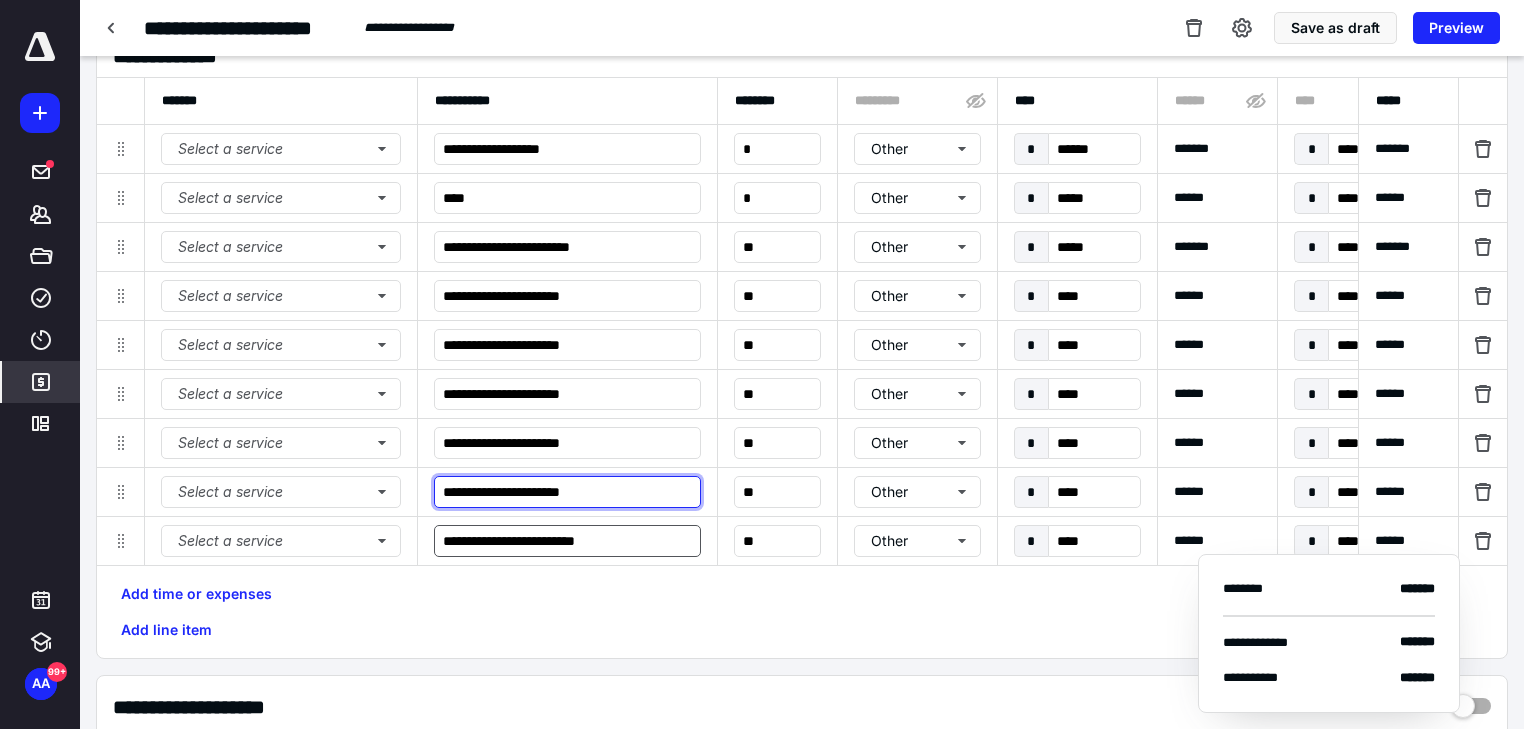 type on "**********" 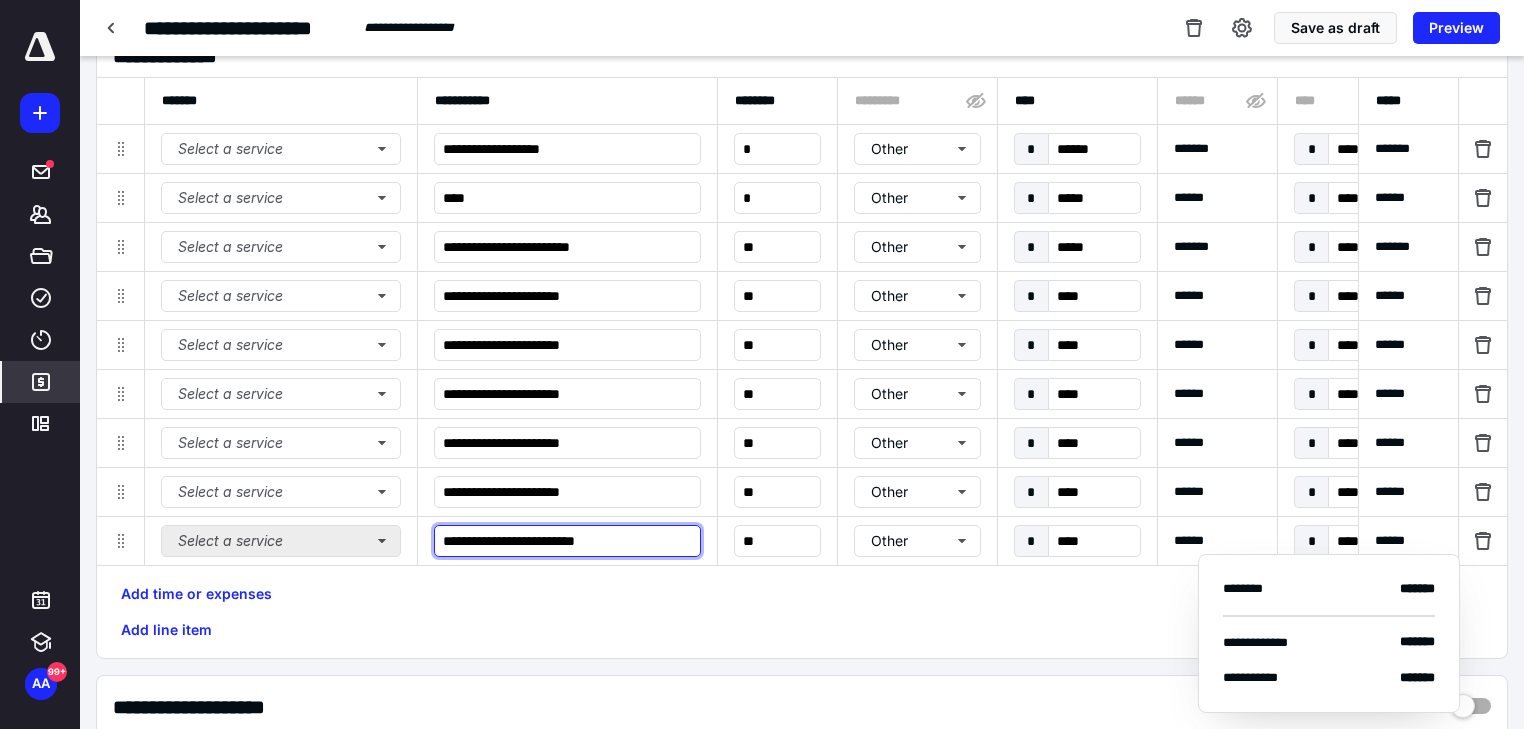 drag, startPoint x: 505, startPoint y: 534, endPoint x: 388, endPoint y: 534, distance: 117 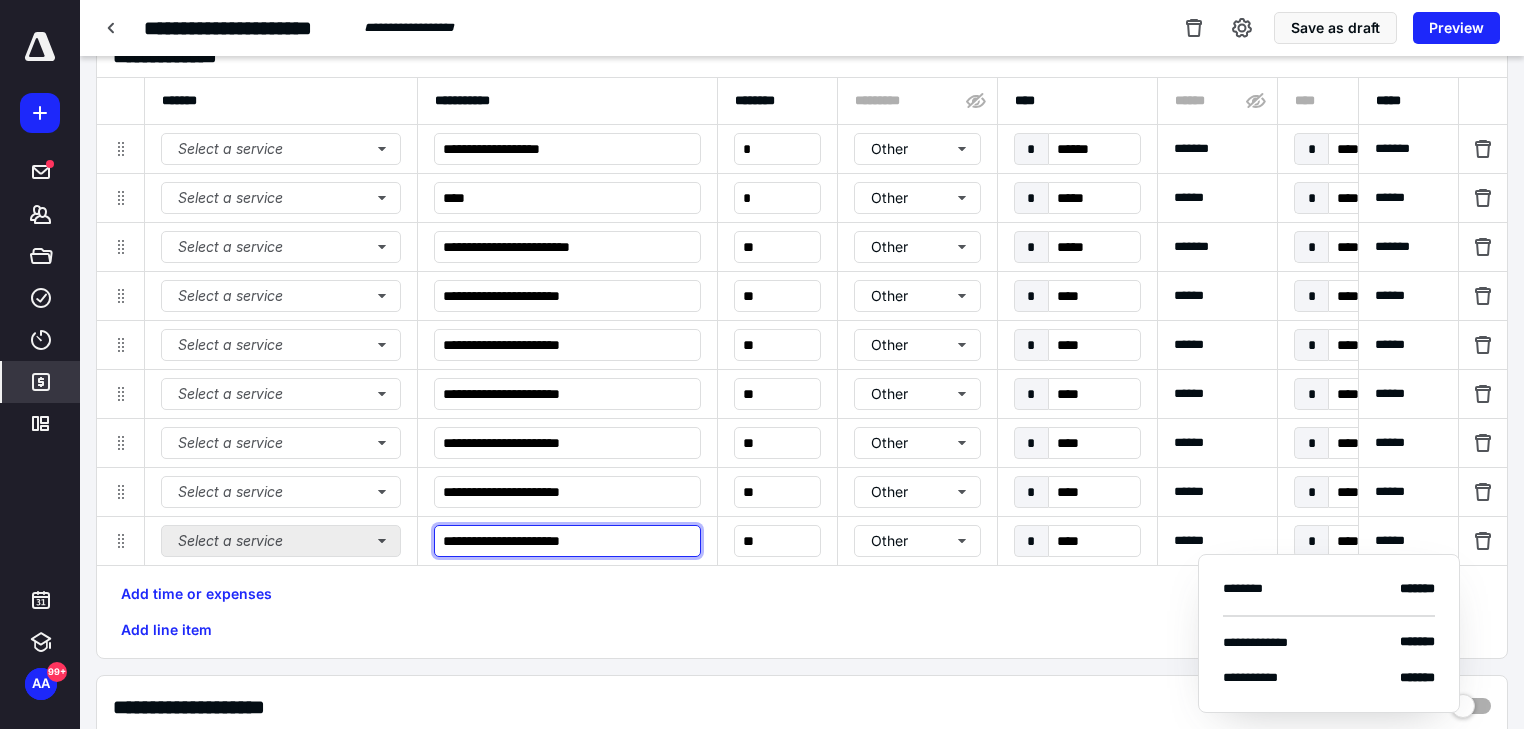 type on "**********" 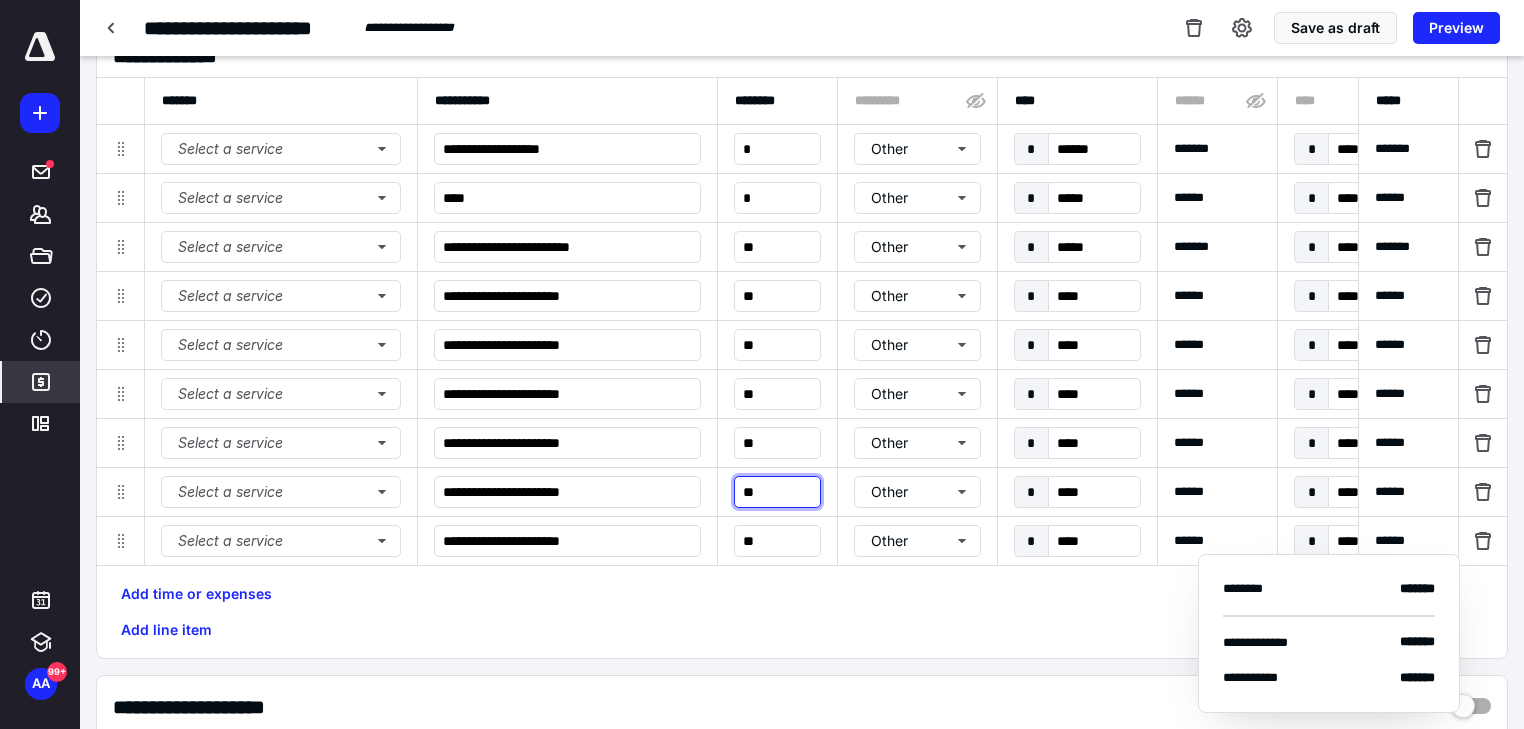 click on "**" at bounding box center (777, 492) 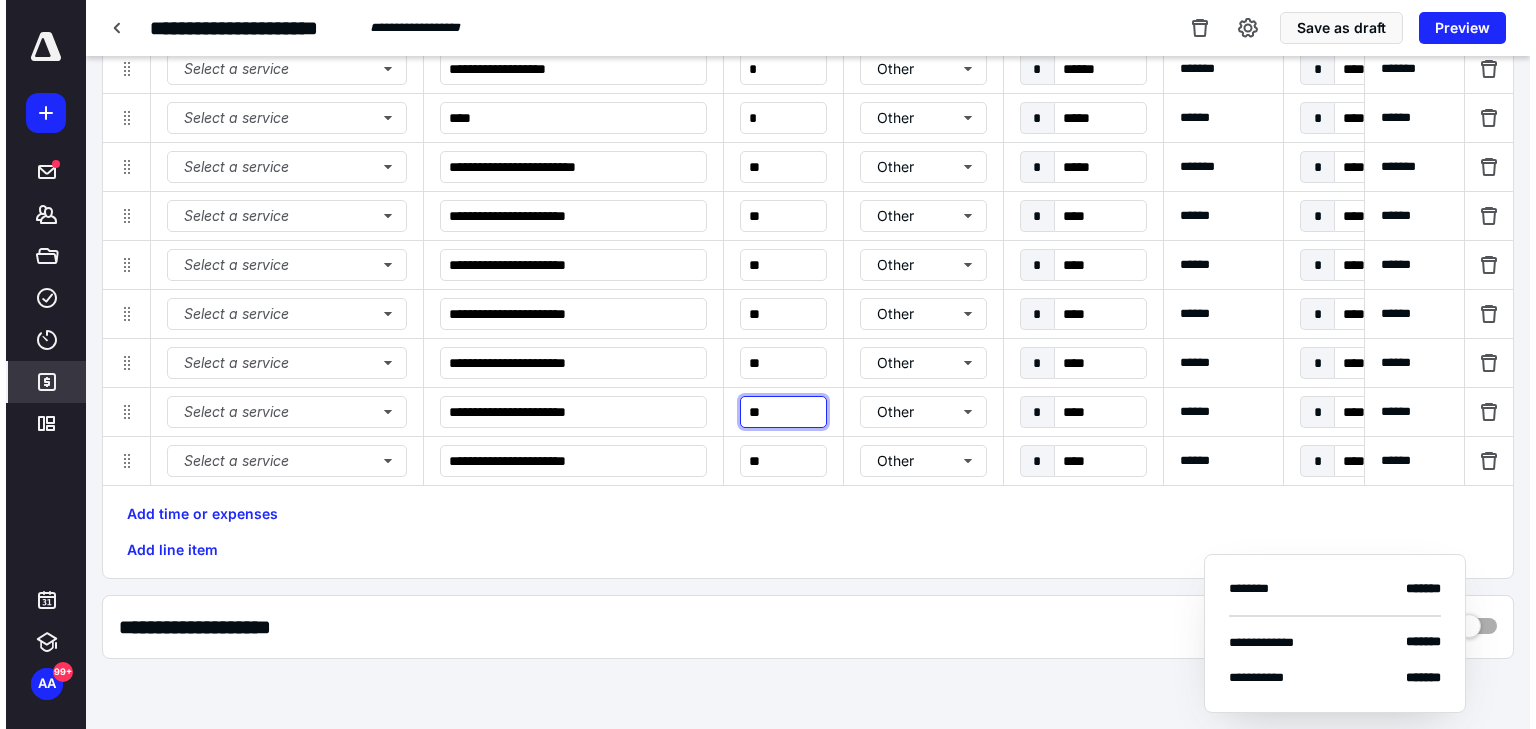 scroll, scrollTop: 240, scrollLeft: 0, axis: vertical 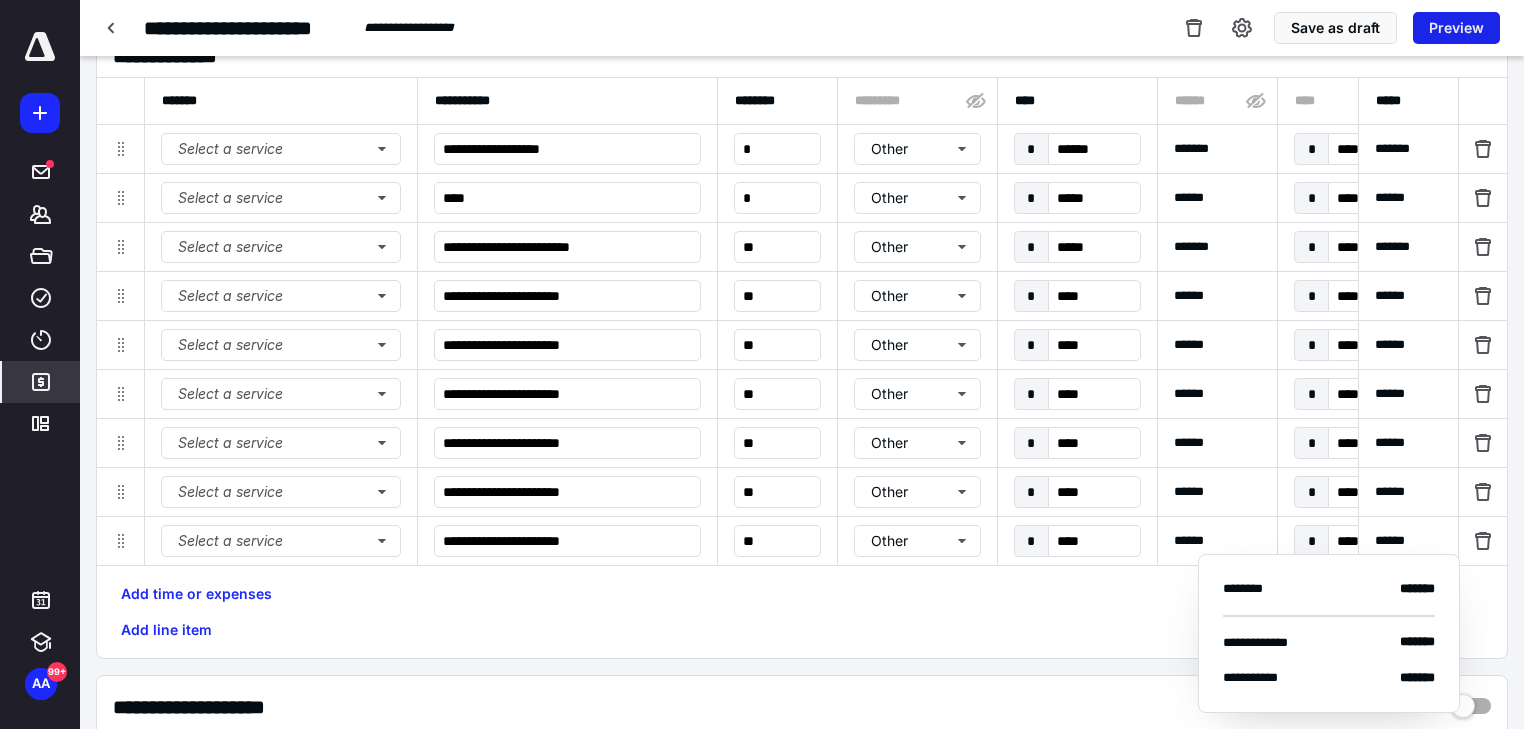 click on "Preview" at bounding box center [1456, 28] 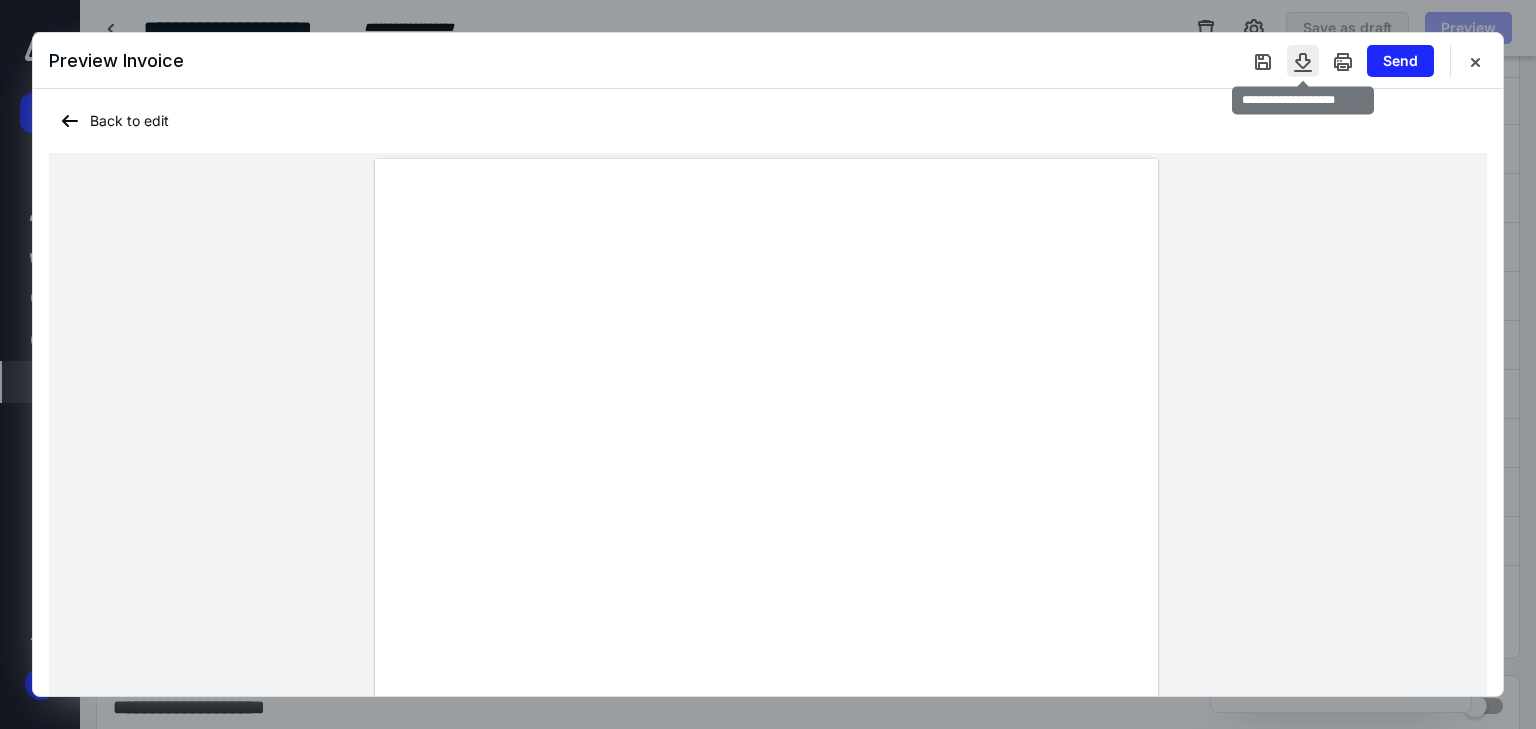 click at bounding box center (1303, 61) 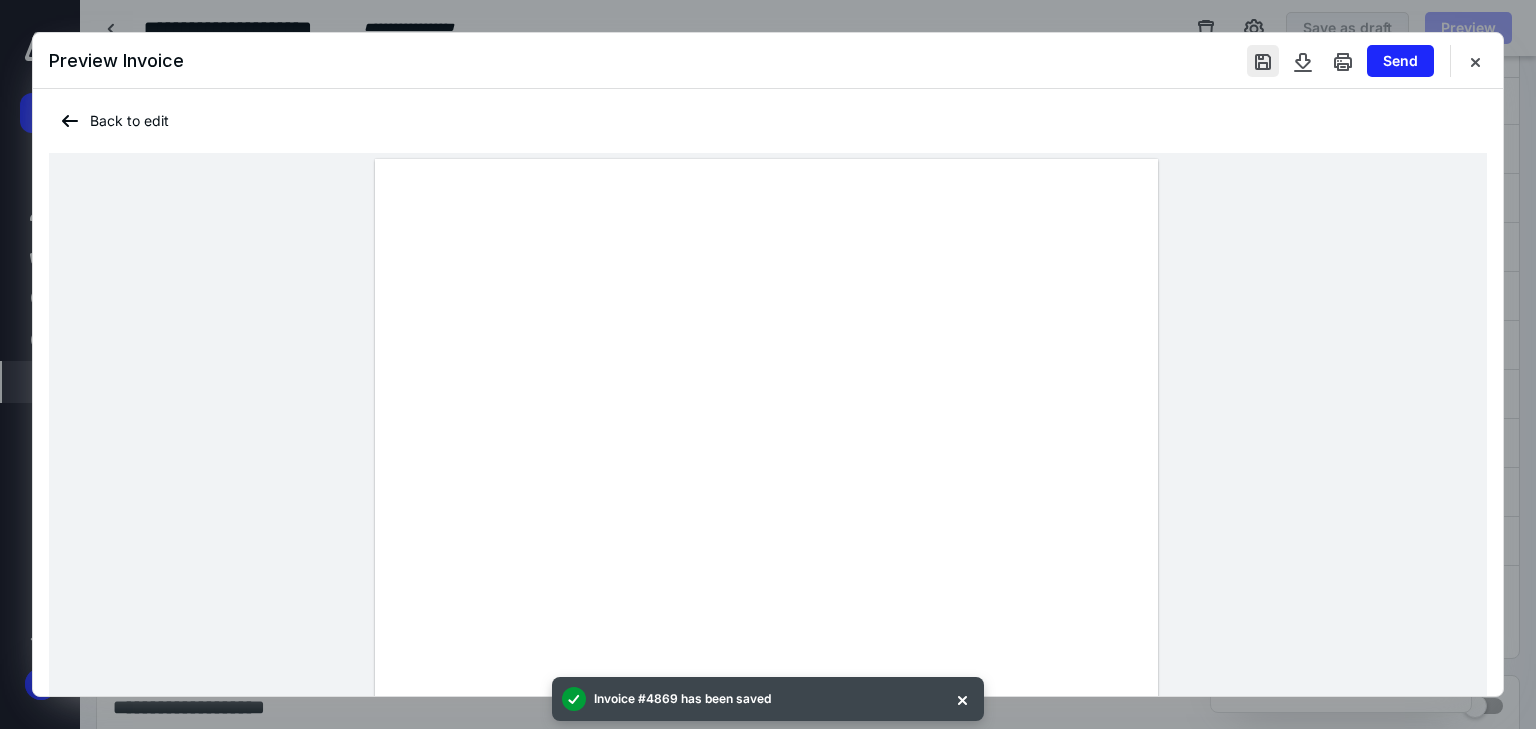 click at bounding box center (1263, 61) 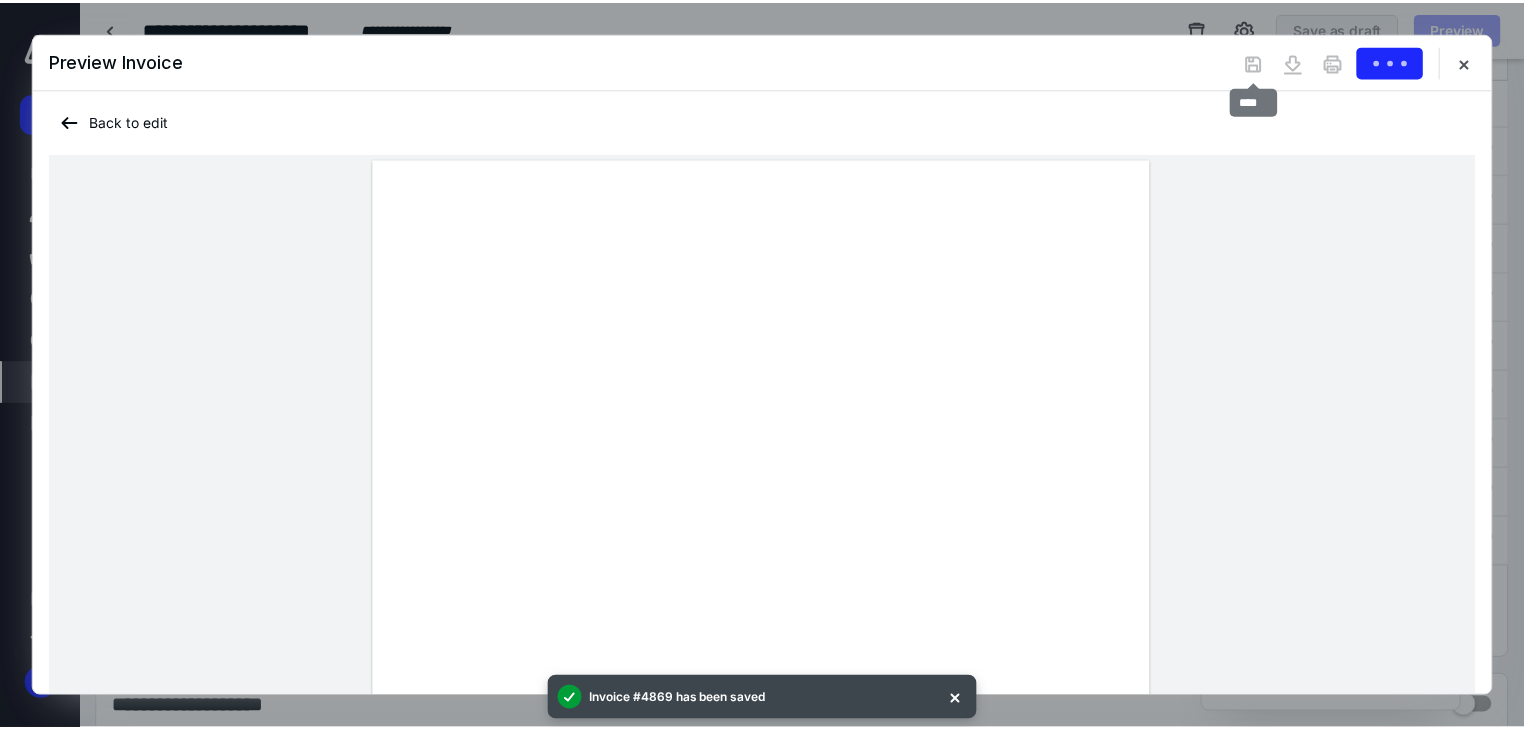 scroll, scrollTop: 0, scrollLeft: 0, axis: both 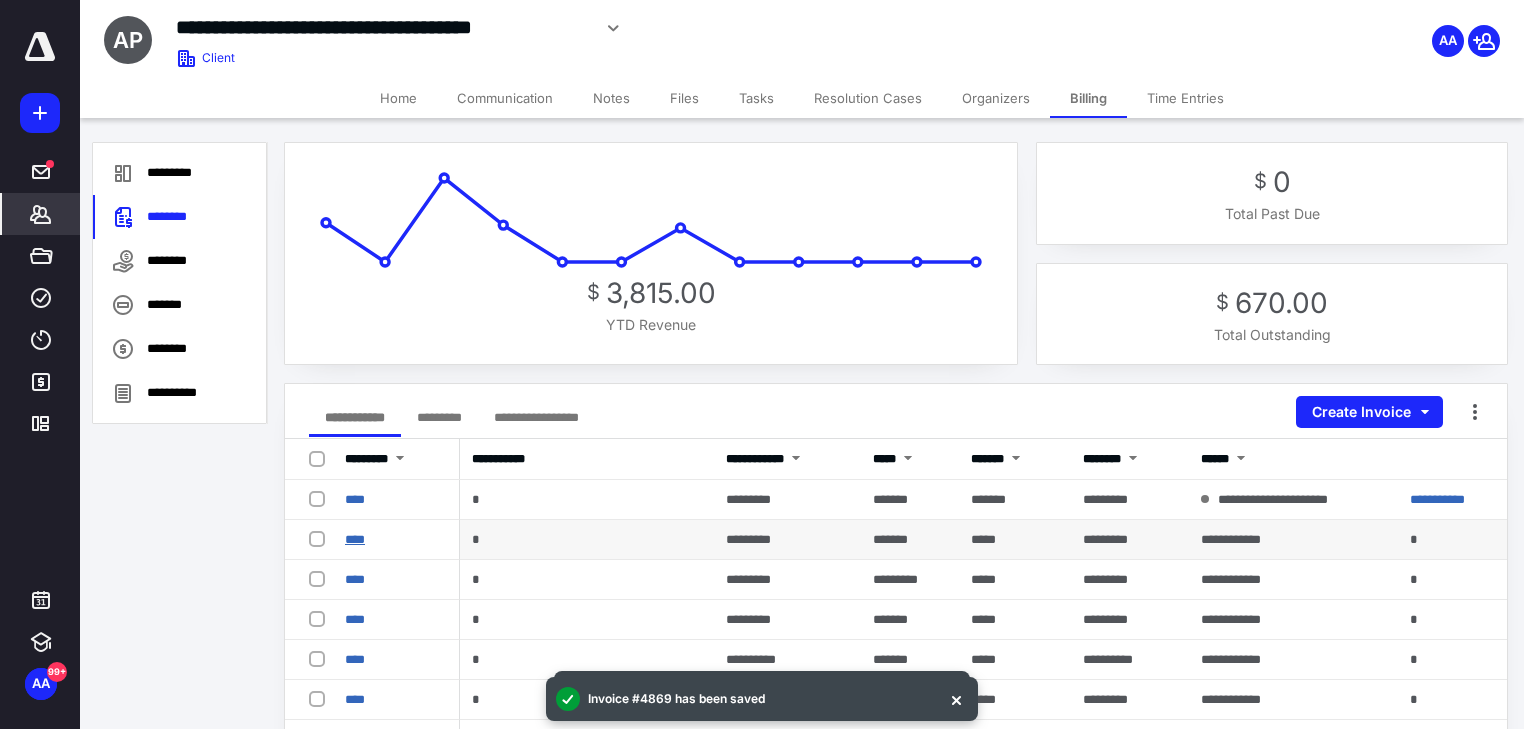 click on "****" at bounding box center [355, 539] 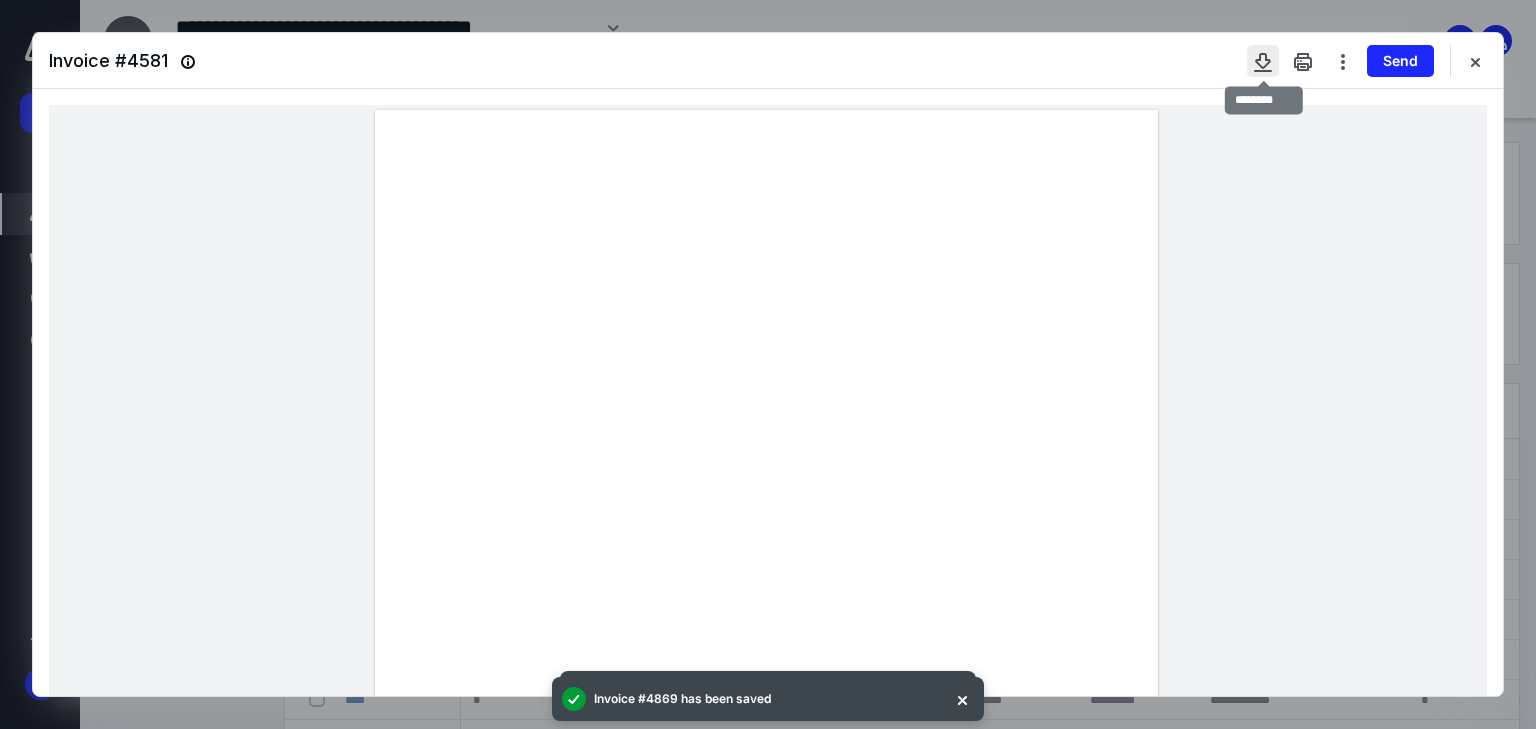 click at bounding box center (1263, 61) 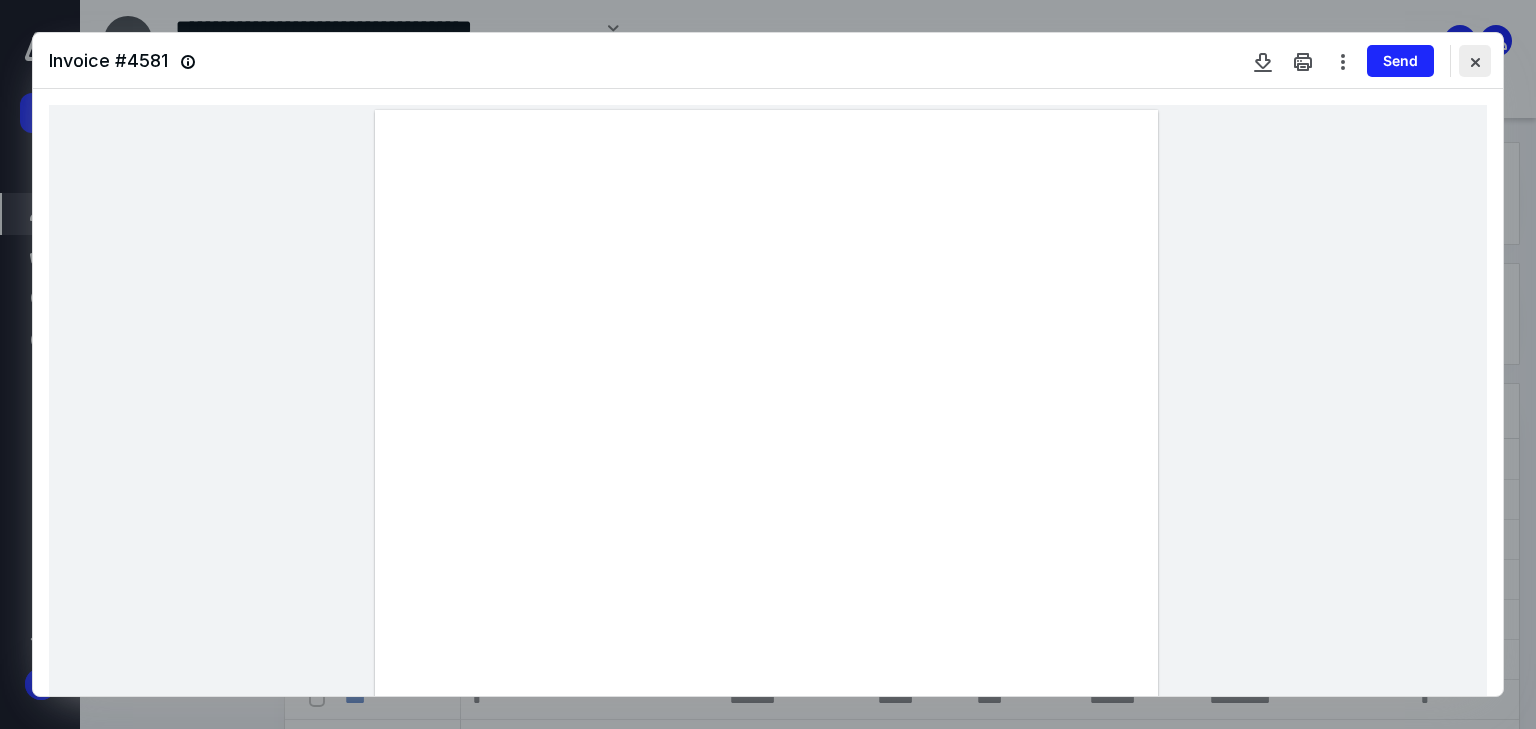 click at bounding box center (1475, 61) 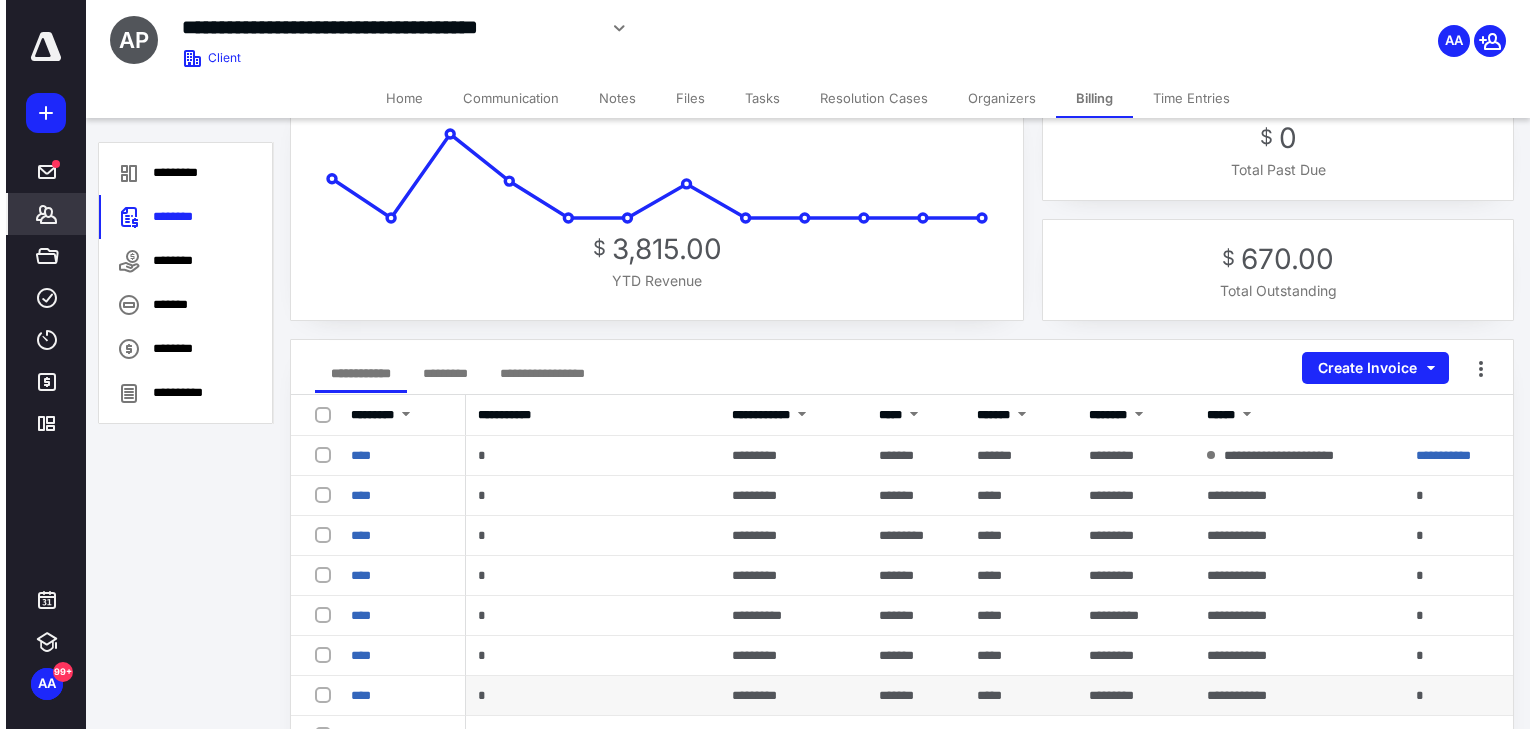 scroll, scrollTop: 80, scrollLeft: 0, axis: vertical 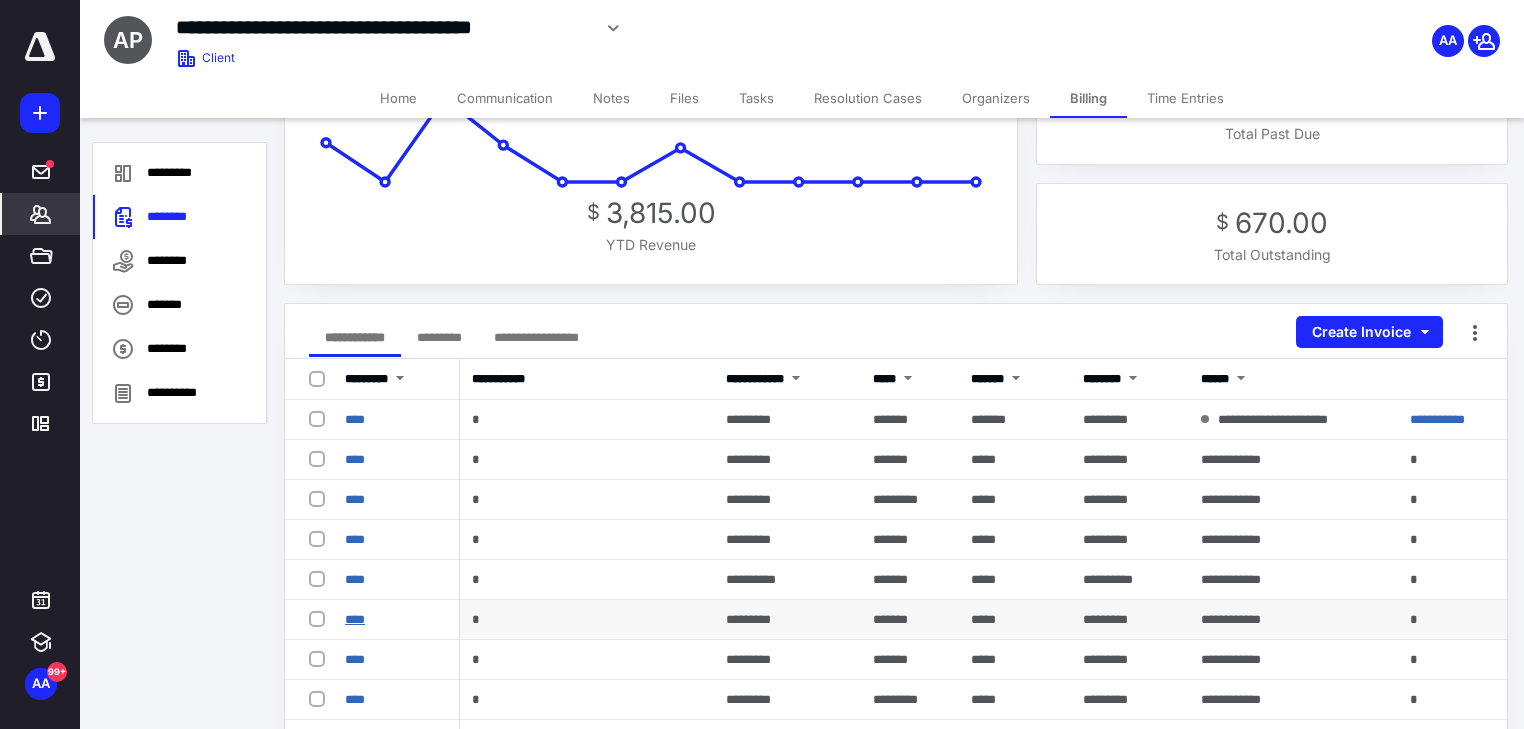 click on "****" at bounding box center [355, 619] 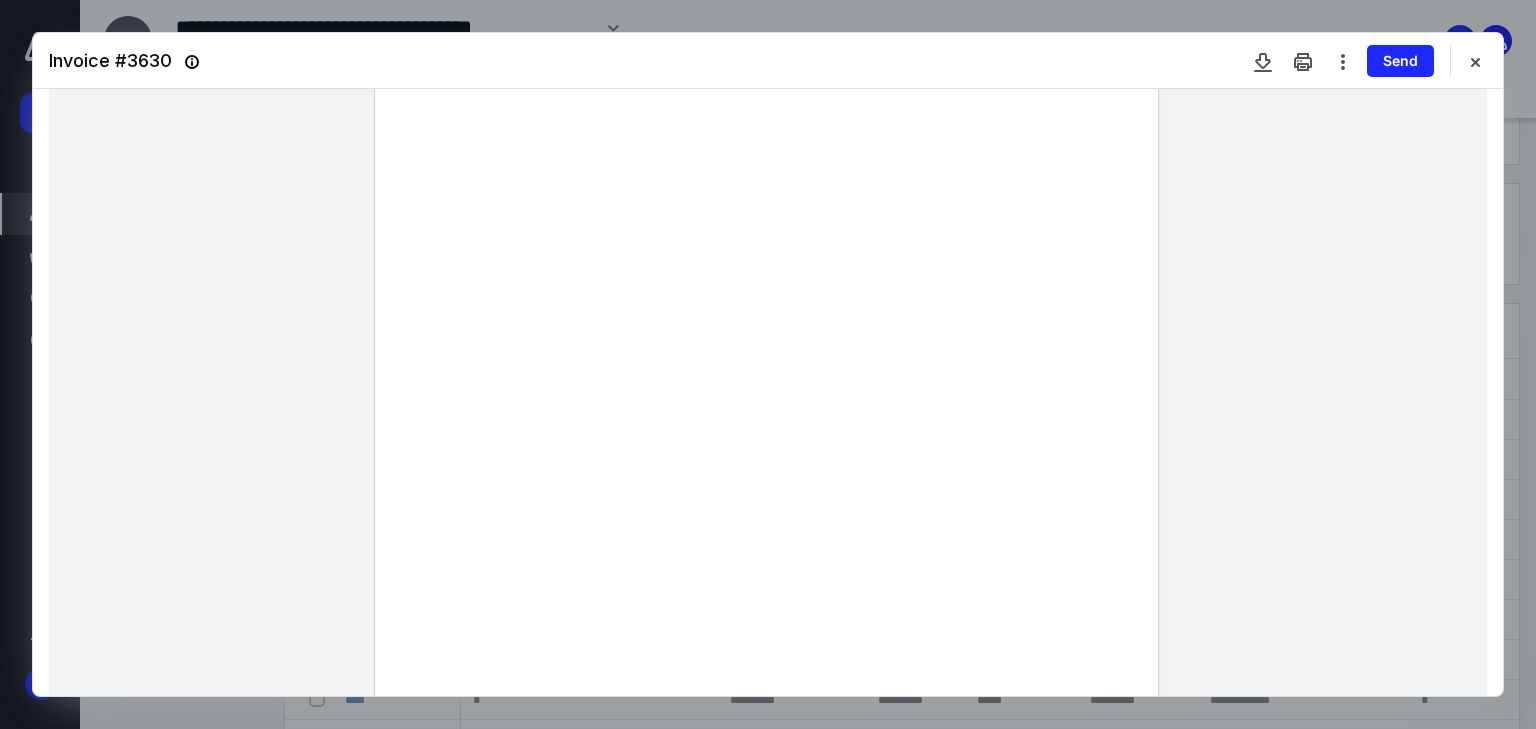 scroll, scrollTop: 320, scrollLeft: 0, axis: vertical 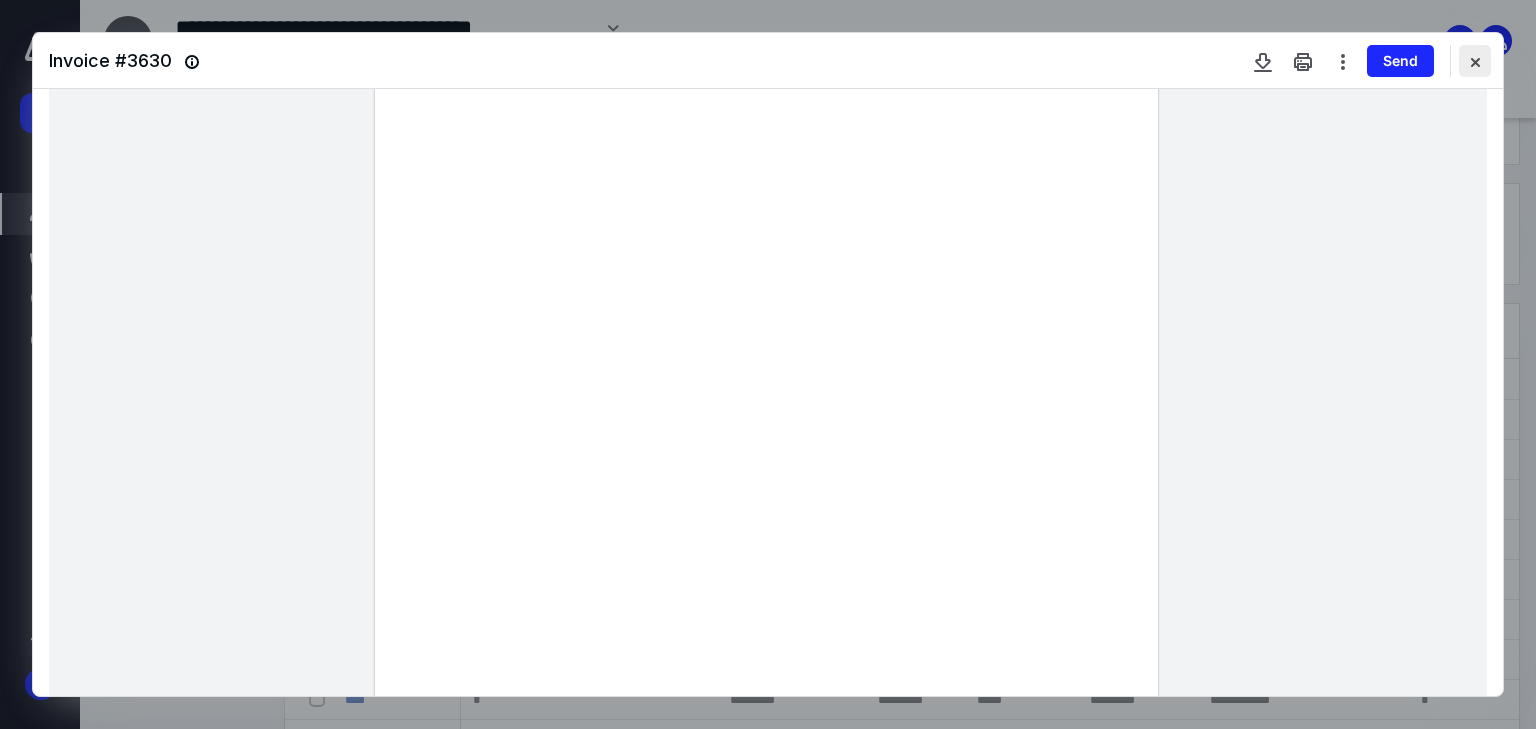 click at bounding box center (1475, 61) 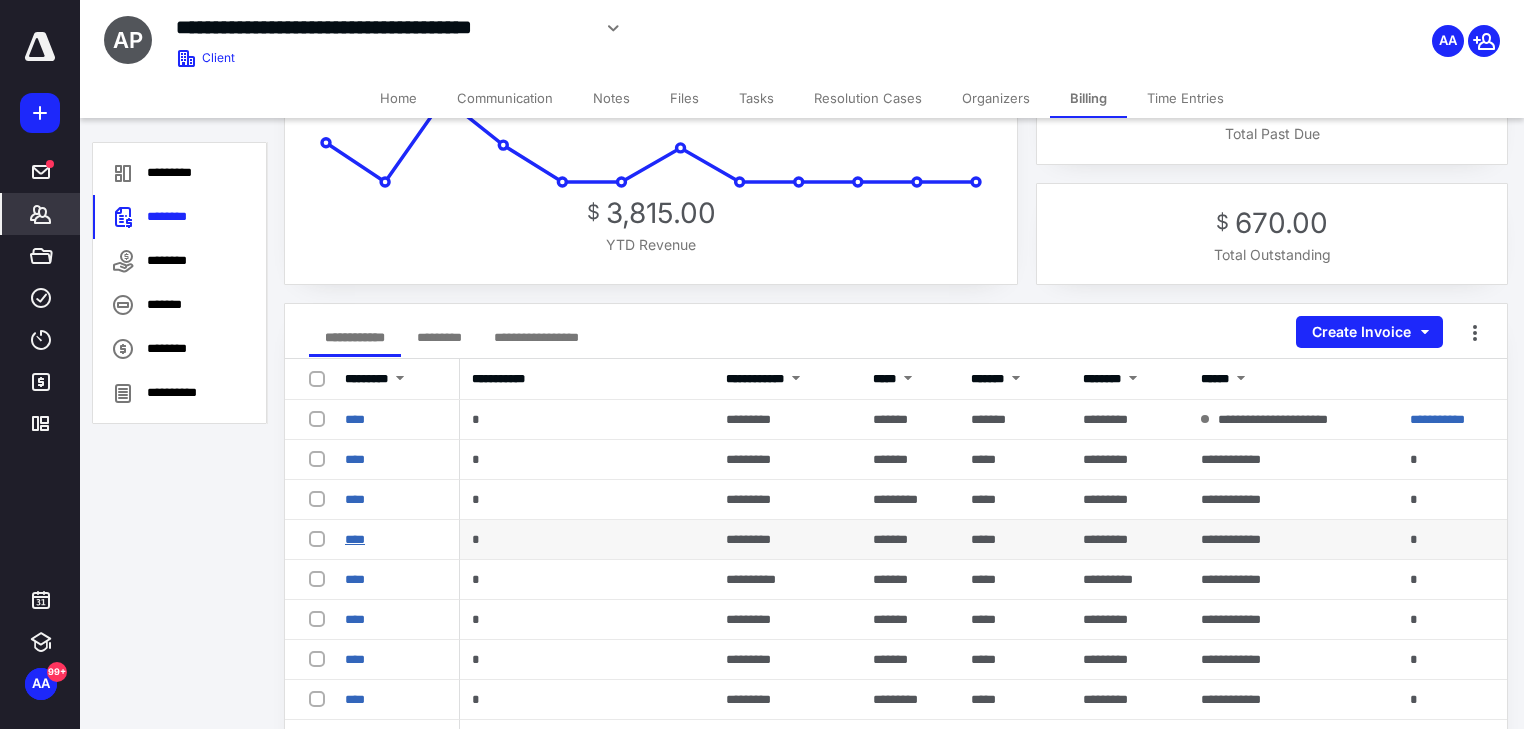 click on "****" at bounding box center (355, 539) 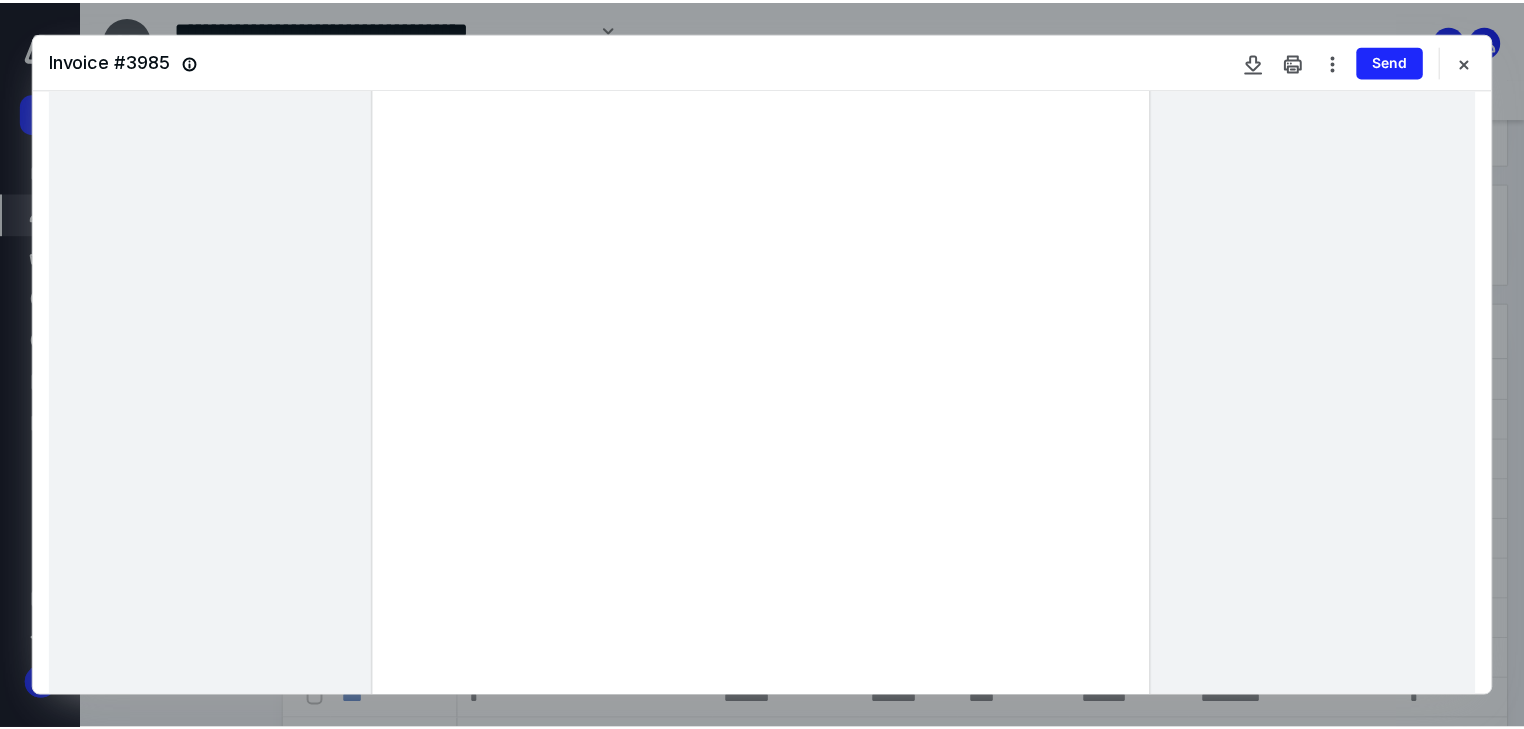 scroll, scrollTop: 240, scrollLeft: 0, axis: vertical 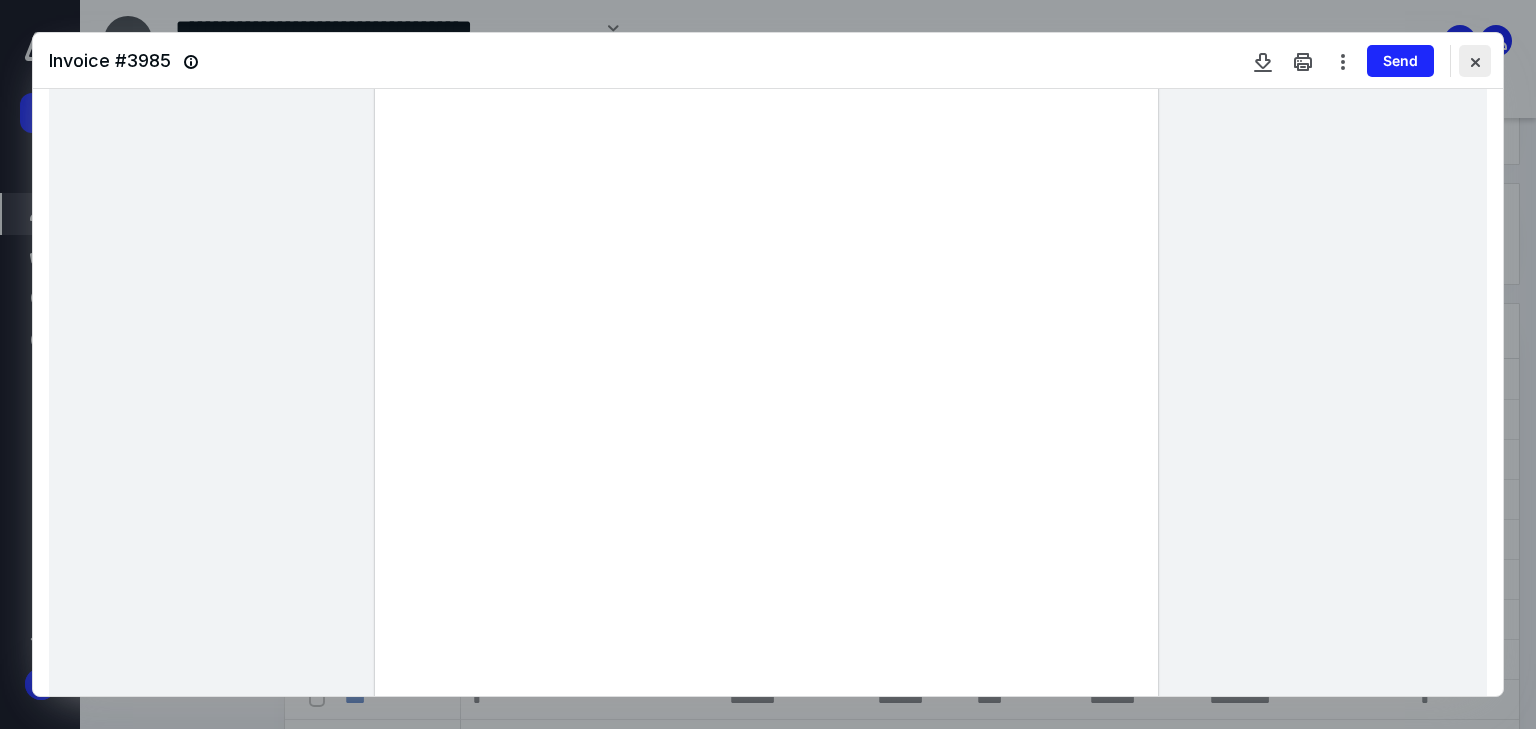 click at bounding box center (1475, 61) 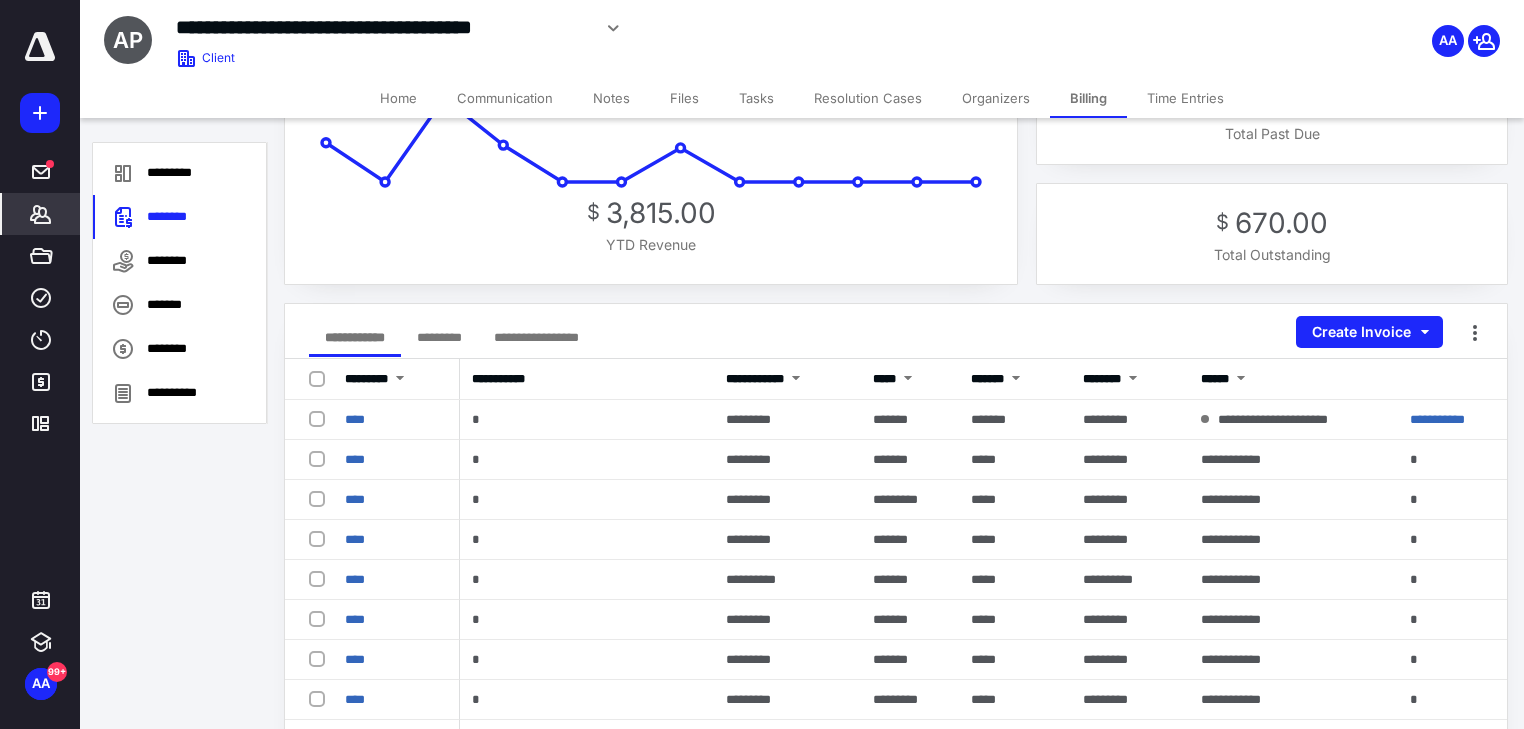 click 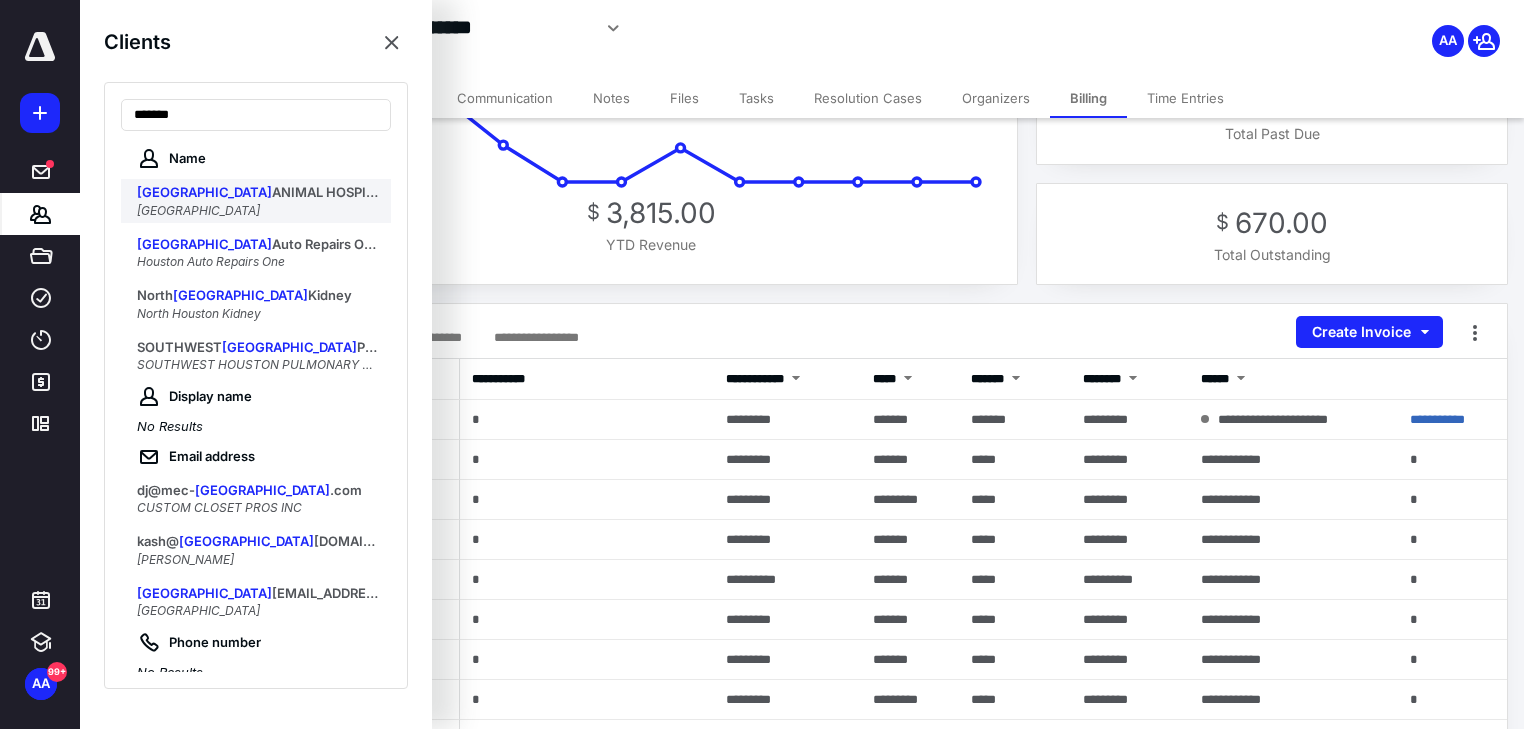 type on "*******" 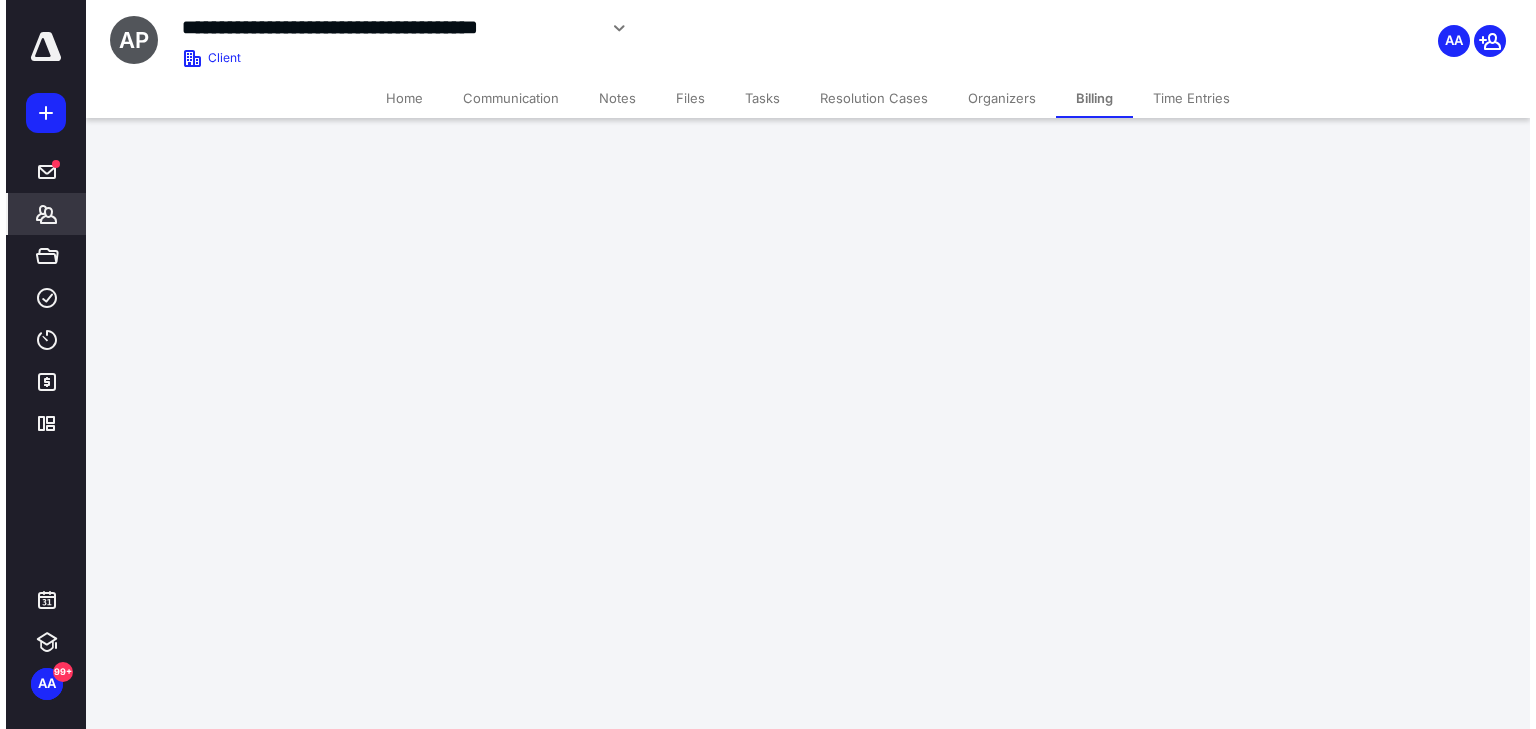 scroll, scrollTop: 0, scrollLeft: 0, axis: both 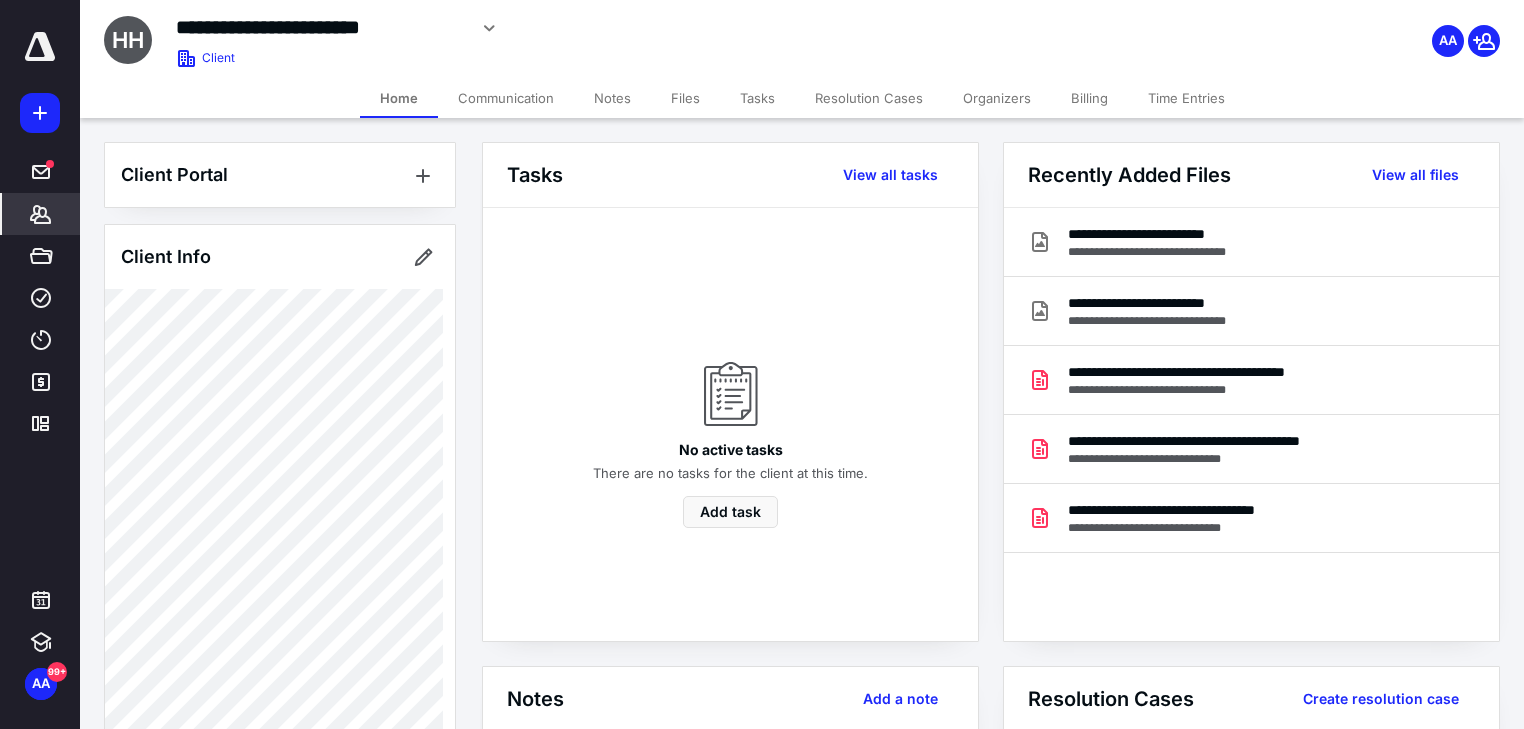 drag, startPoint x: 1072, startPoint y: 100, endPoint x: 1020, endPoint y: 111, distance: 53.15073 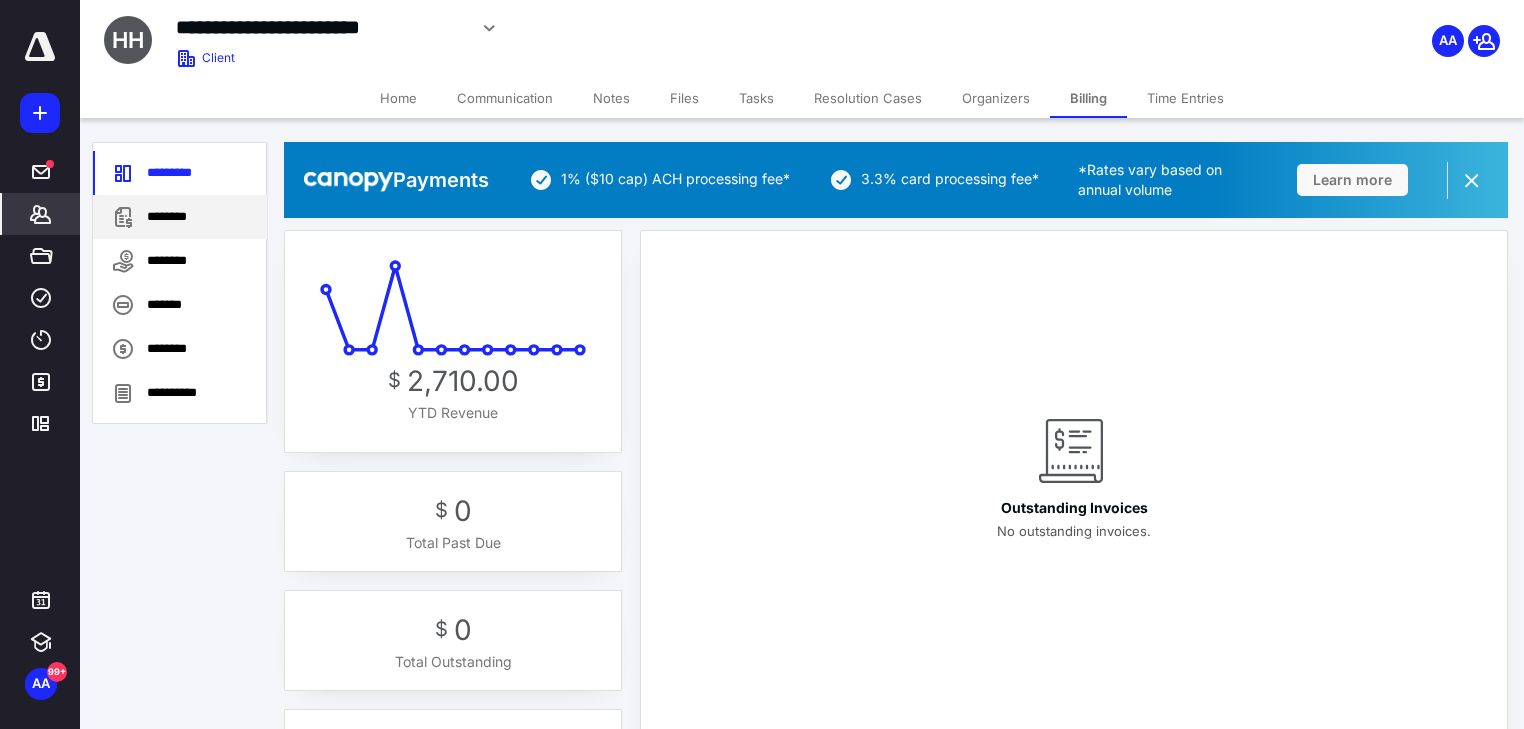 click 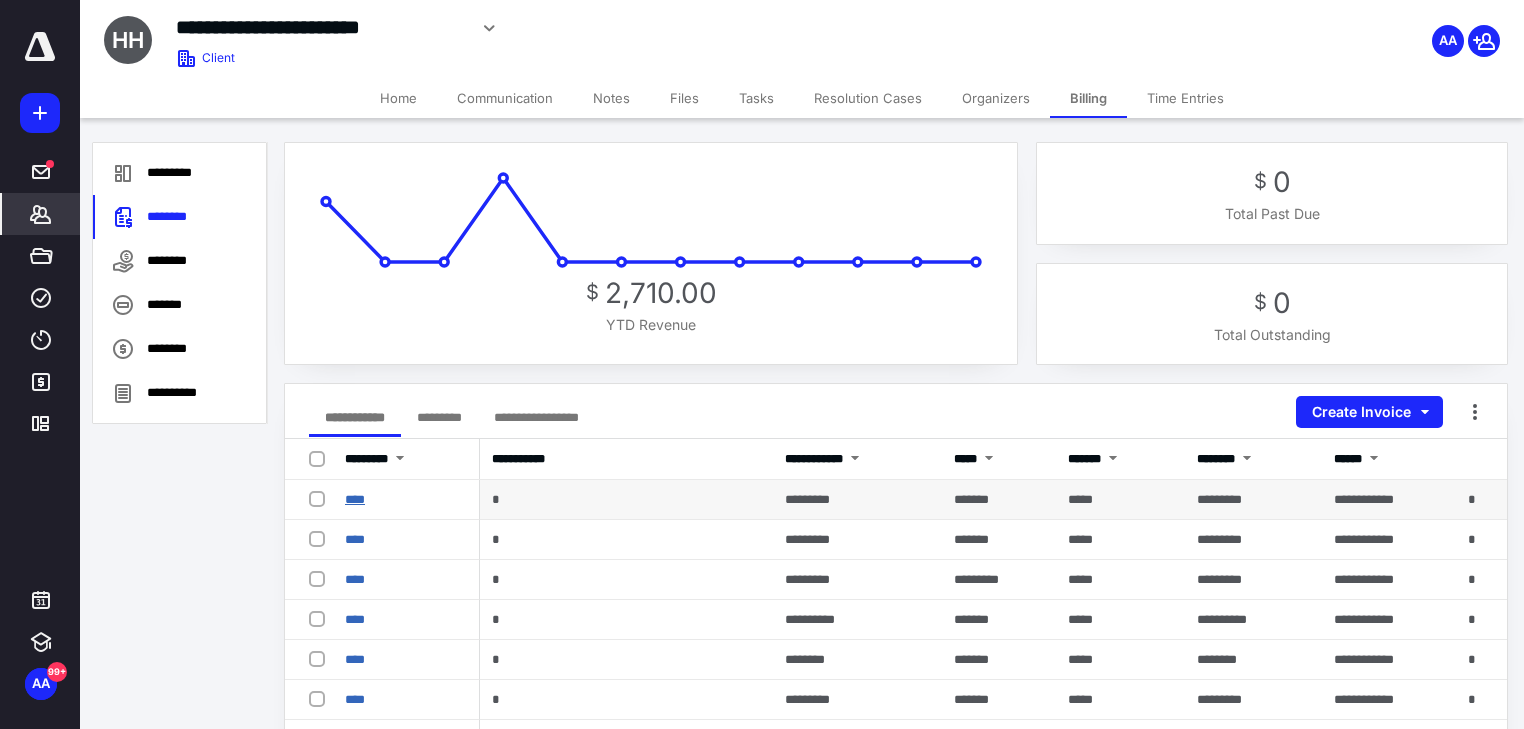 click on "****" at bounding box center [355, 499] 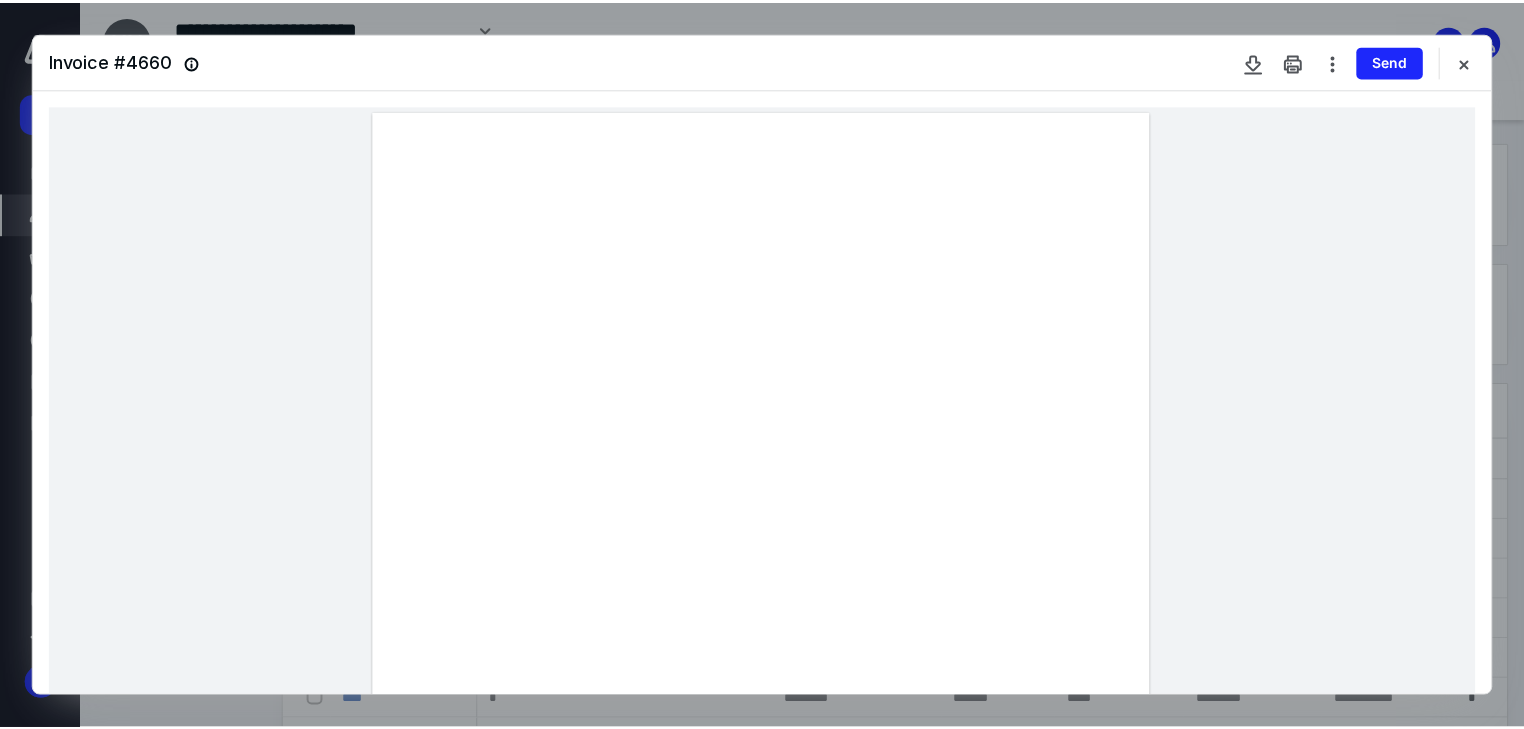 scroll, scrollTop: 80, scrollLeft: 0, axis: vertical 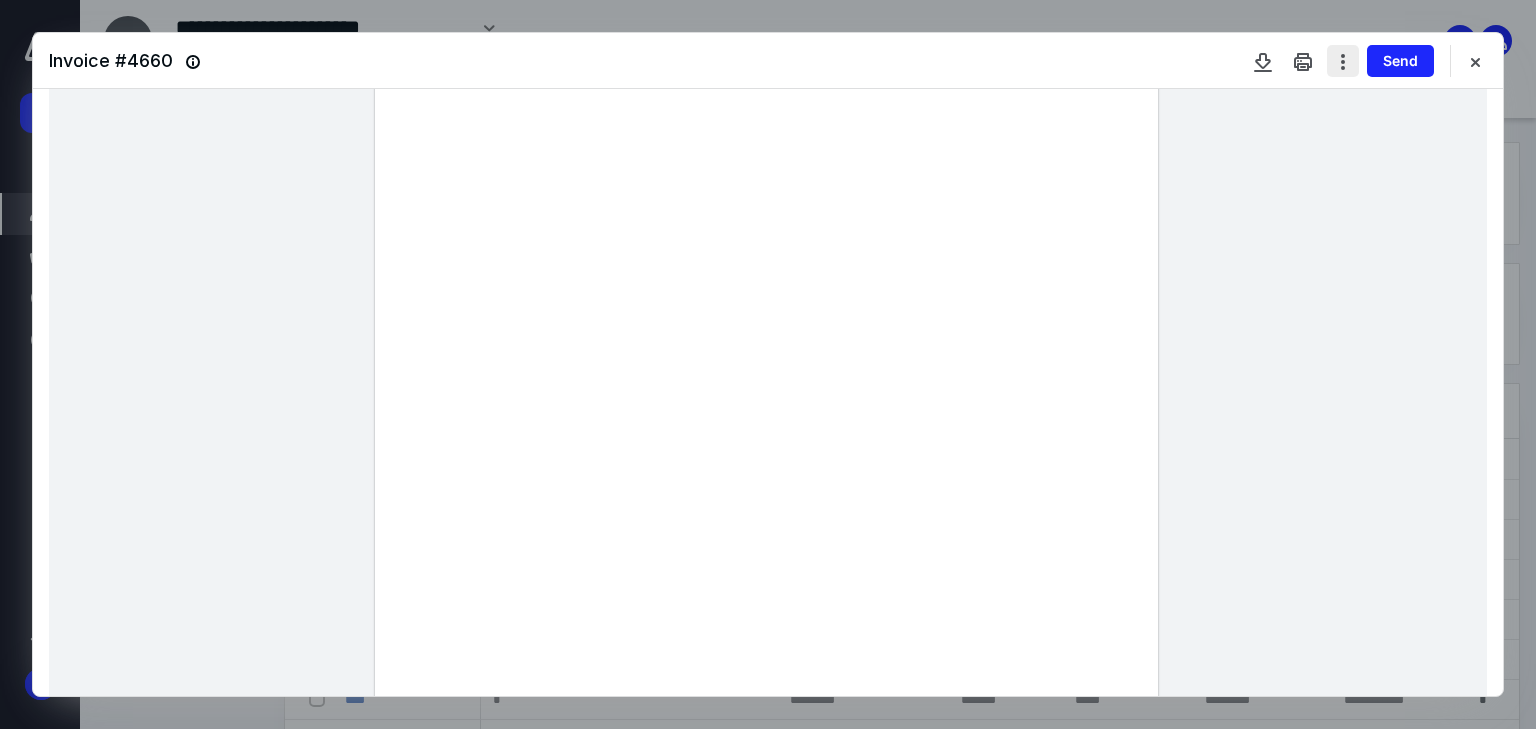 click at bounding box center (1343, 61) 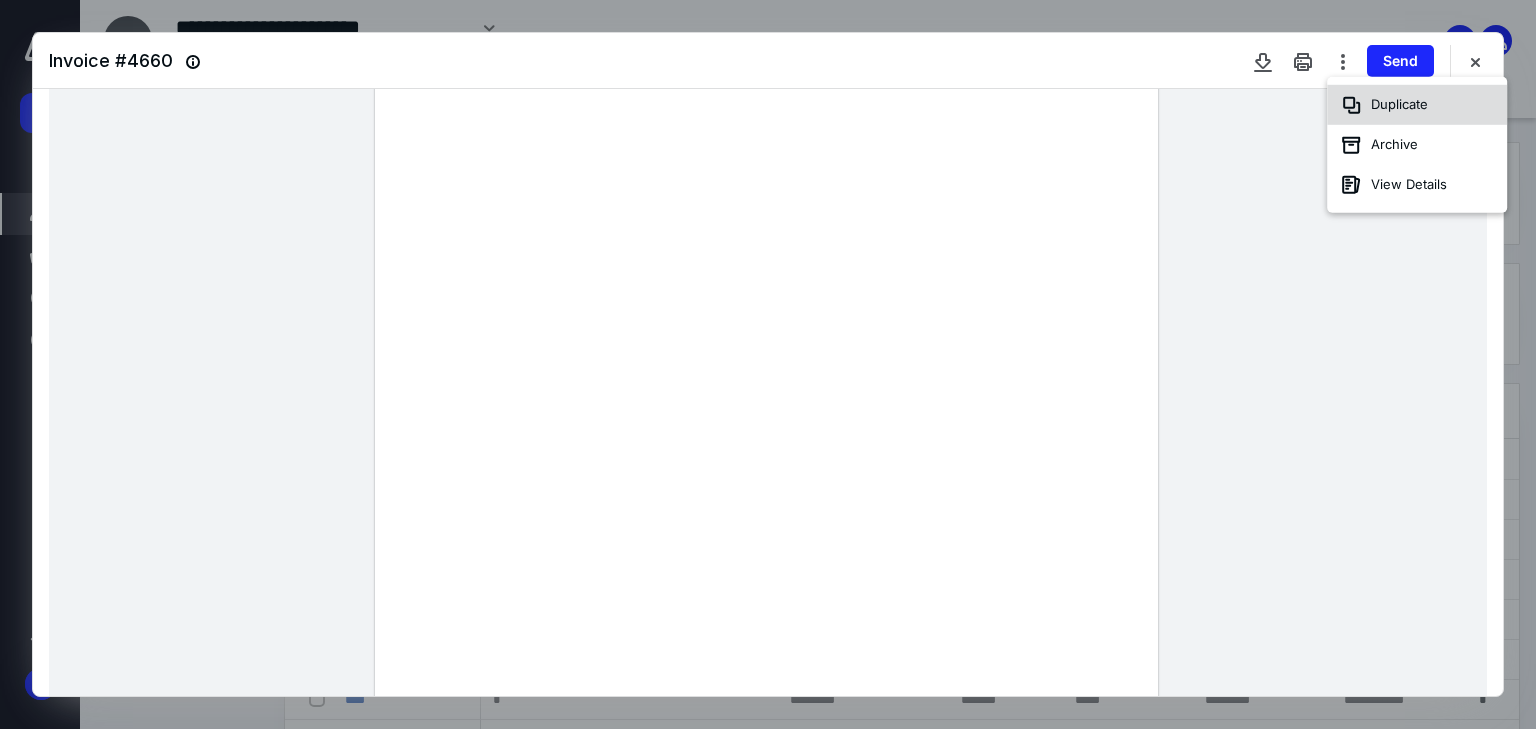 click 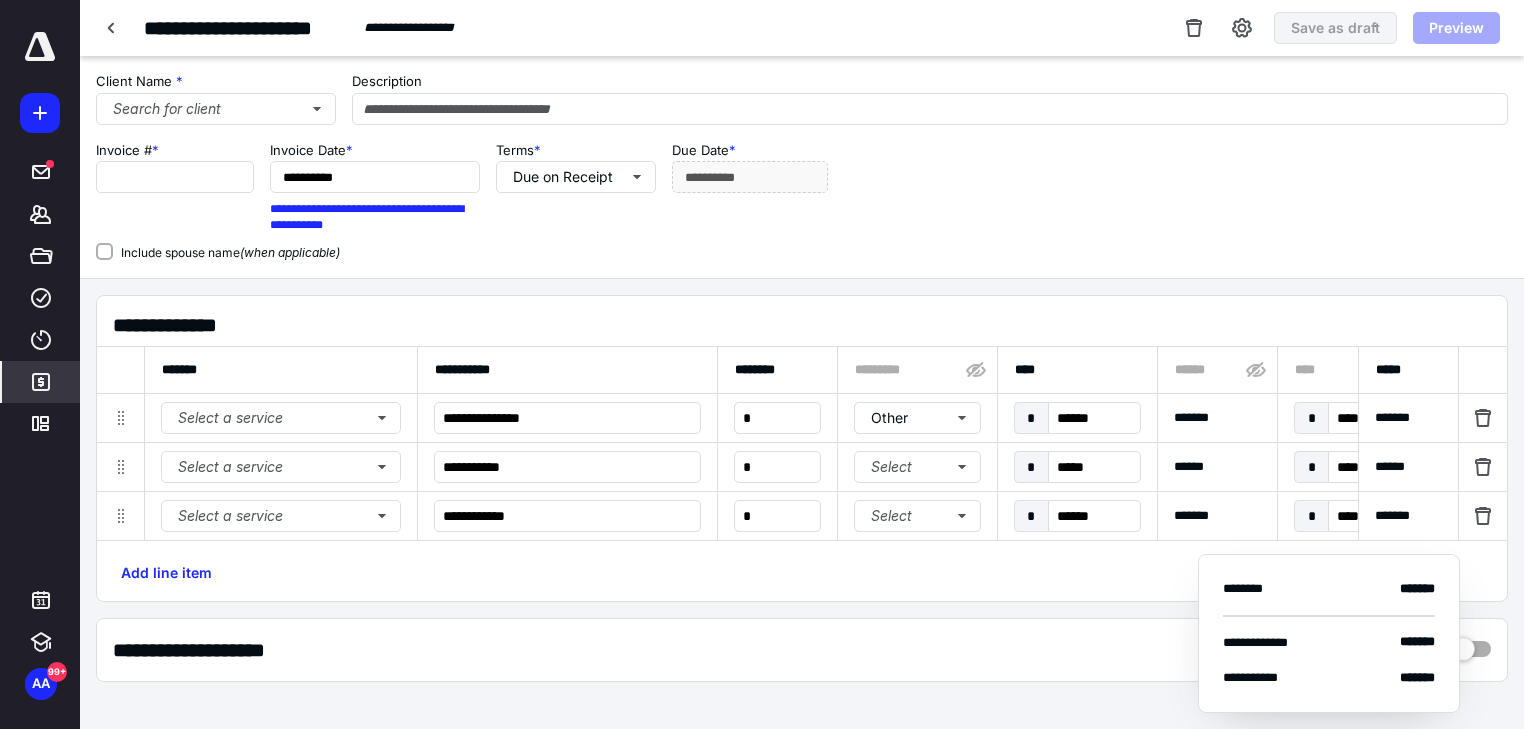 type on "****" 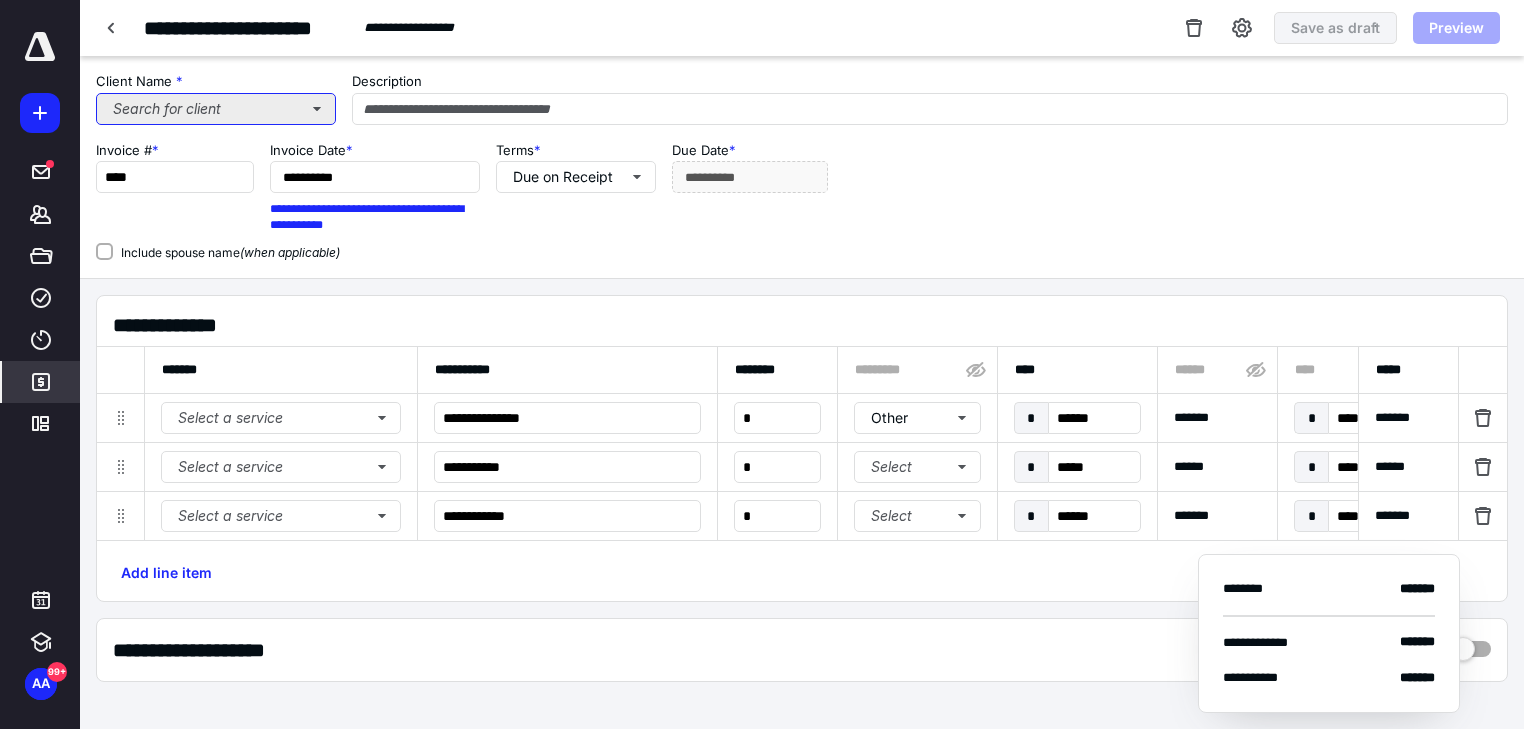 click on "Search for client" at bounding box center (216, 109) 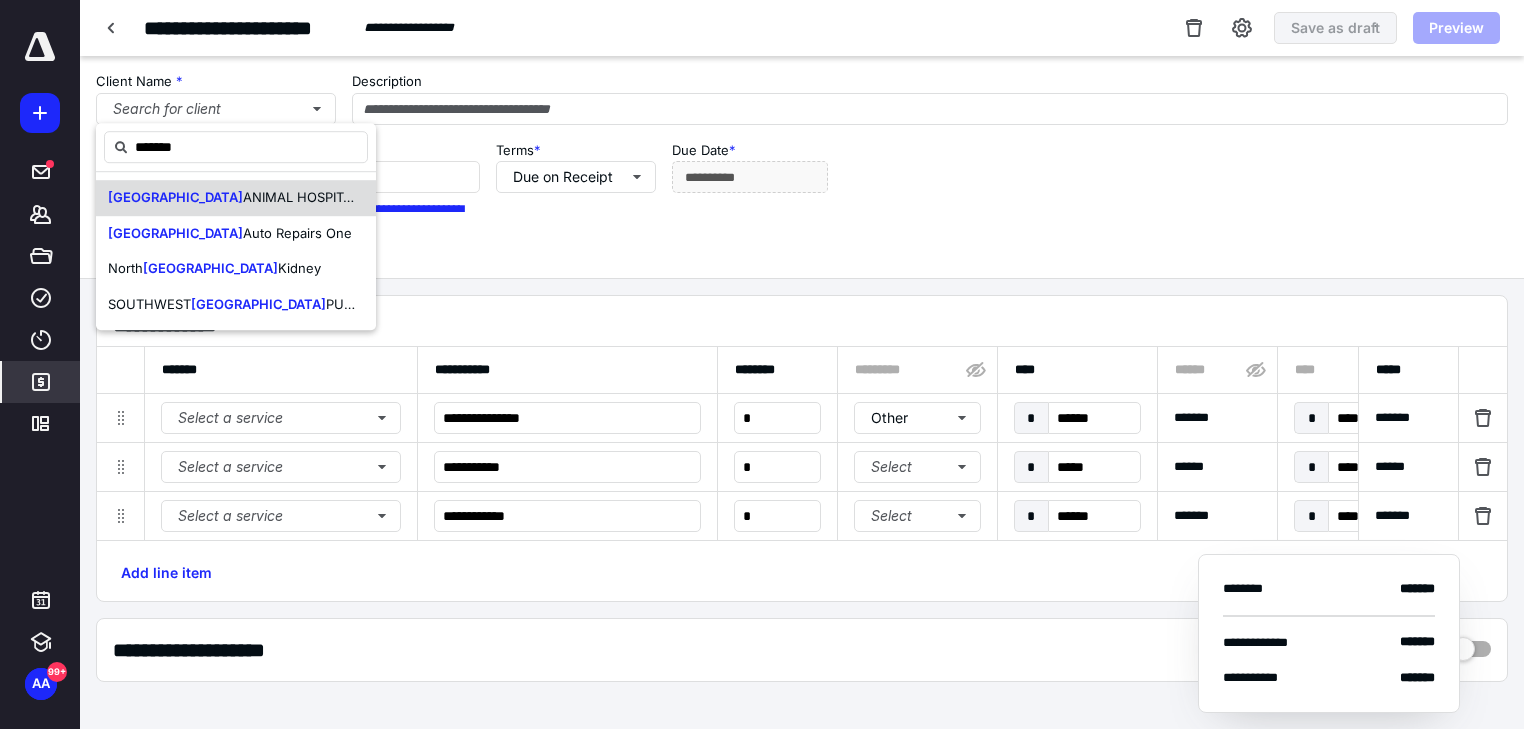 click on "ANIMAL HOSPITAL" at bounding box center (301, 197) 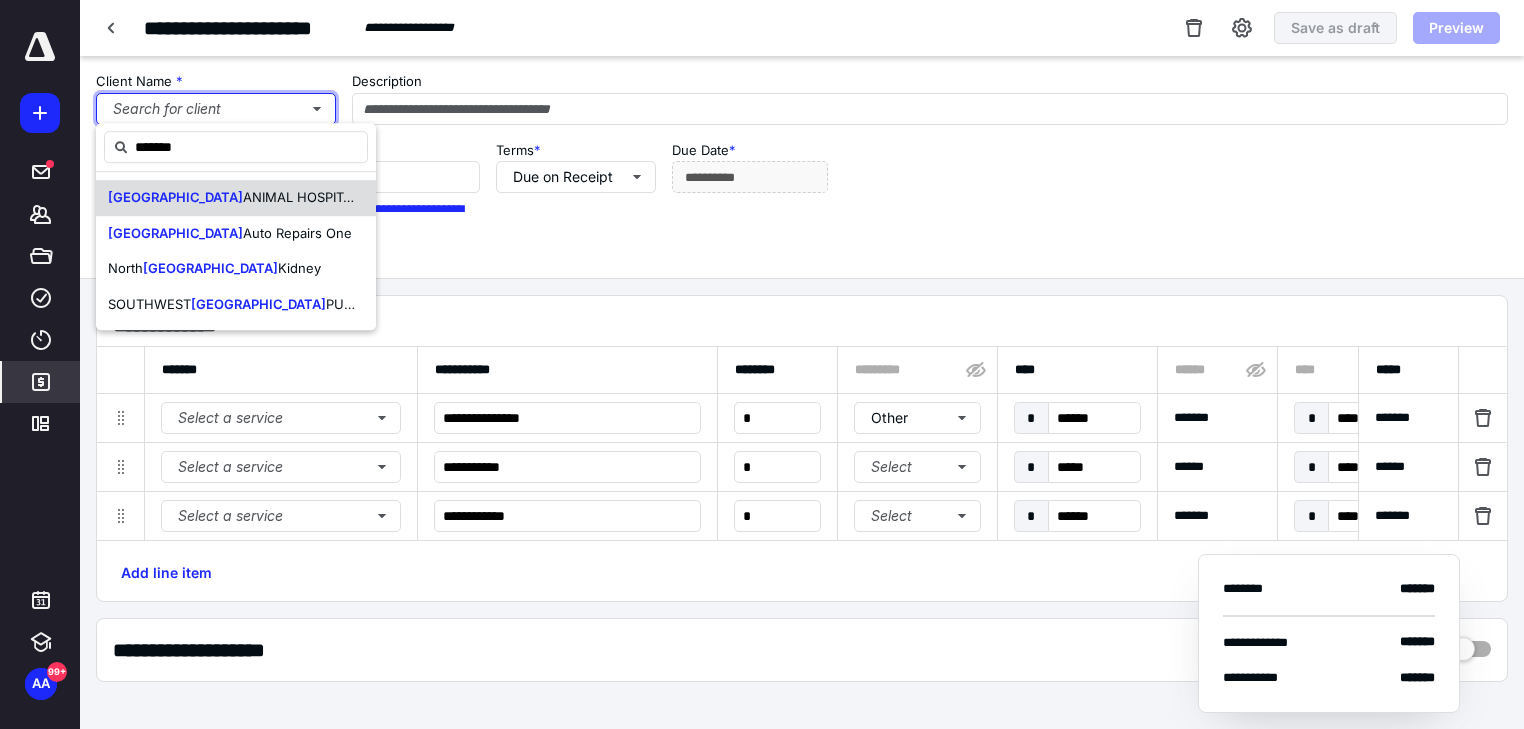 type 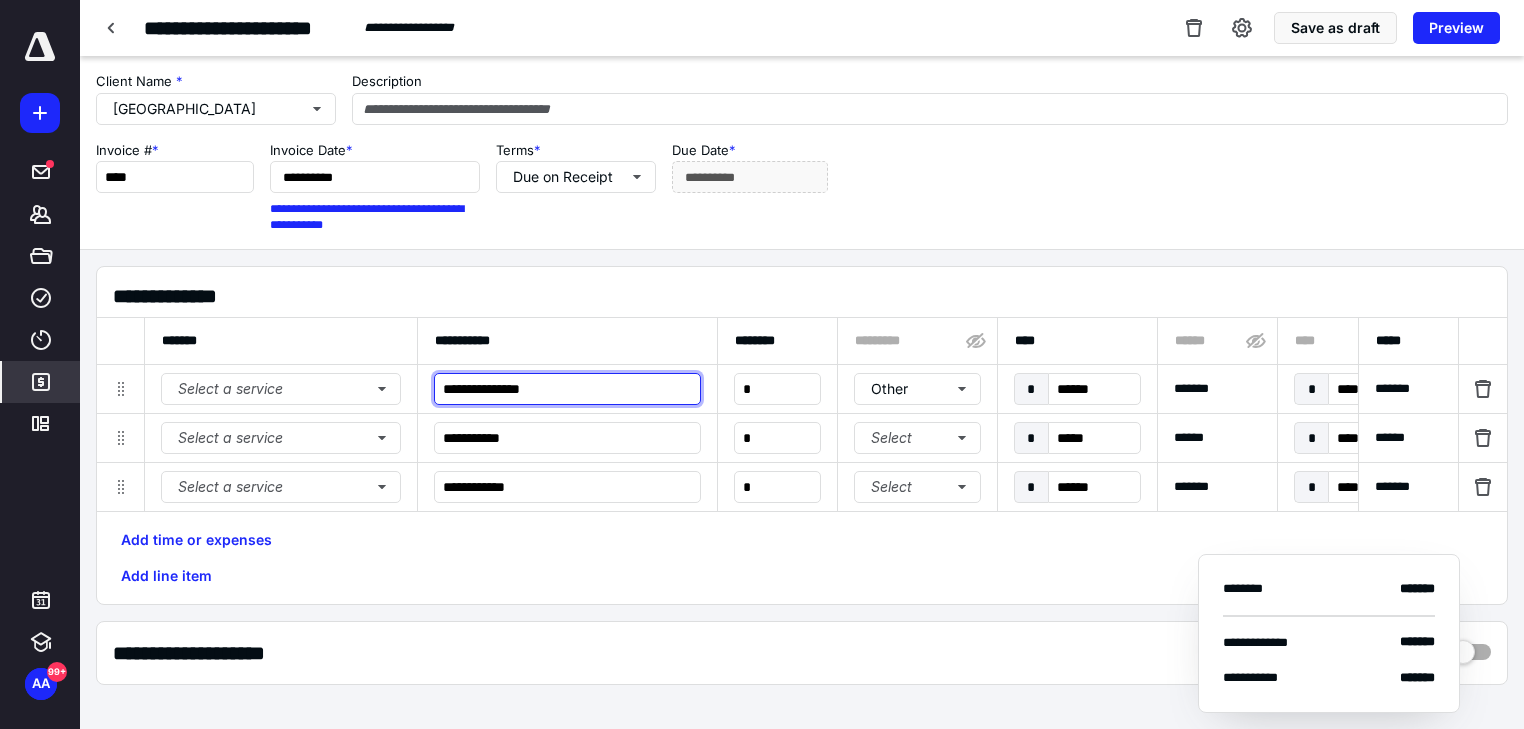 click on "**********" at bounding box center [567, 389] 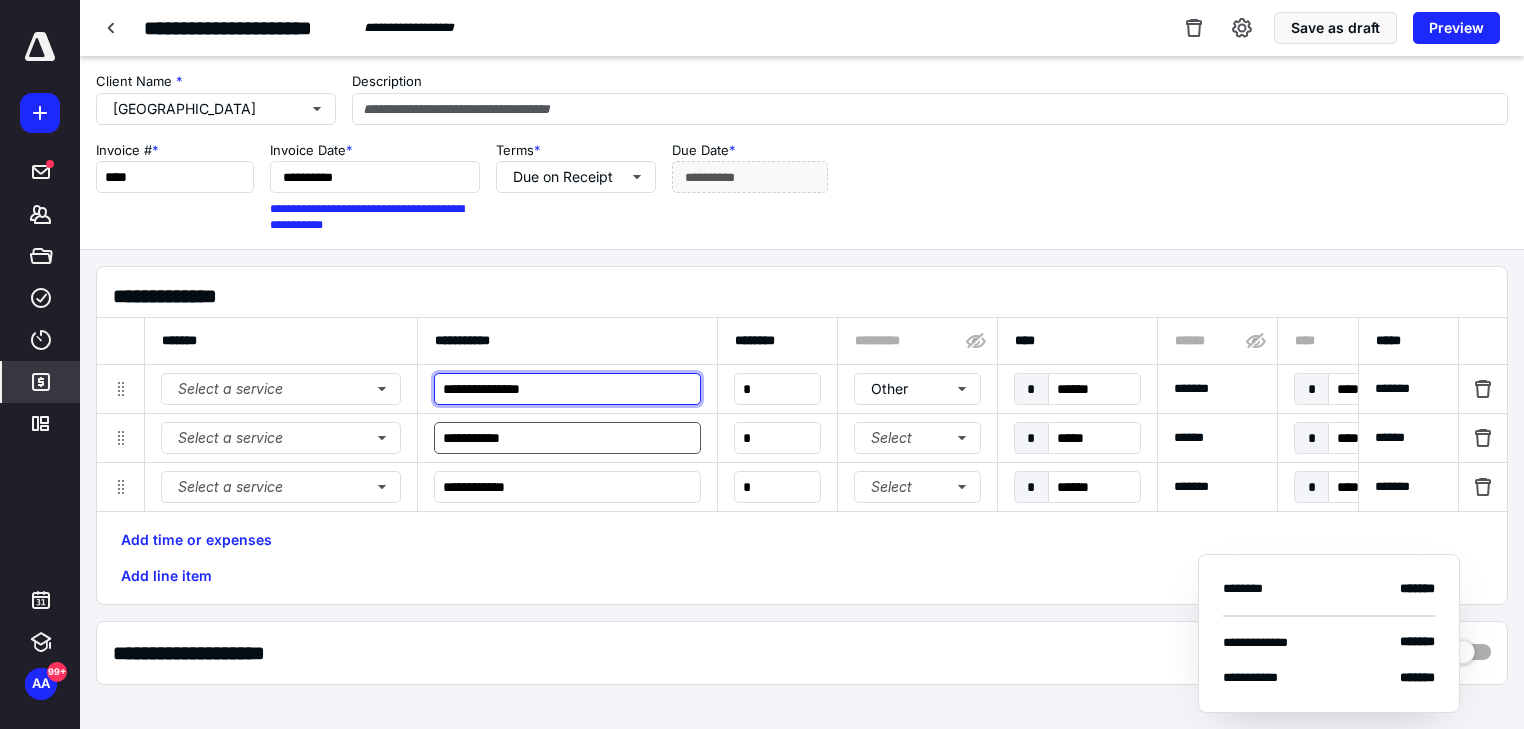 type on "**********" 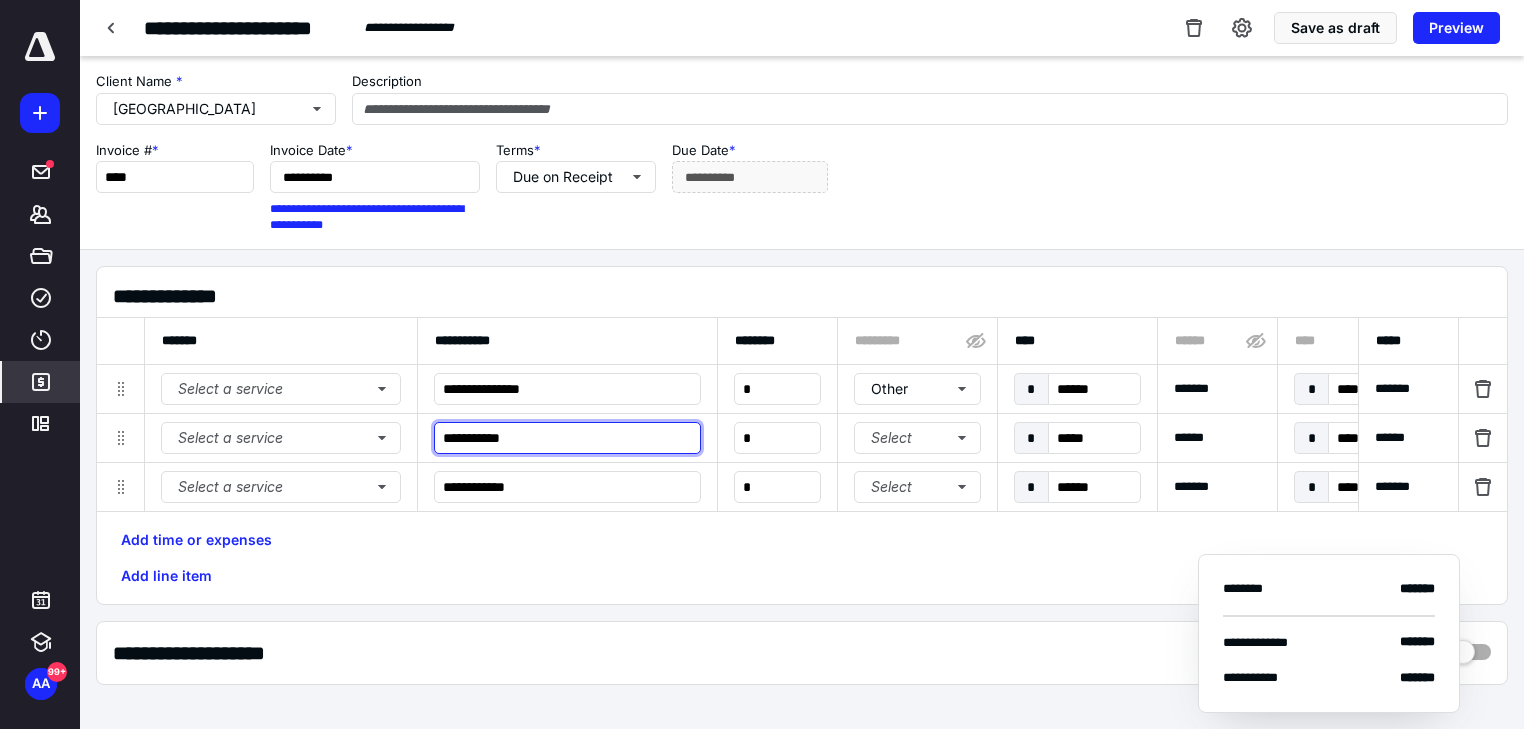 click on "**********" at bounding box center (567, 438) 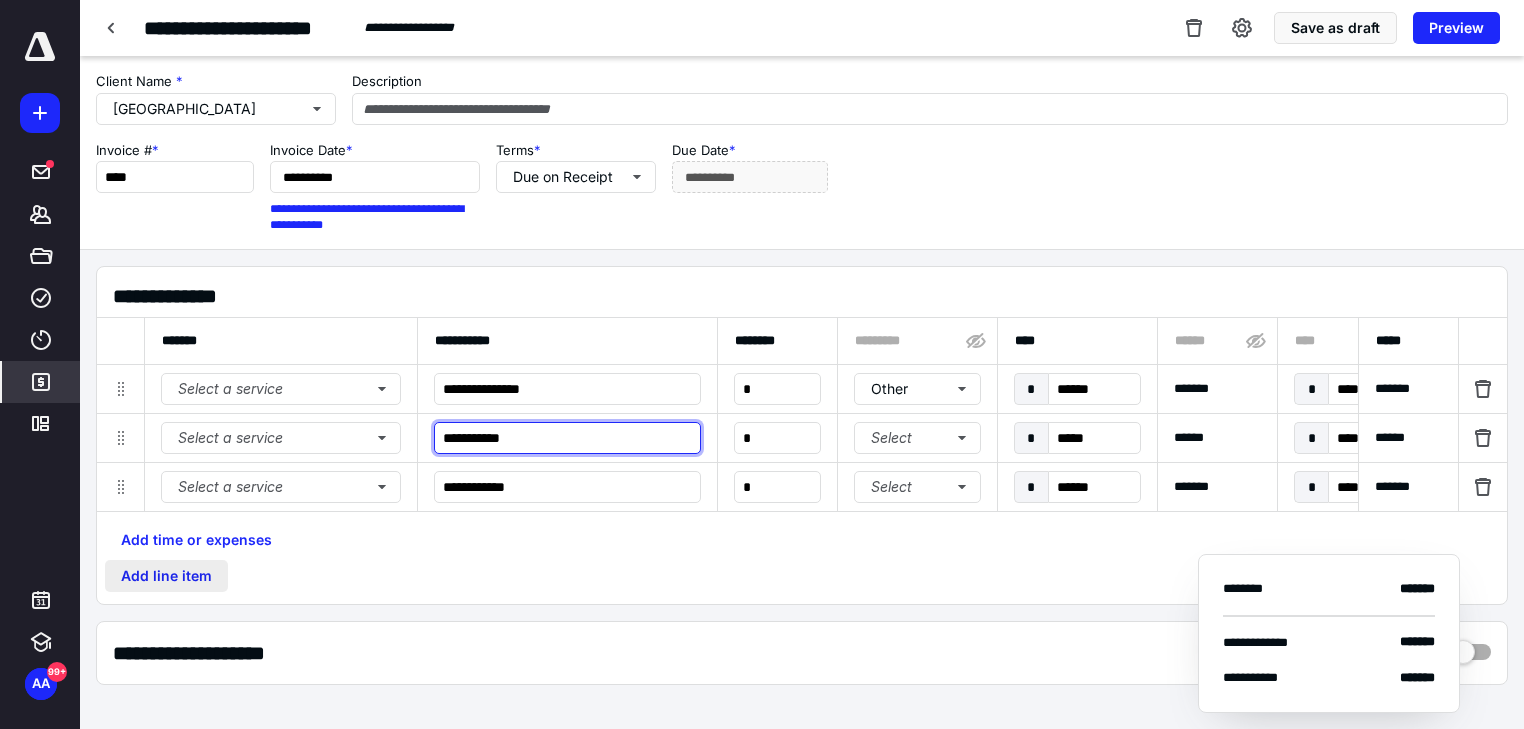 type on "**********" 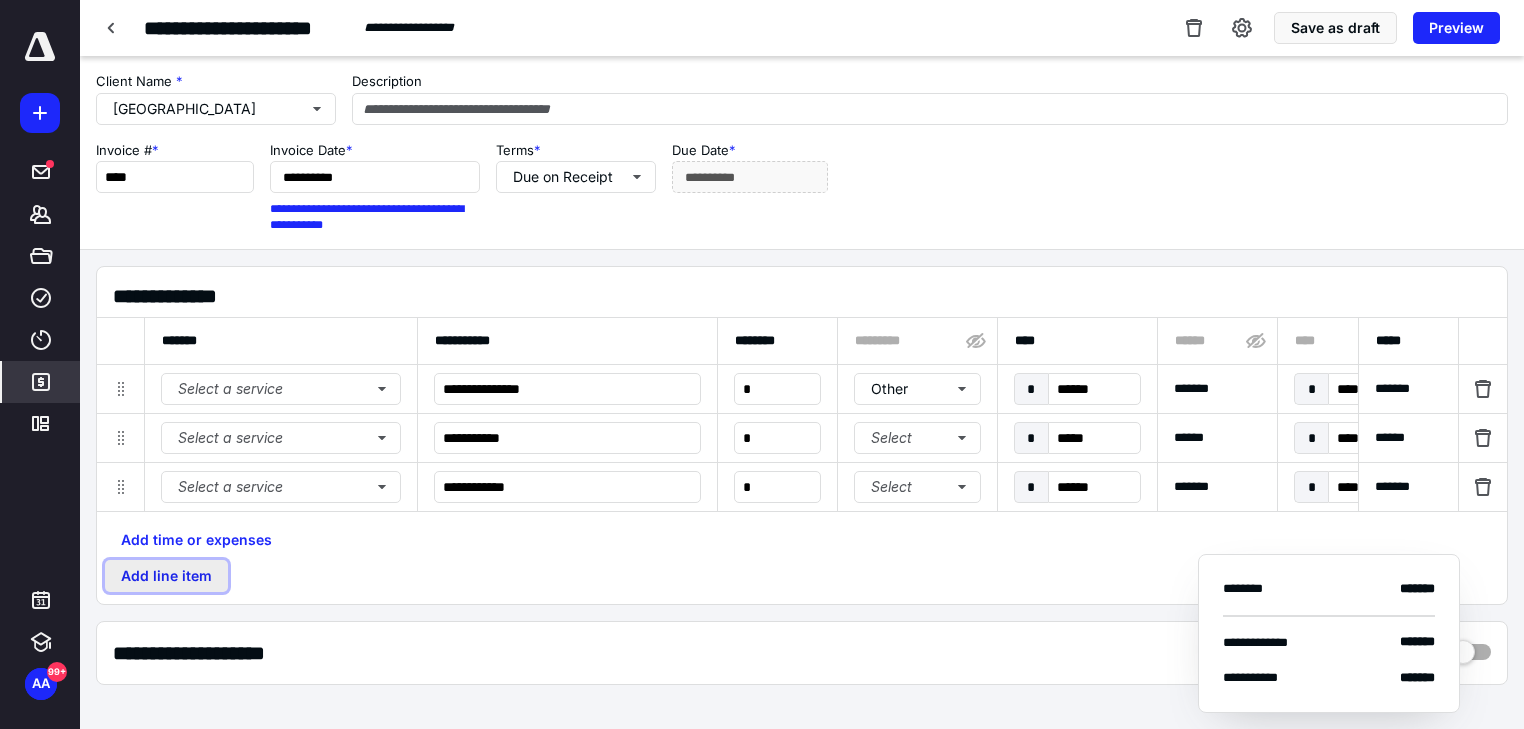 click on "Add line item" at bounding box center (166, 576) 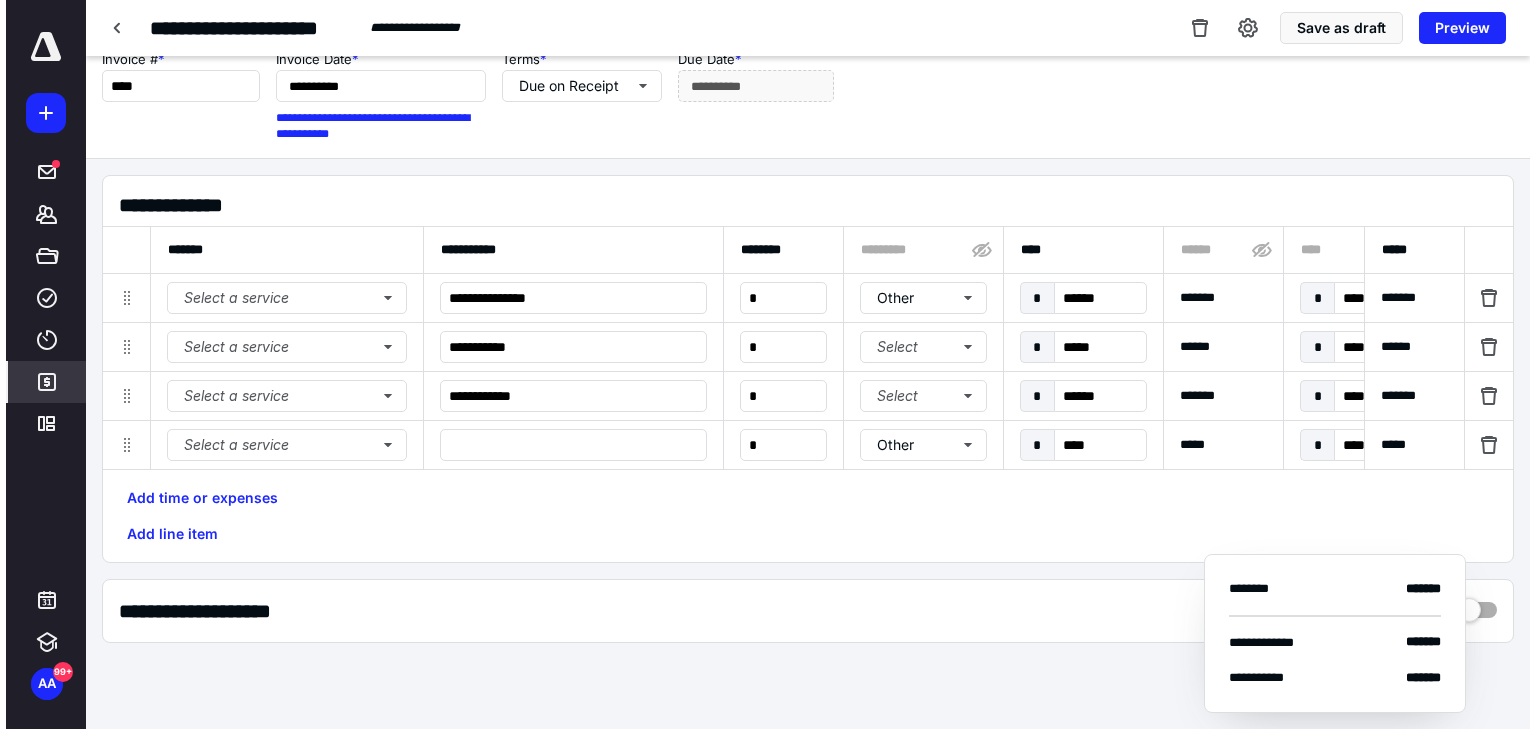 scroll, scrollTop: 160, scrollLeft: 0, axis: vertical 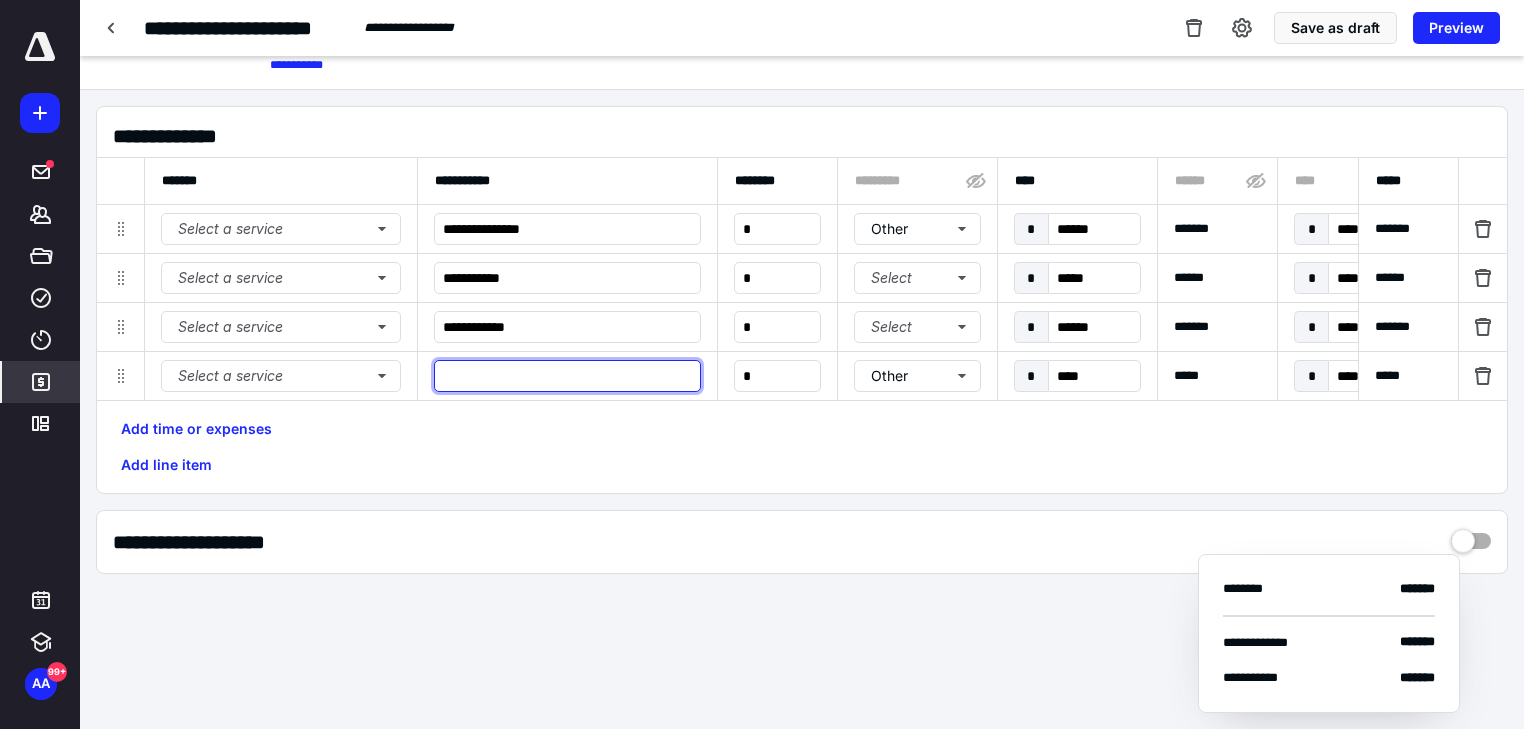 click at bounding box center [567, 376] 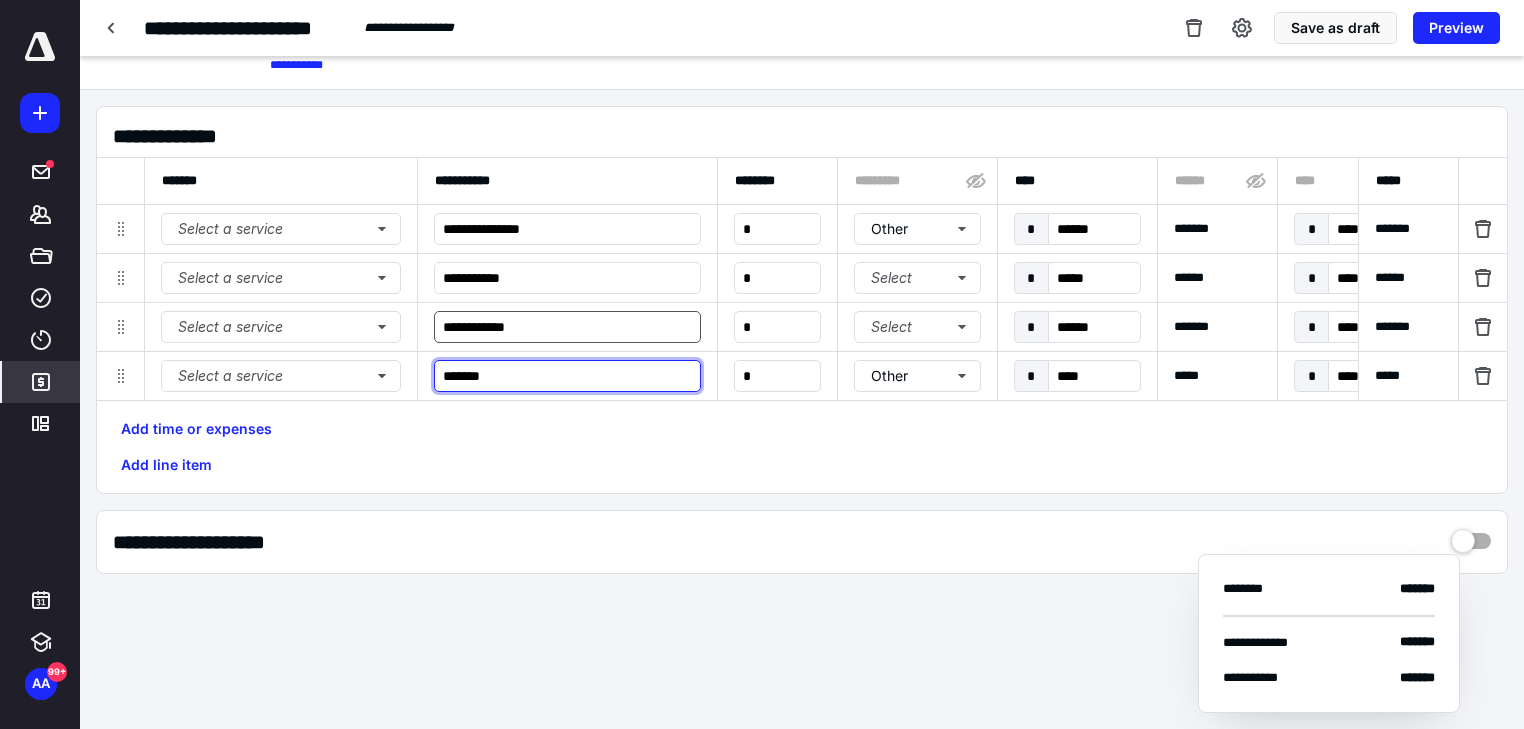 type on "*******" 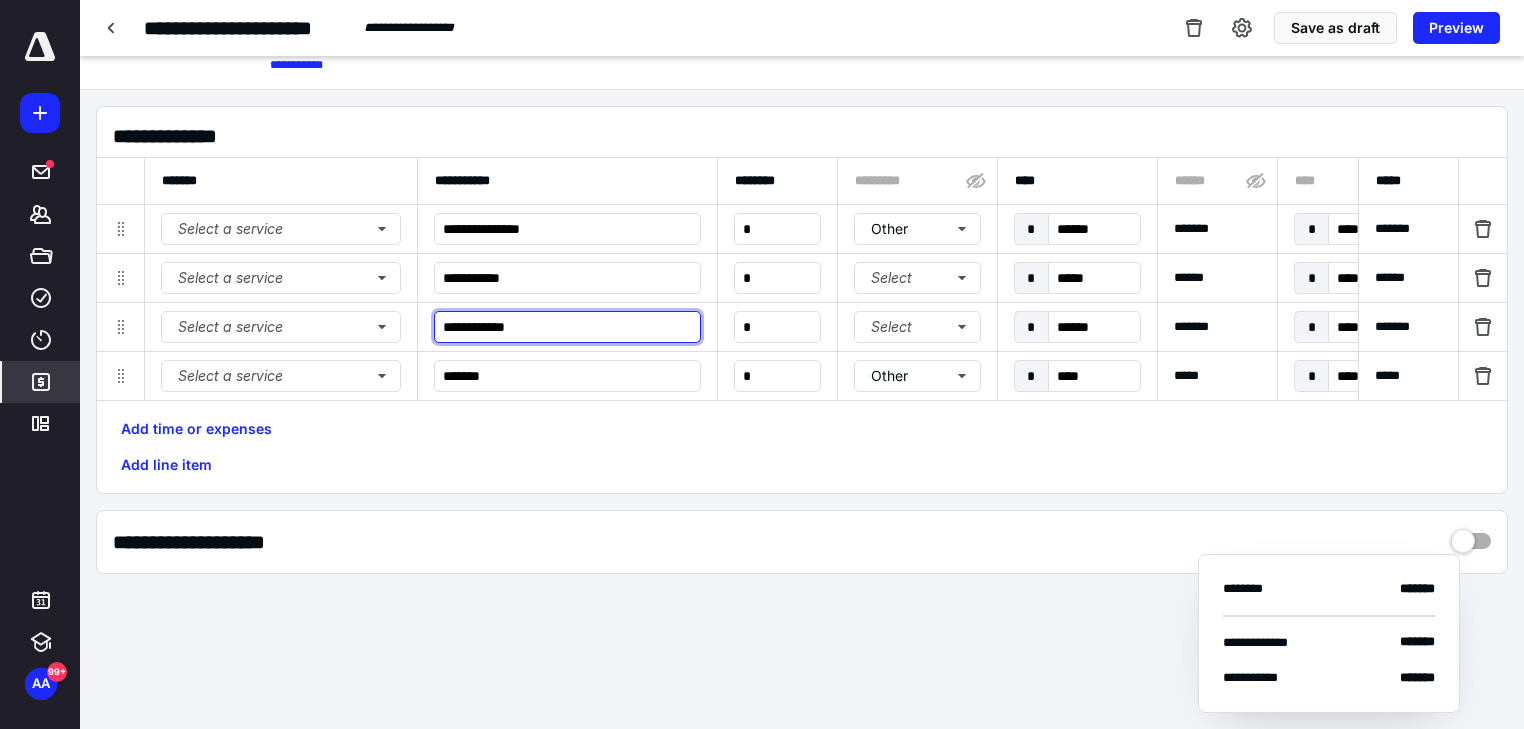 drag, startPoint x: 539, startPoint y: 325, endPoint x: 448, endPoint y: 338, distance: 91.92388 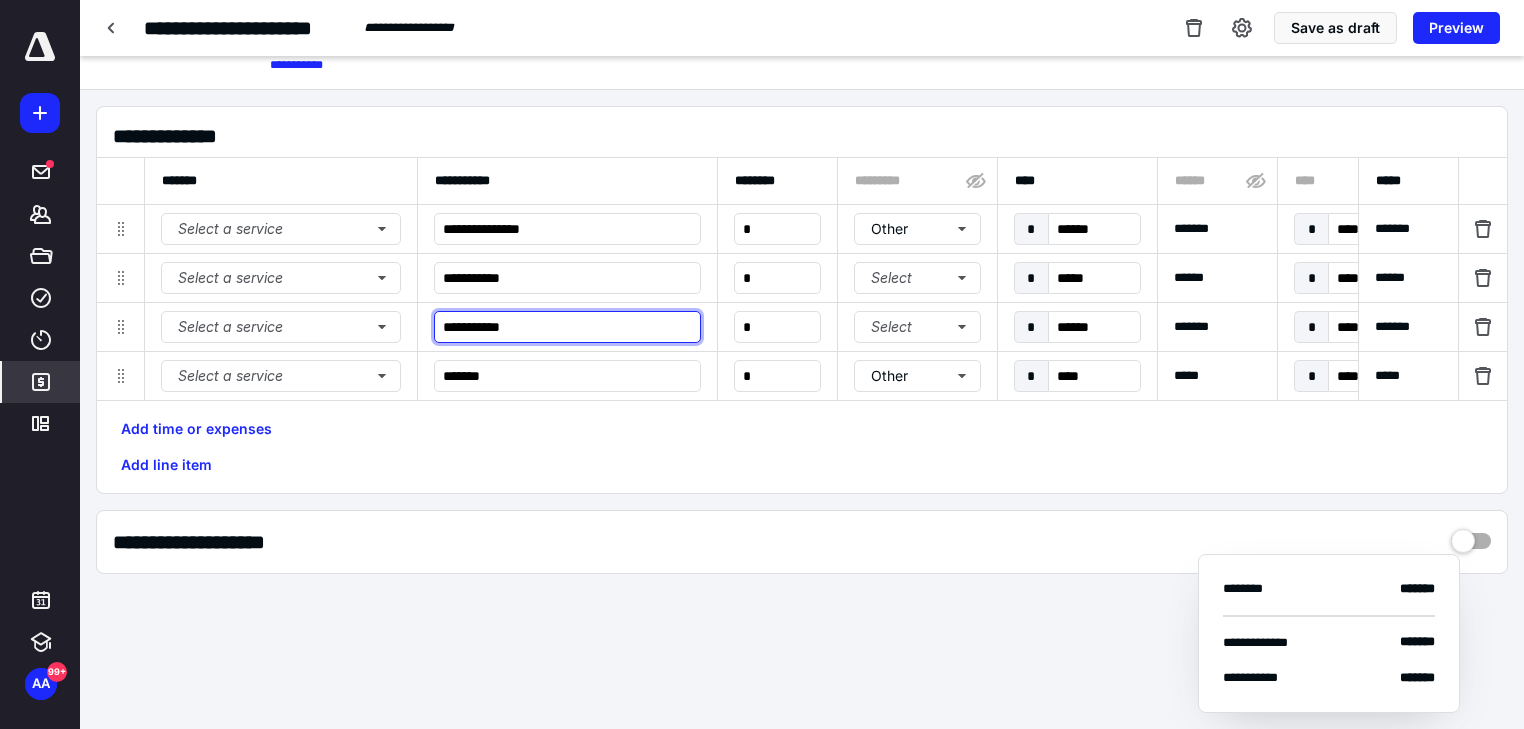 type on "**********" 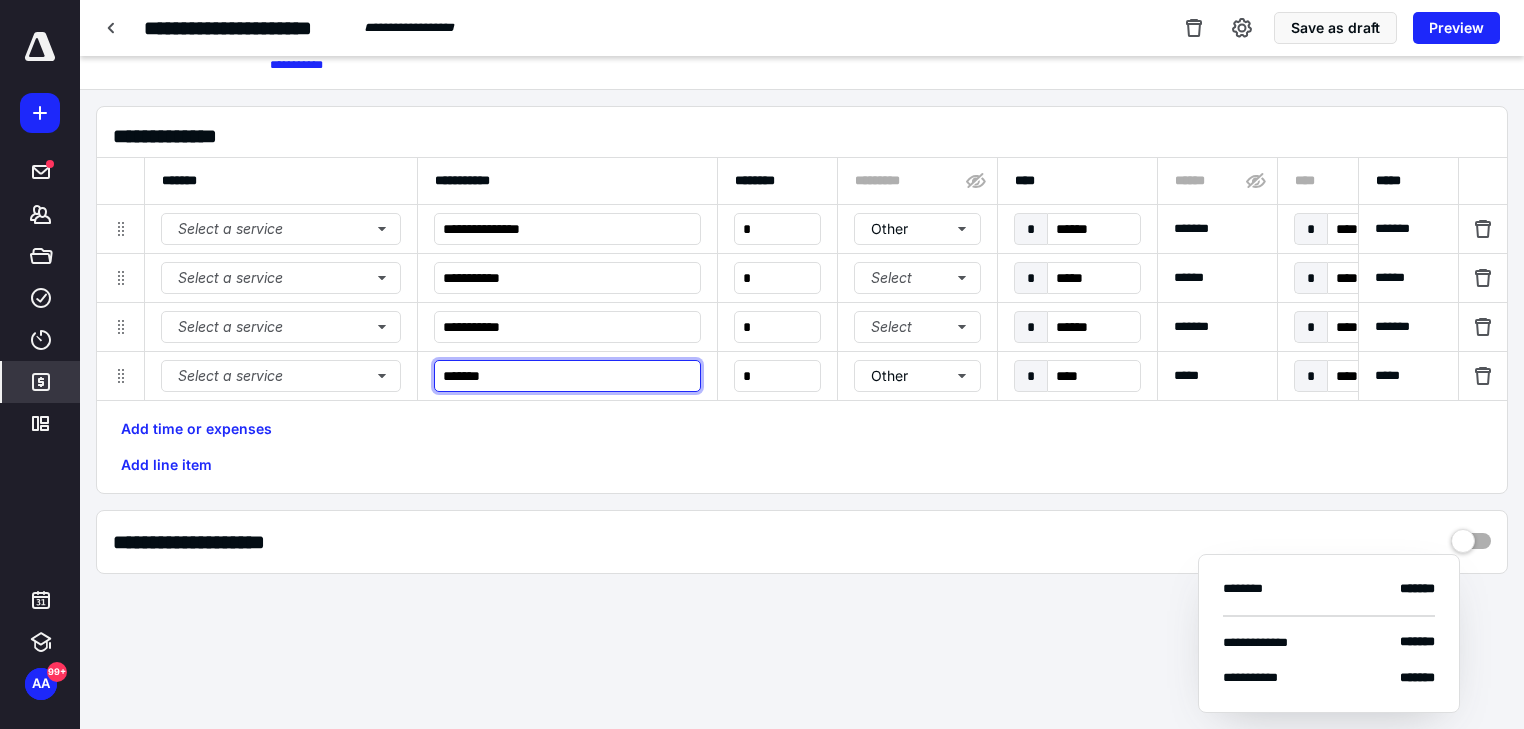 click on "*******" at bounding box center [567, 376] 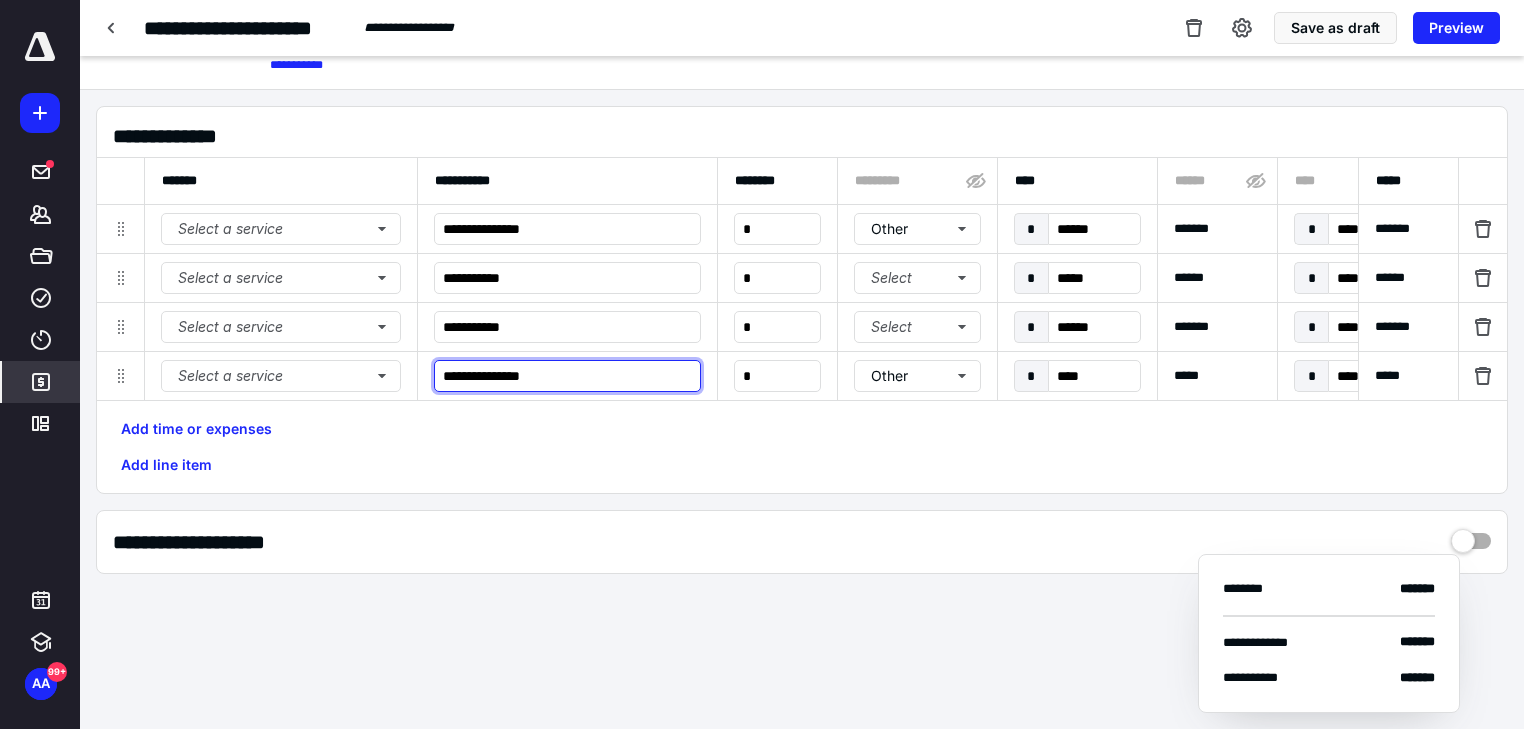 type on "**********" 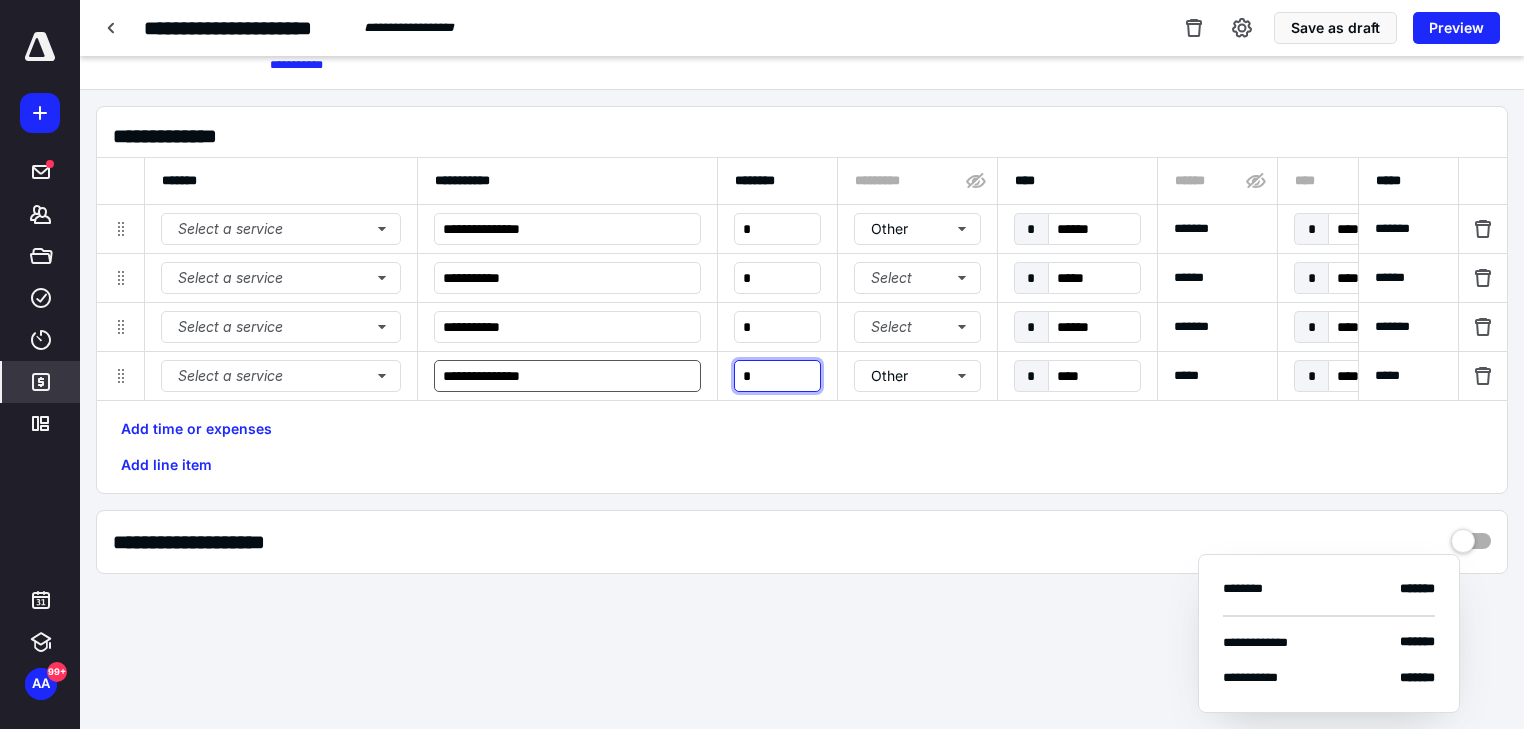 type on "*" 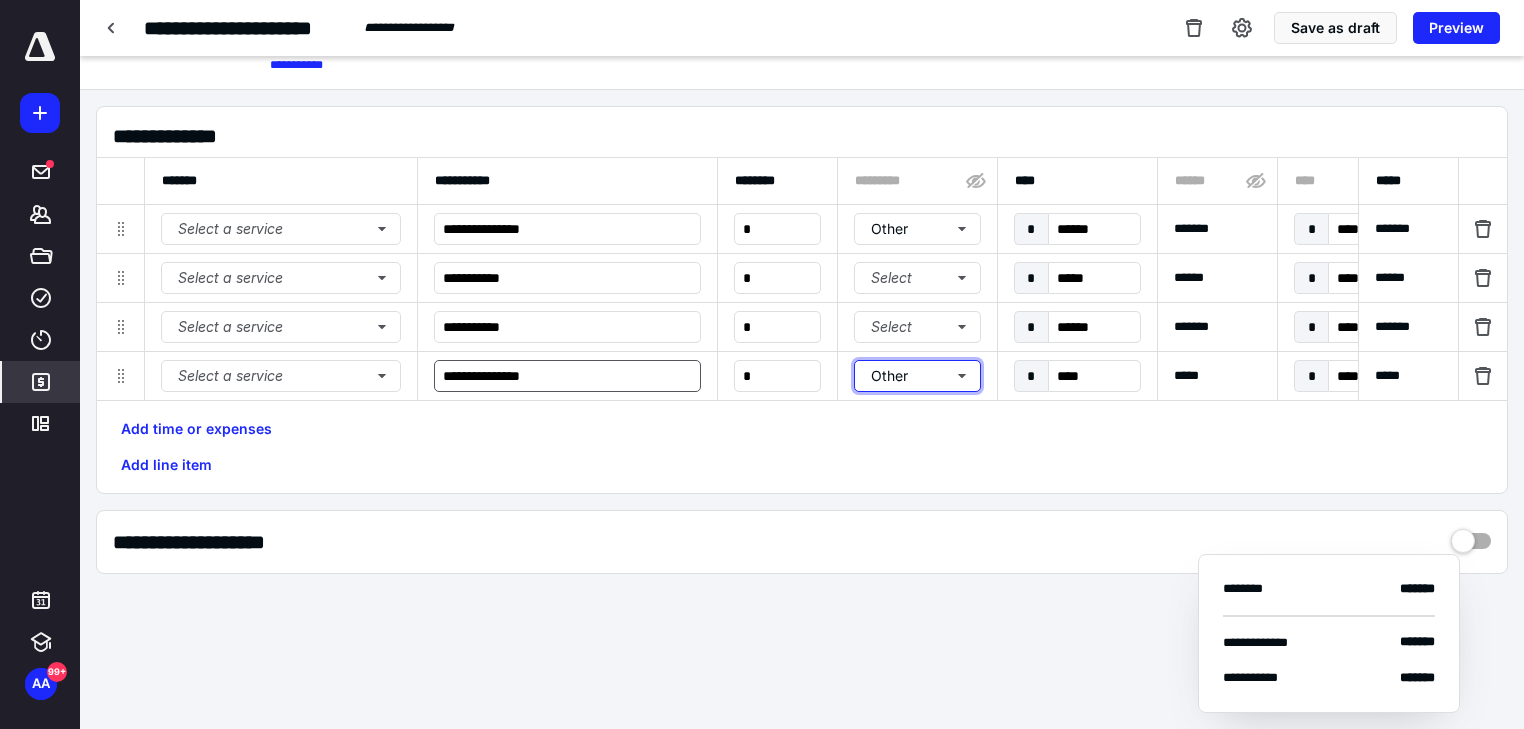 type 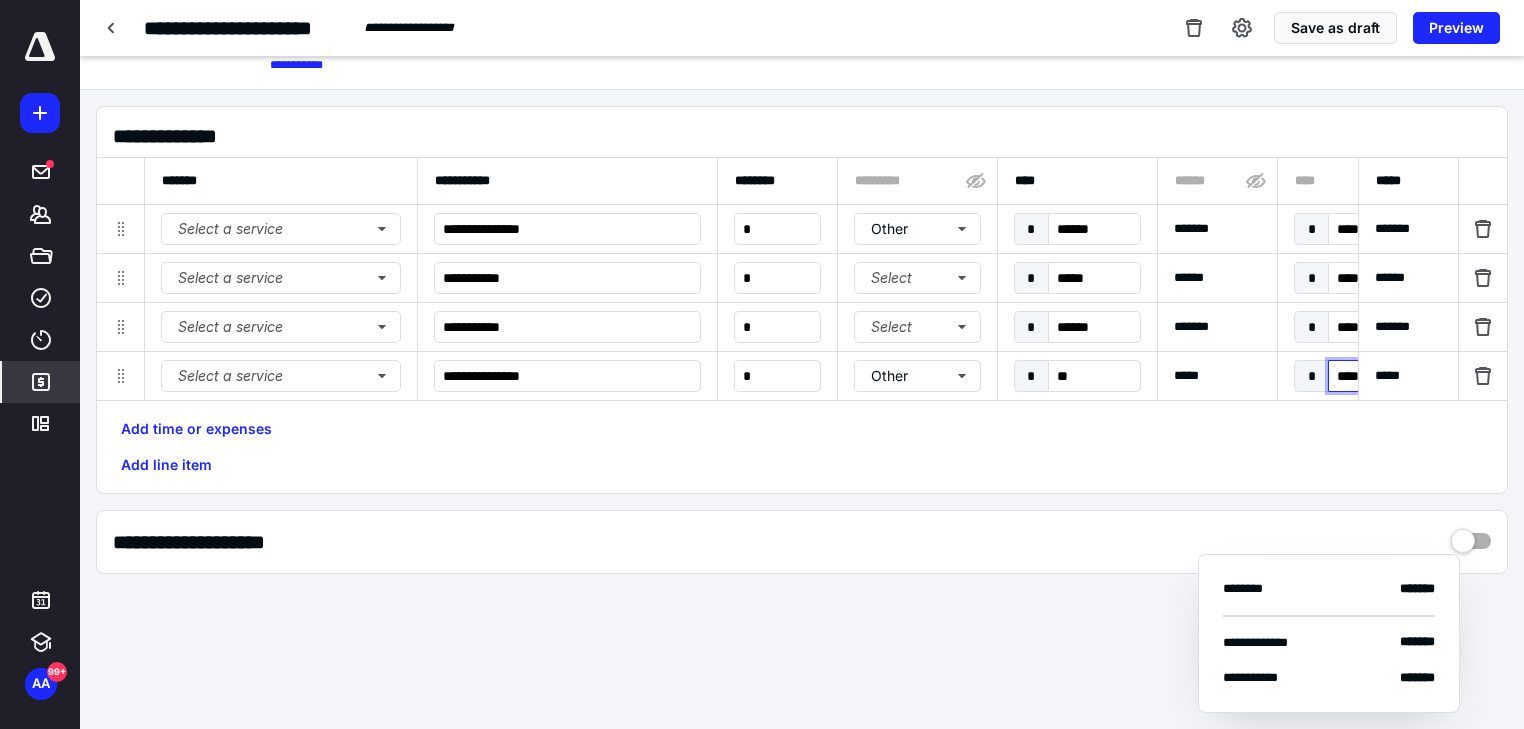 type on "*****" 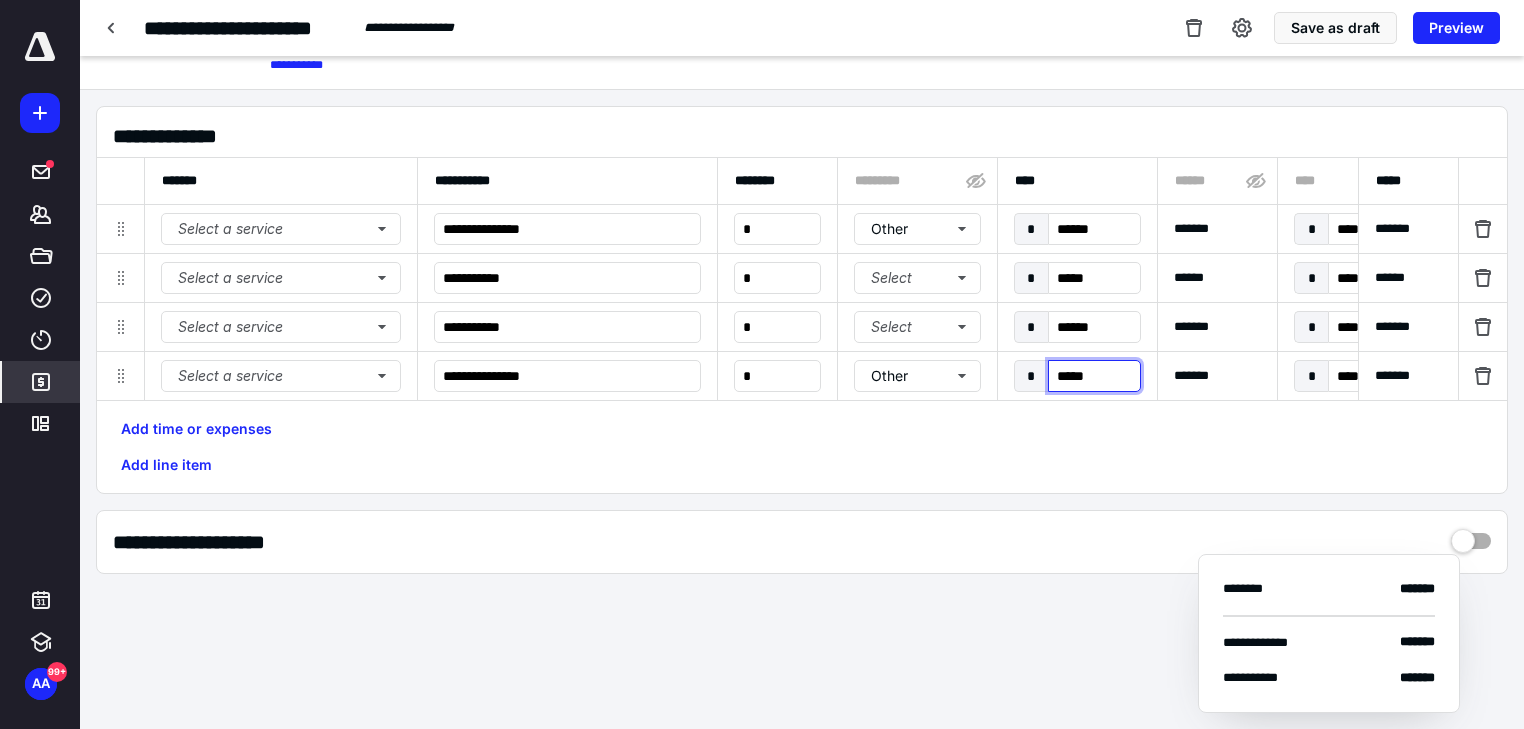 click on "*****" at bounding box center [1094, 376] 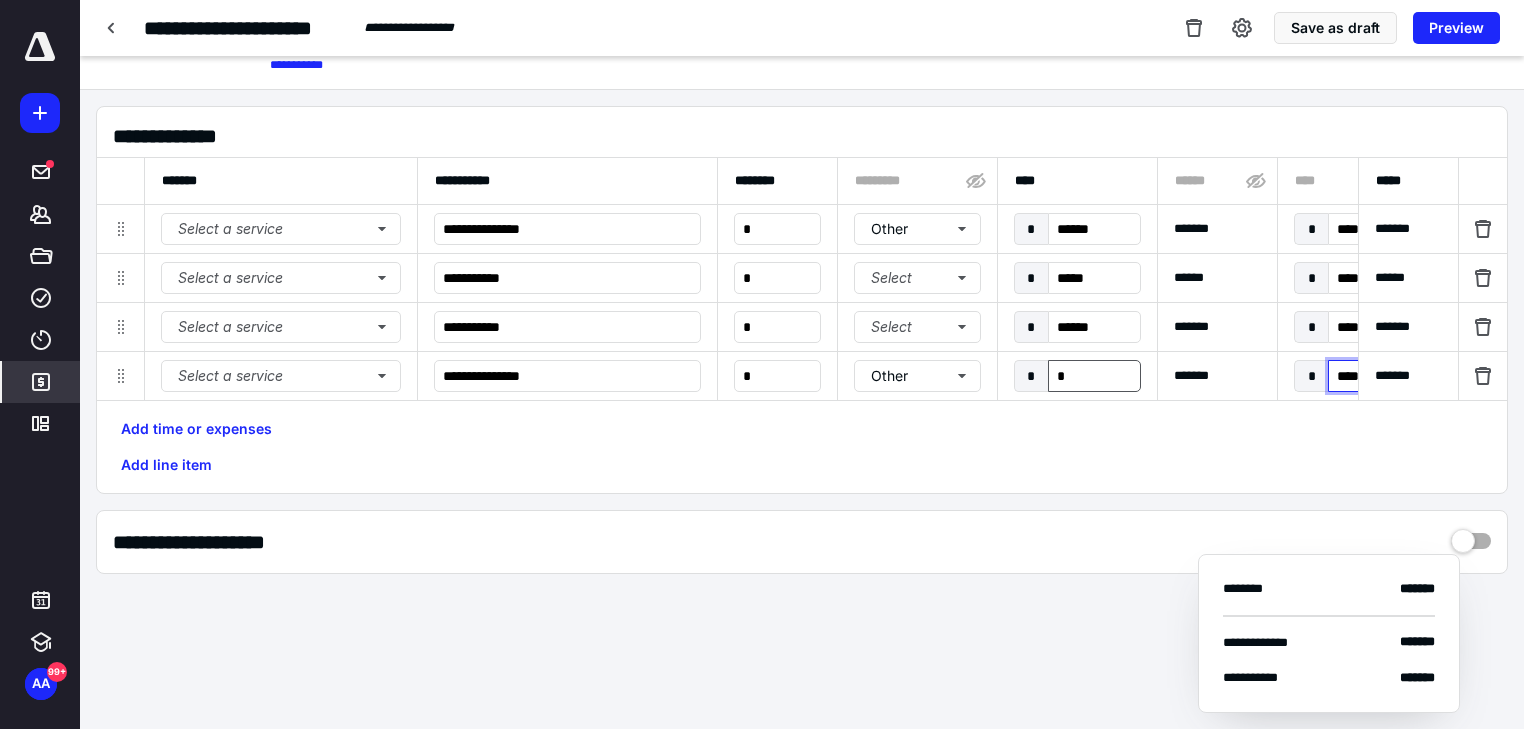 type on "****" 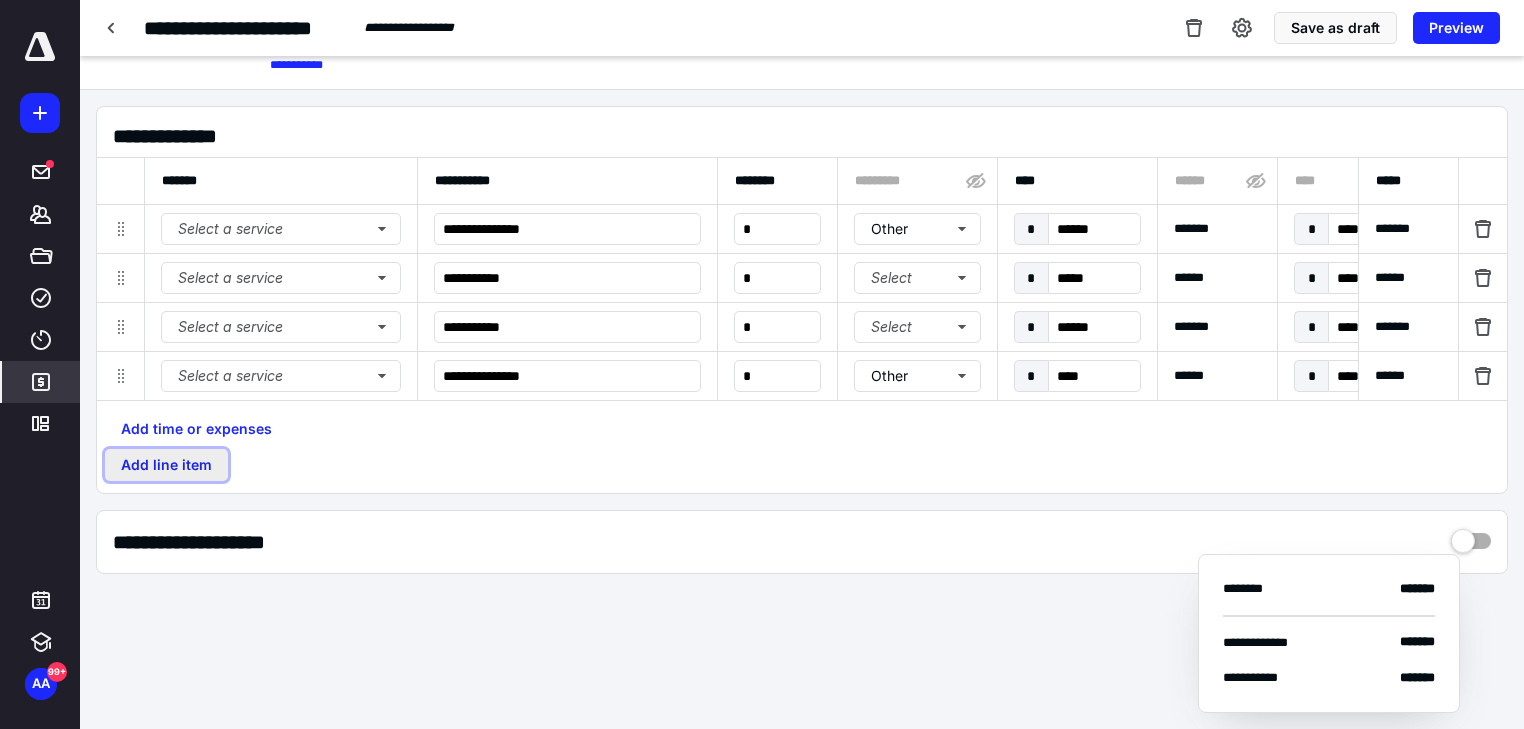 click on "Add line item" at bounding box center (166, 465) 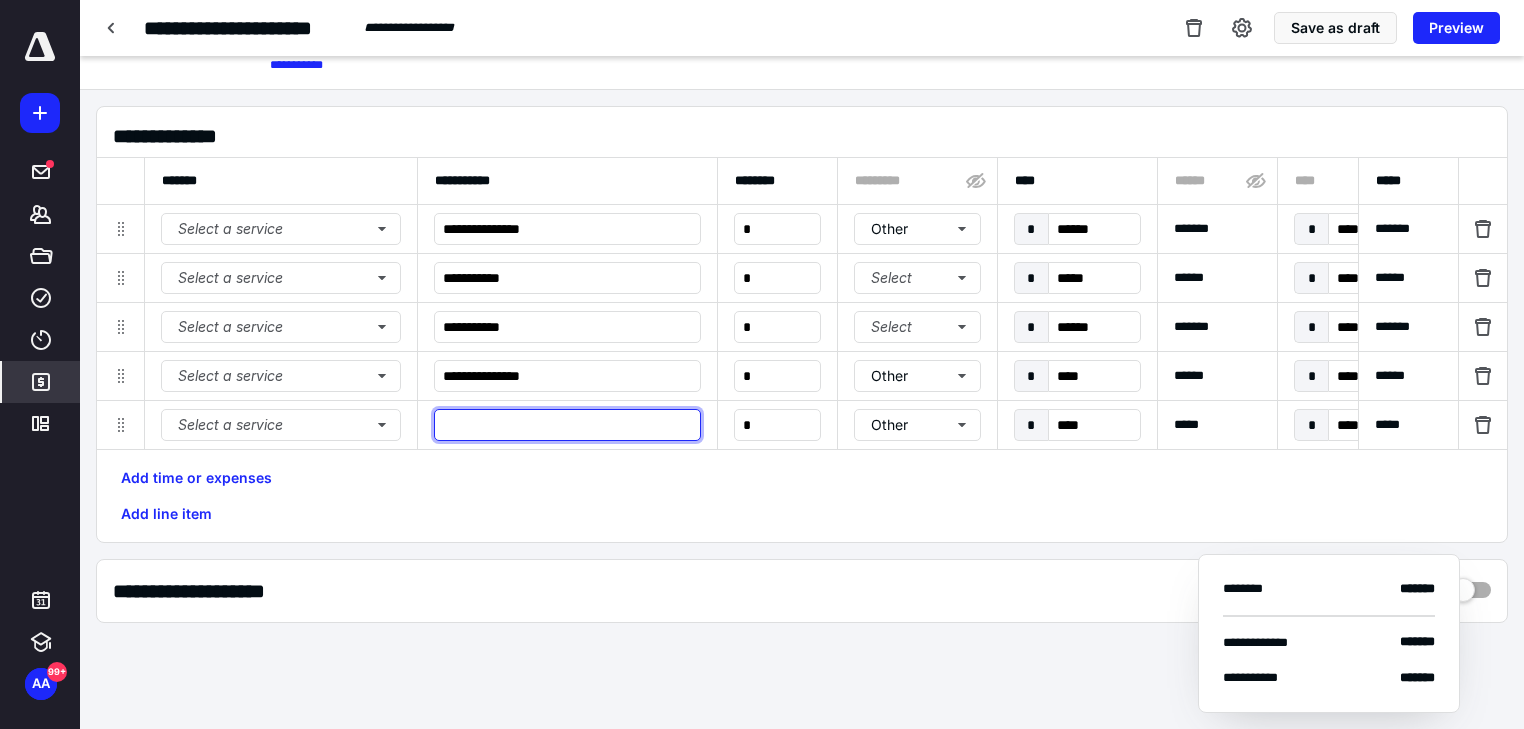click at bounding box center (567, 425) 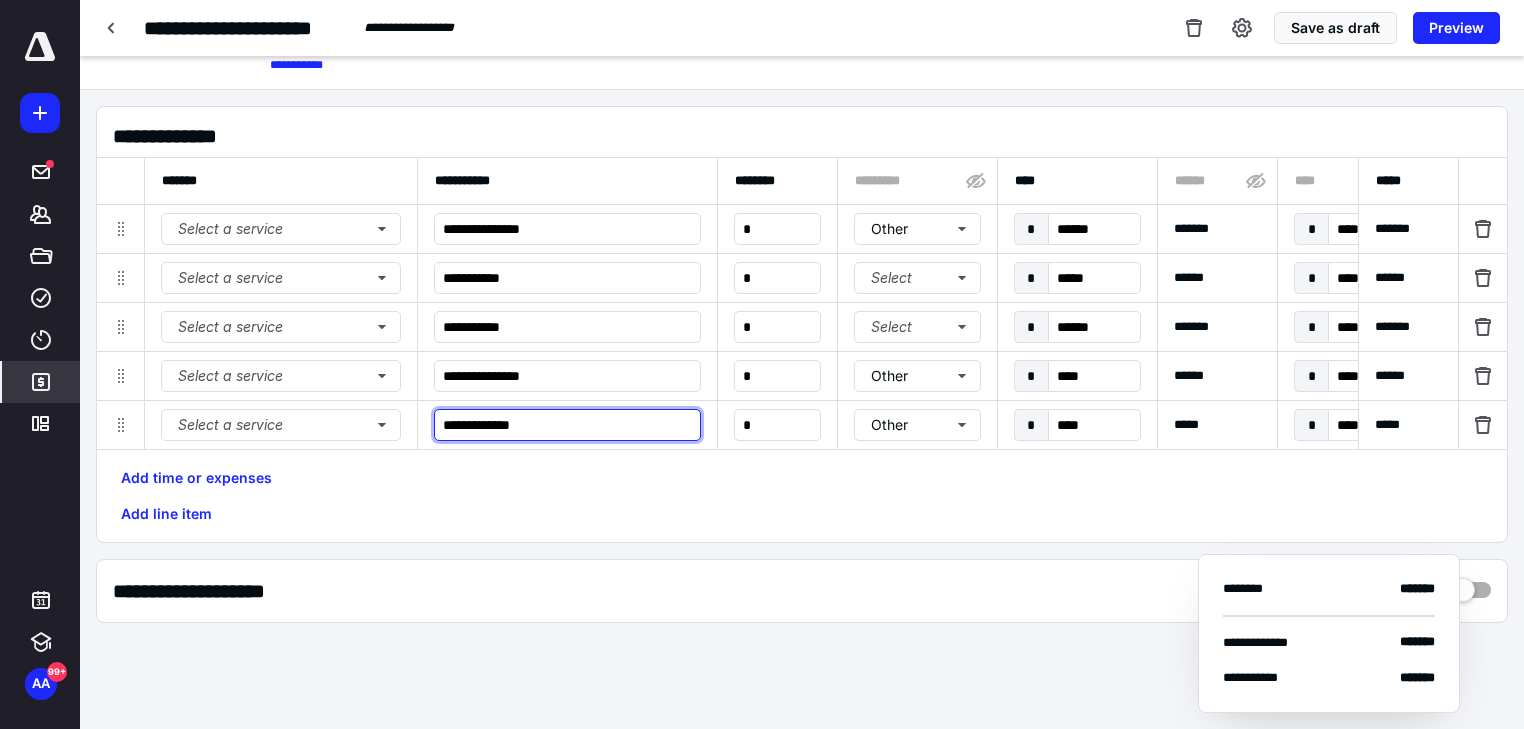 type on "**********" 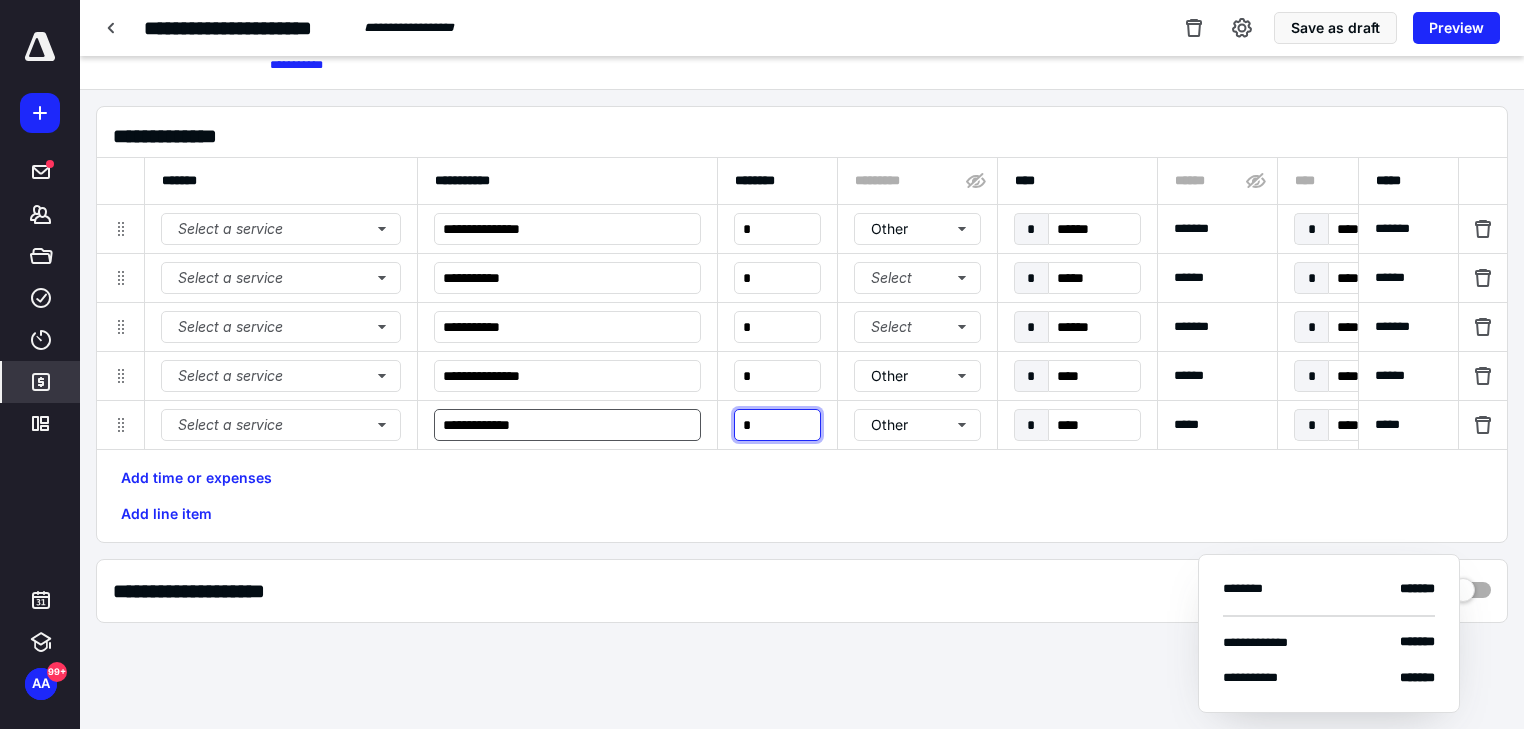 type on "*" 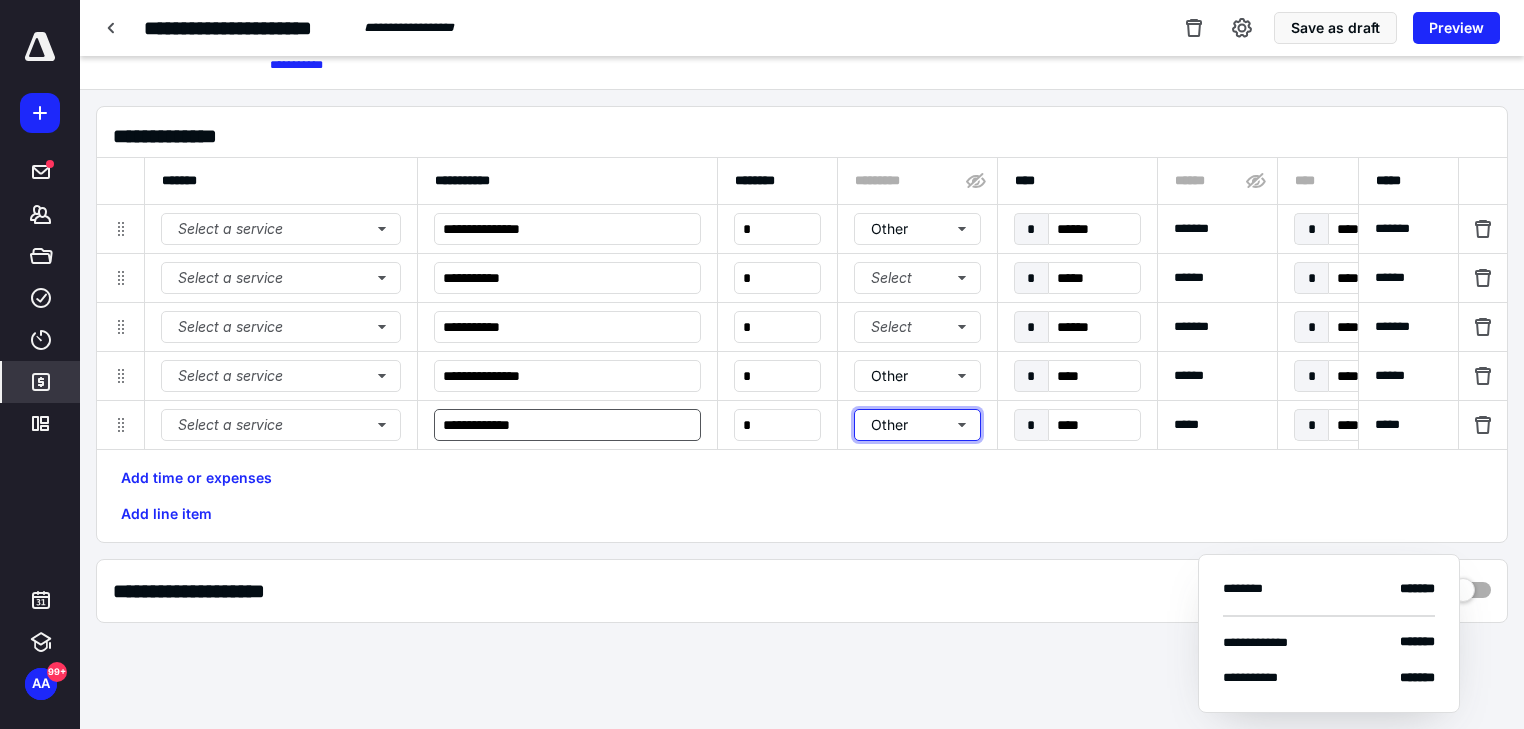 type 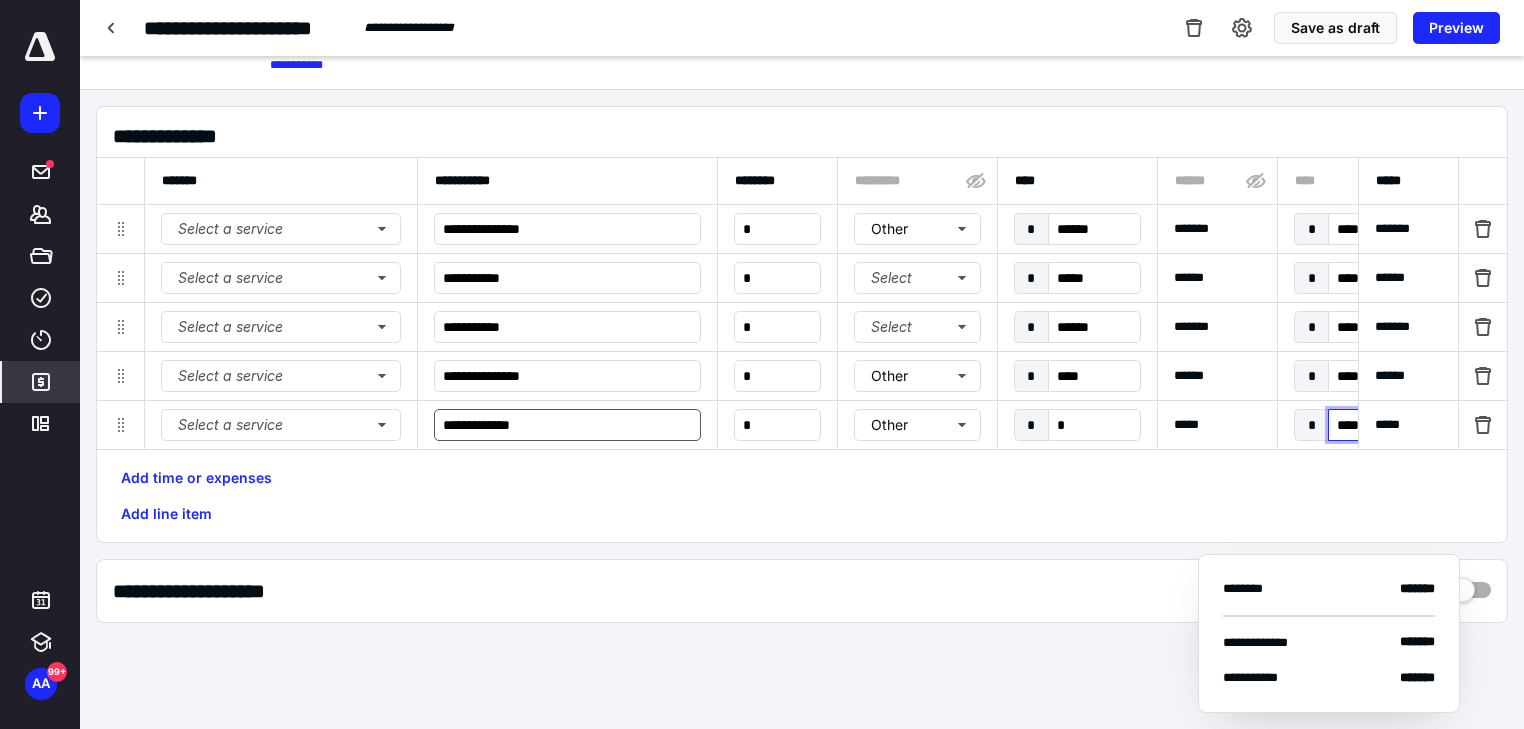 type on "****" 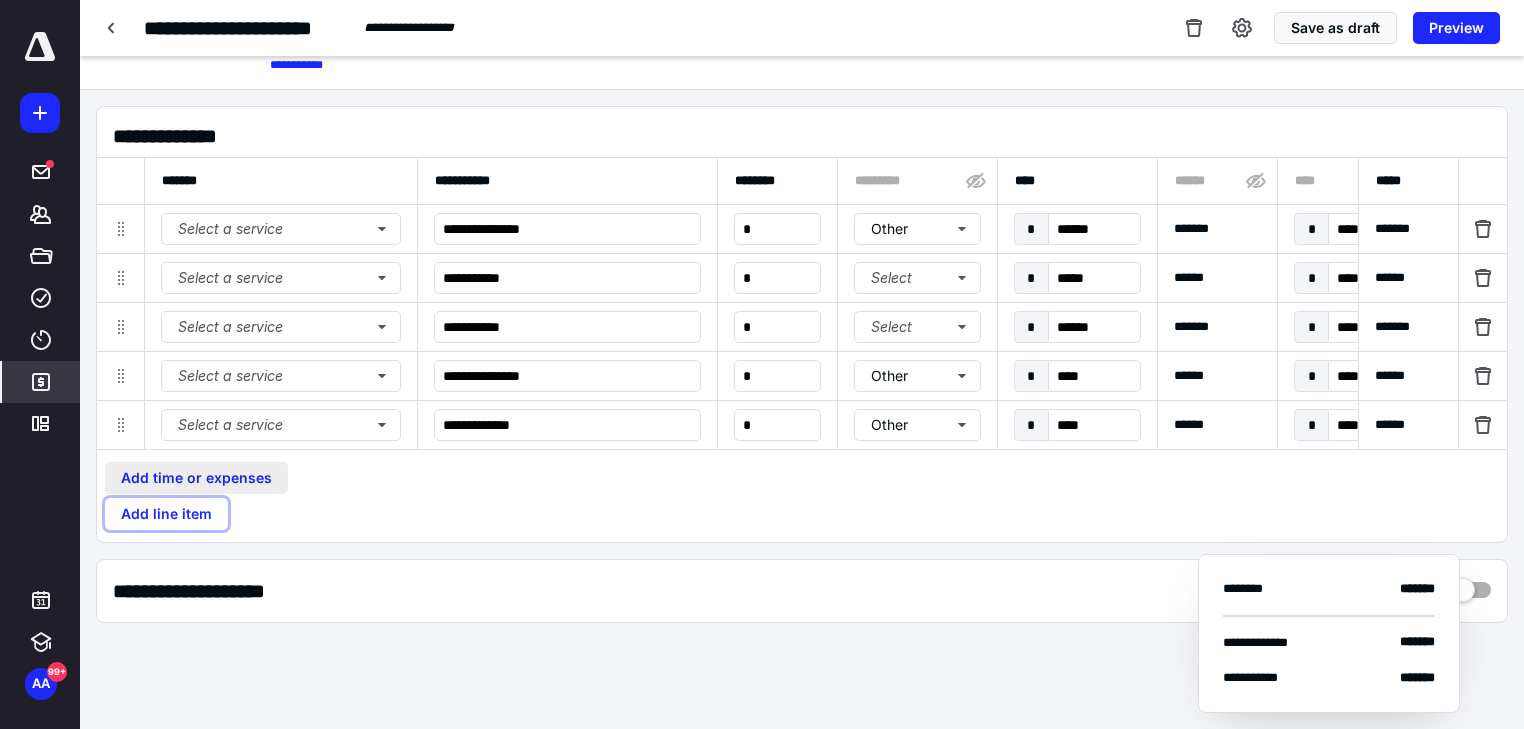 click on "Add line item" at bounding box center (166, 514) 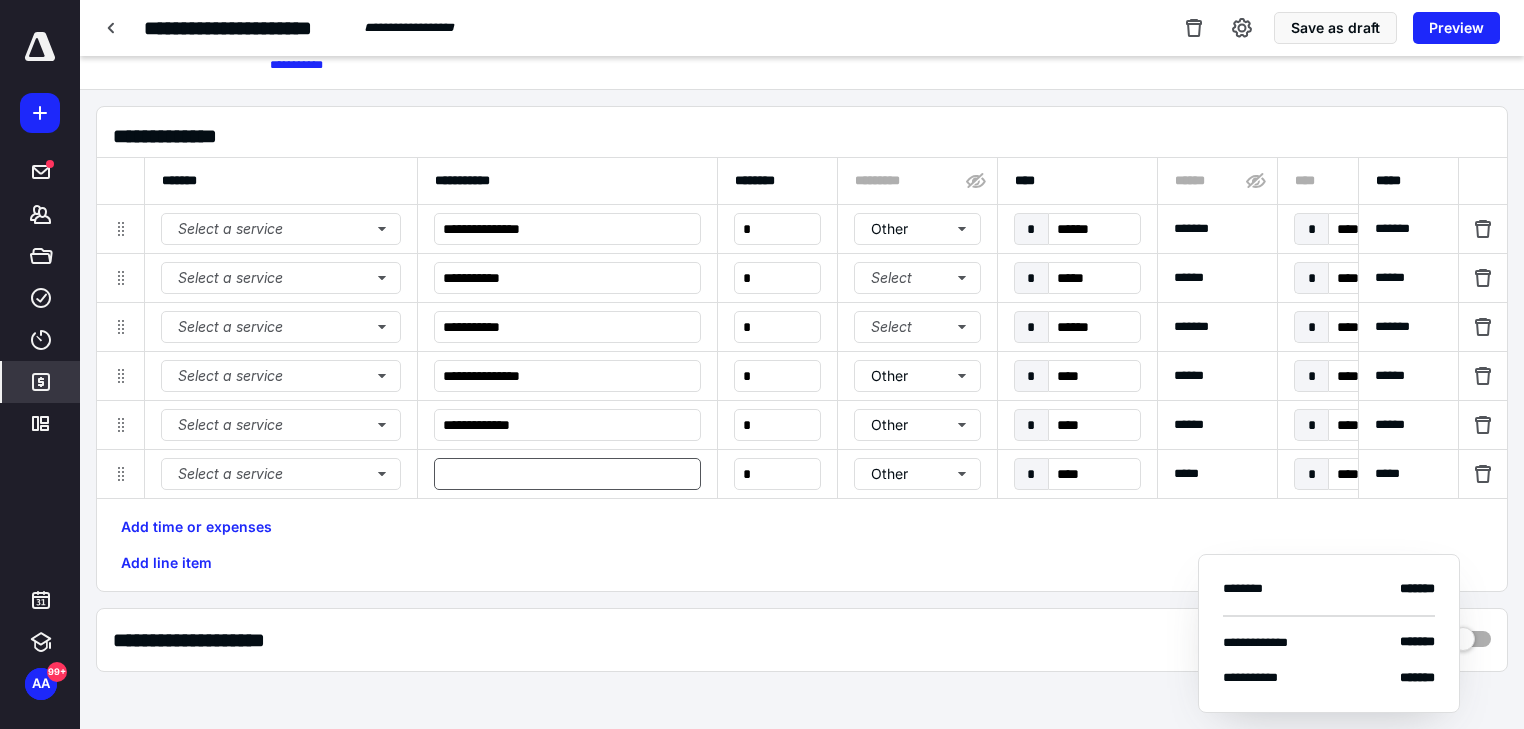drag, startPoint x: 488, startPoint y: 445, endPoint x: 484, endPoint y: 460, distance: 15.524175 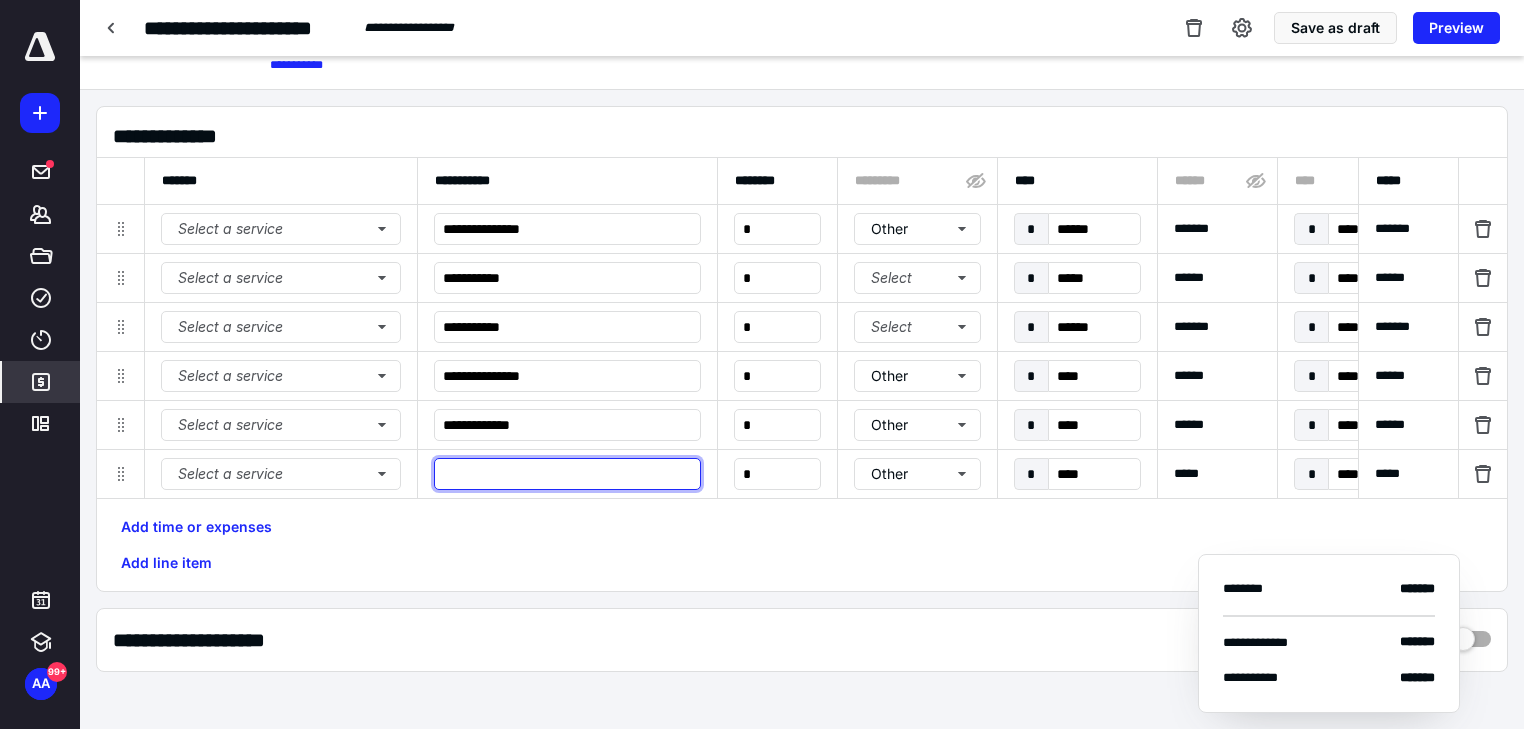click at bounding box center [567, 474] 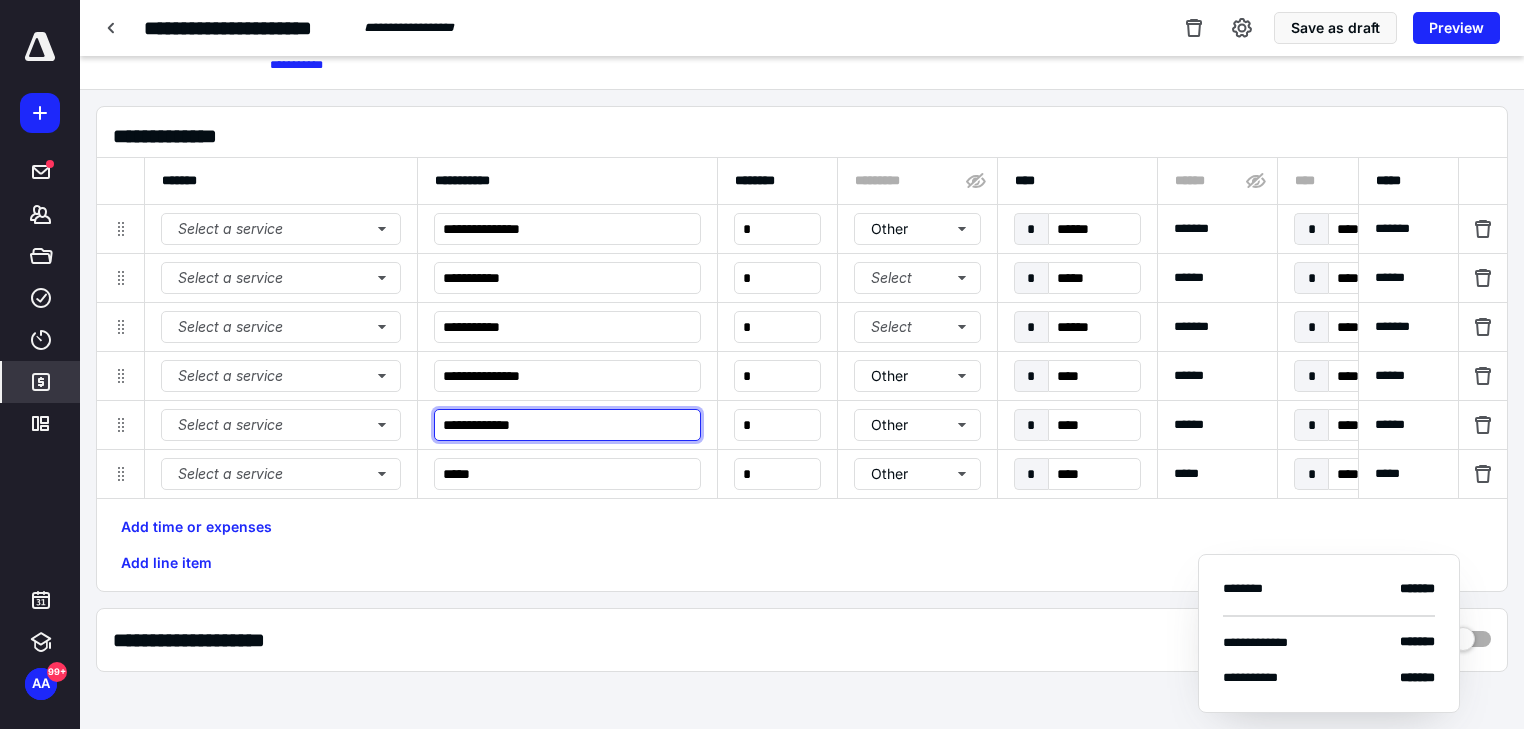click on "**********" at bounding box center [567, 425] 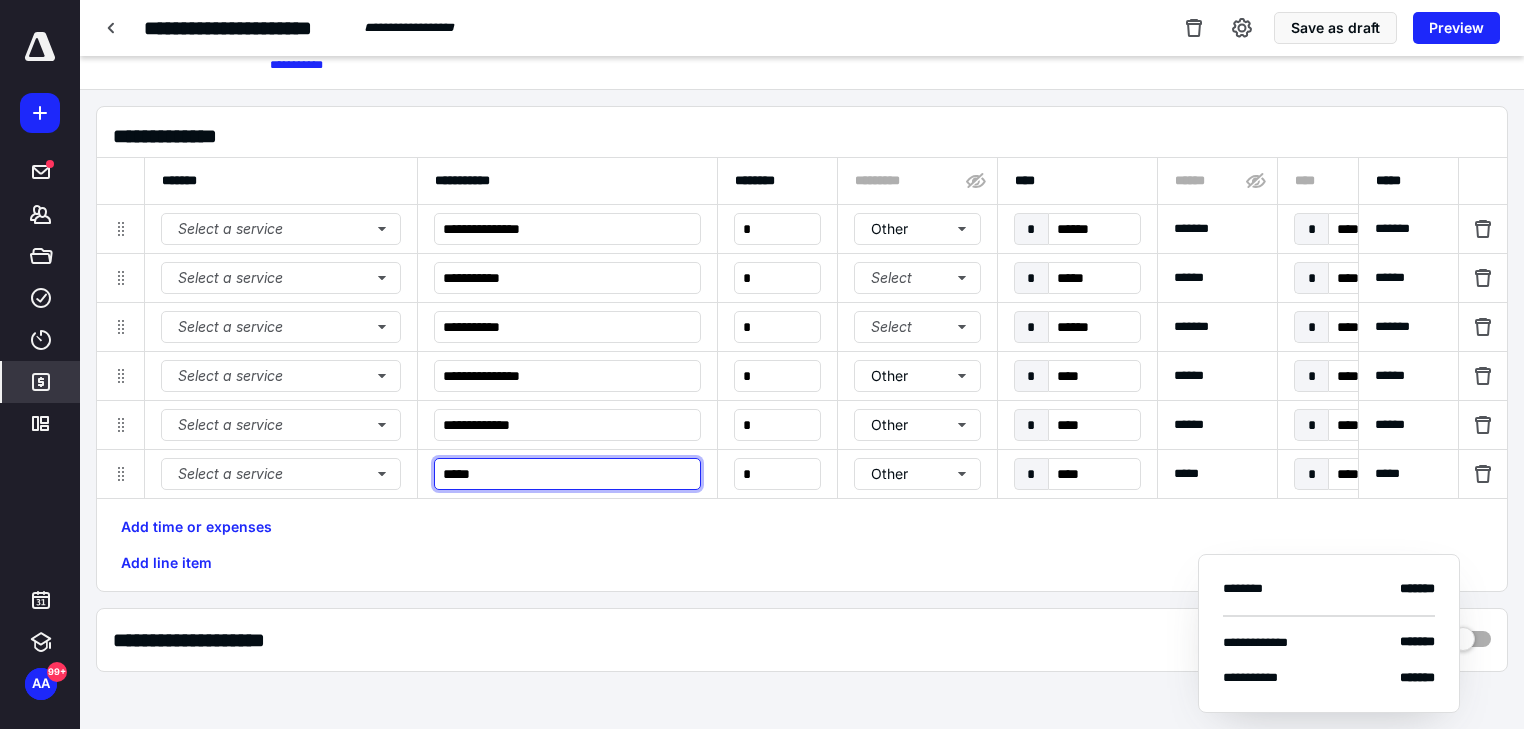 click on "****" at bounding box center [567, 474] 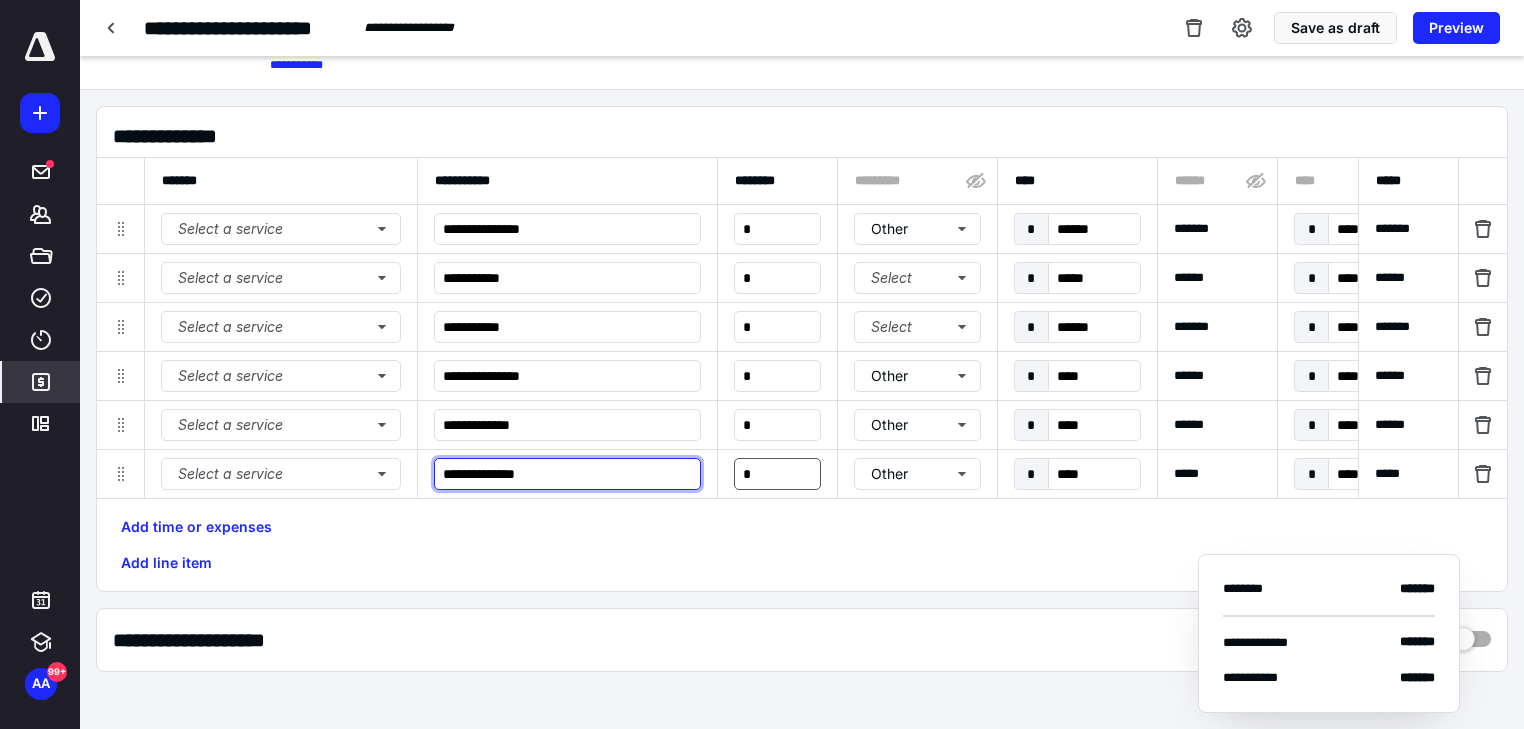 type on "**********" 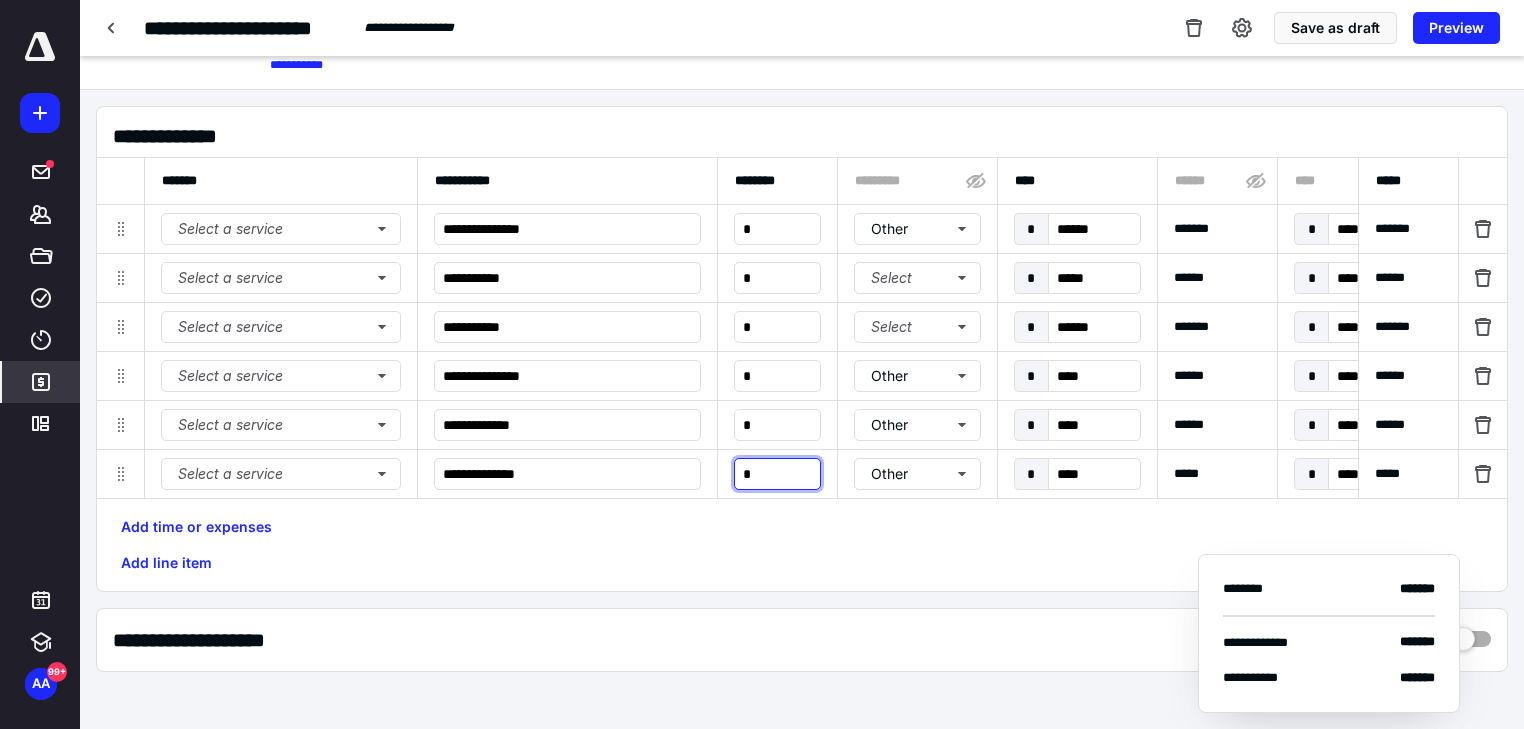 click on "*" at bounding box center [777, 474] 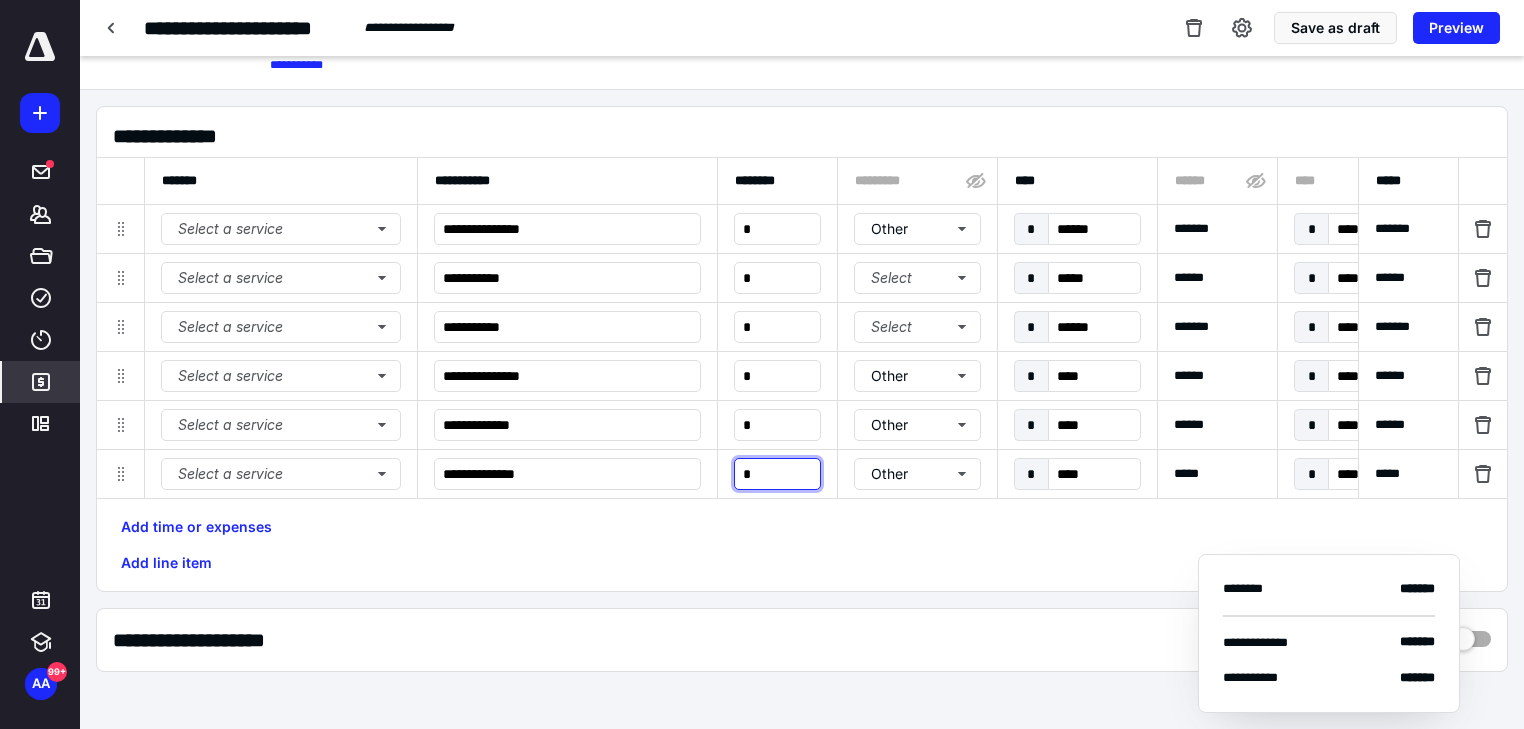 type on "*" 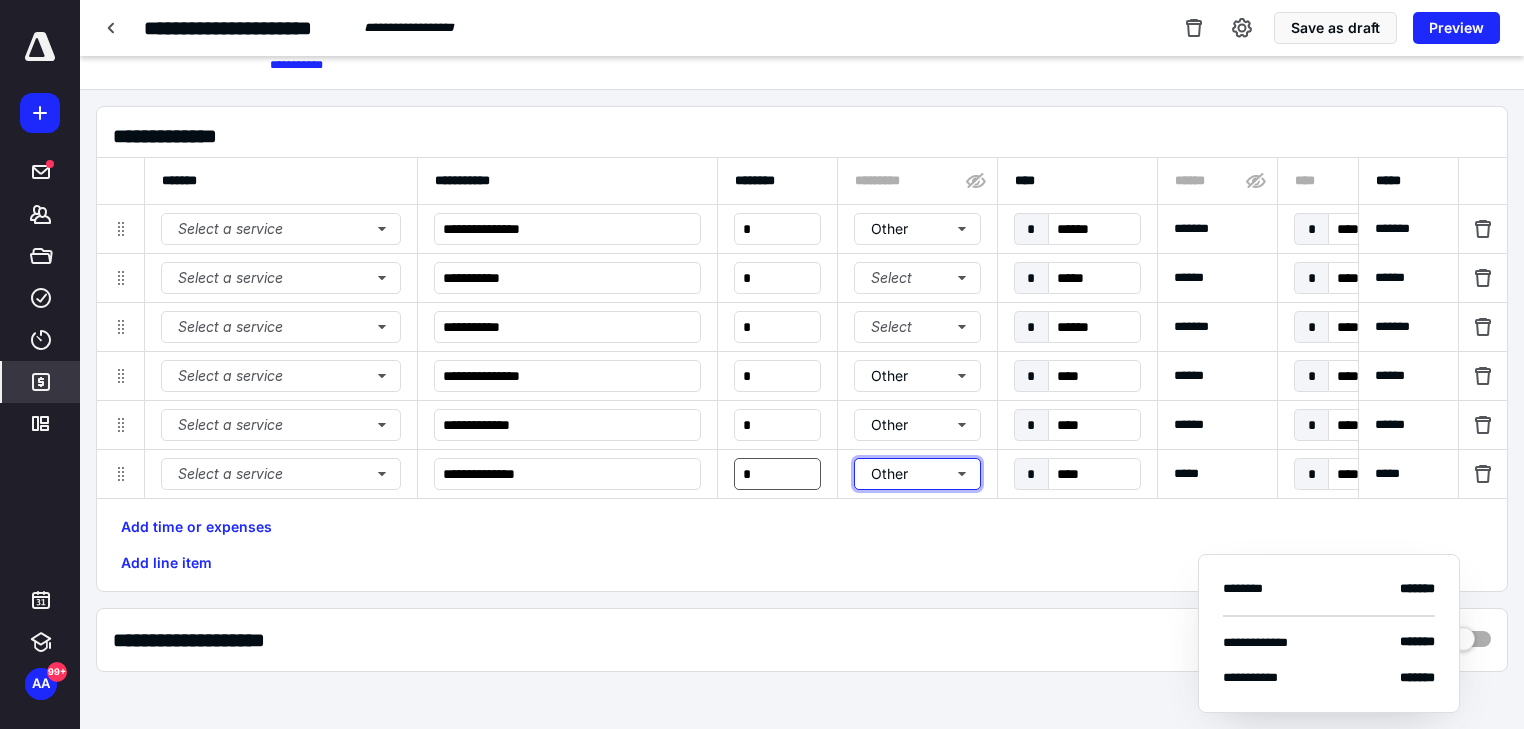 type 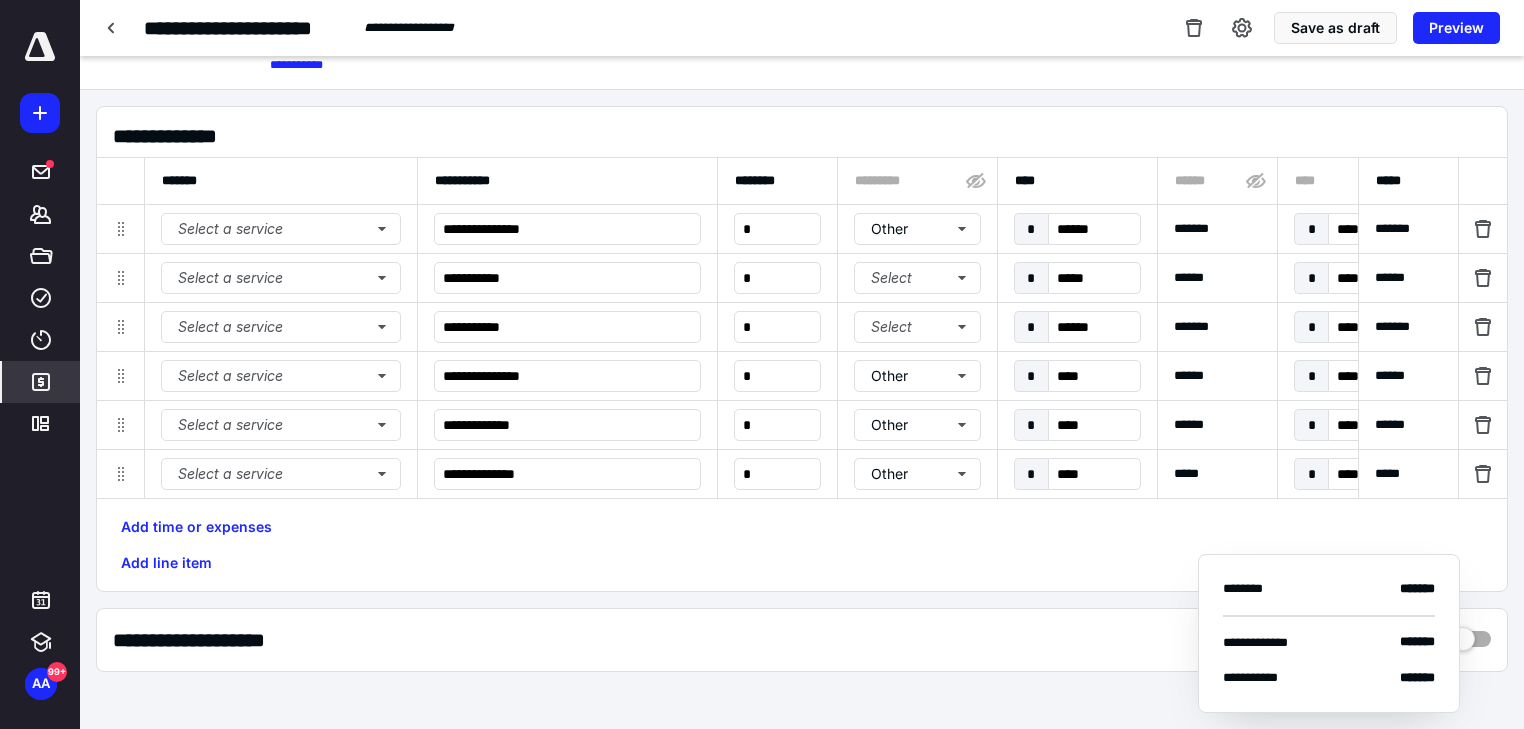 click on "Add time or expenses Add line item" at bounding box center (802, 545) 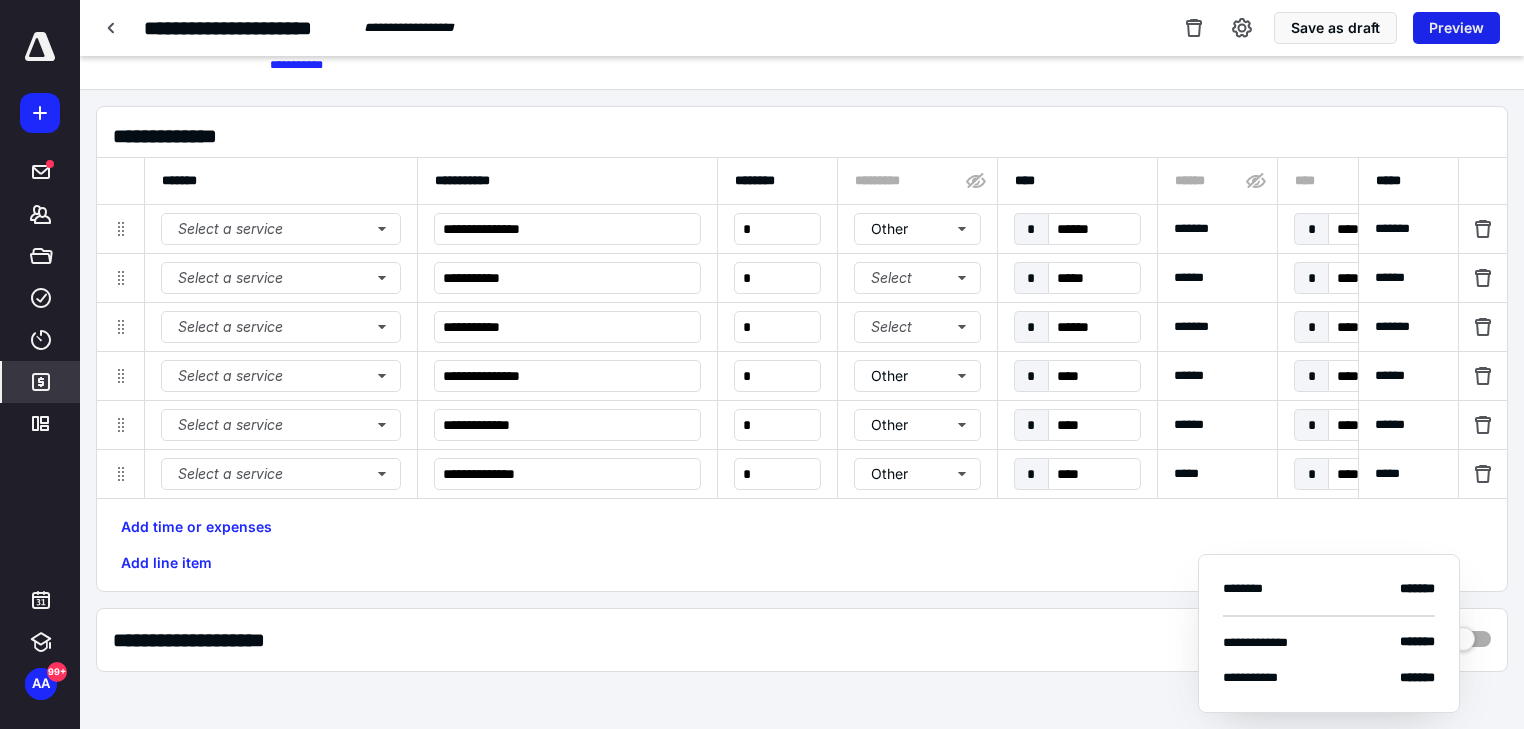 click on "Preview" at bounding box center [1456, 28] 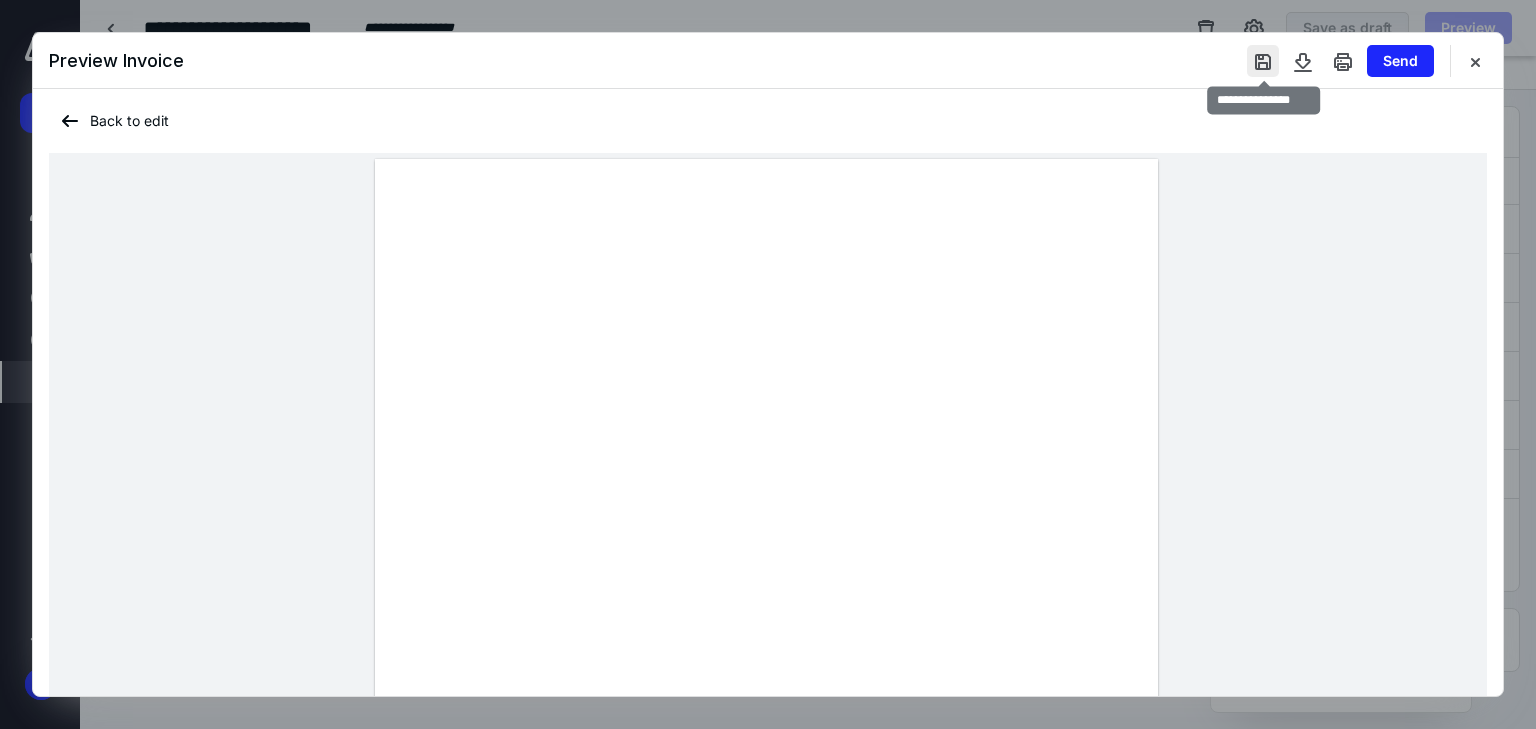 click at bounding box center [1263, 61] 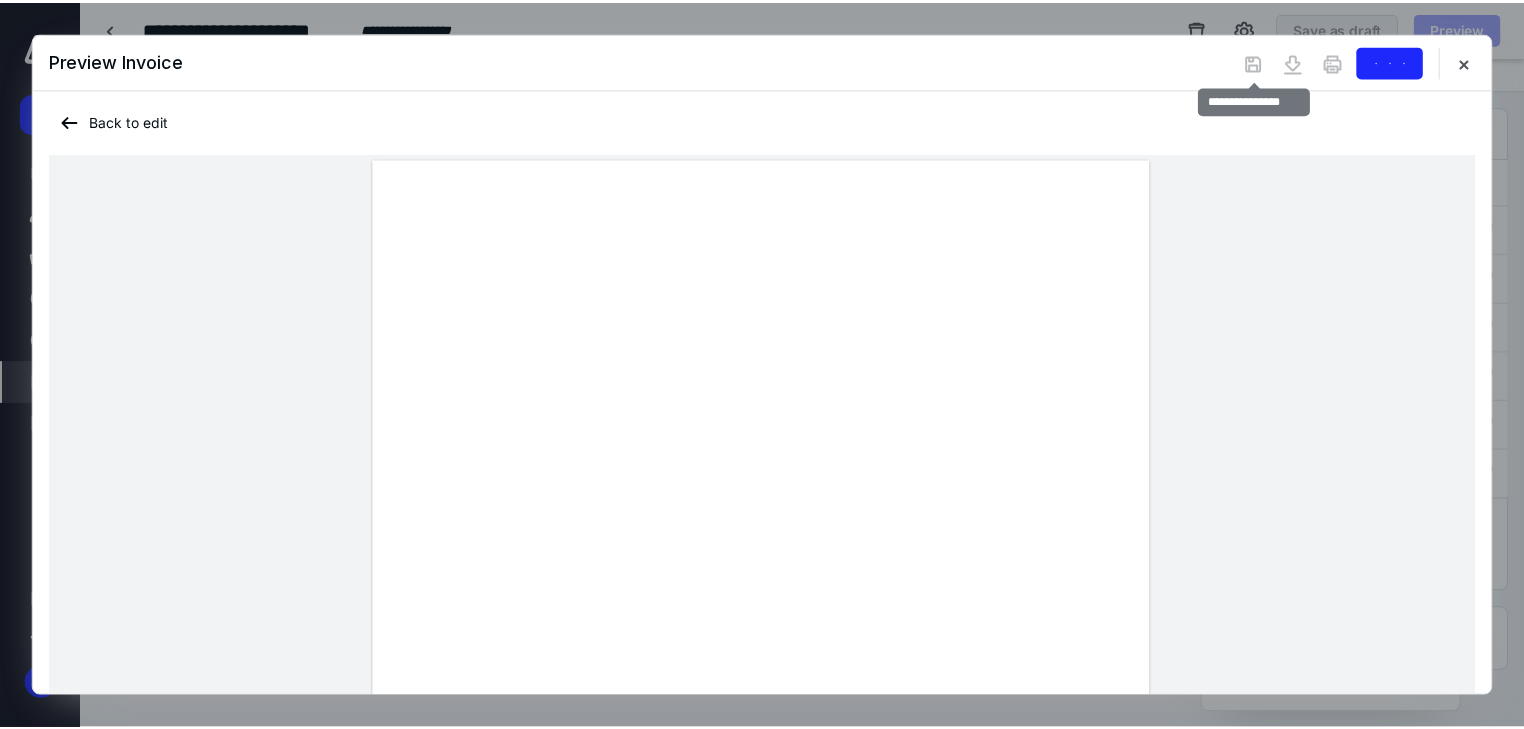 scroll, scrollTop: 0, scrollLeft: 0, axis: both 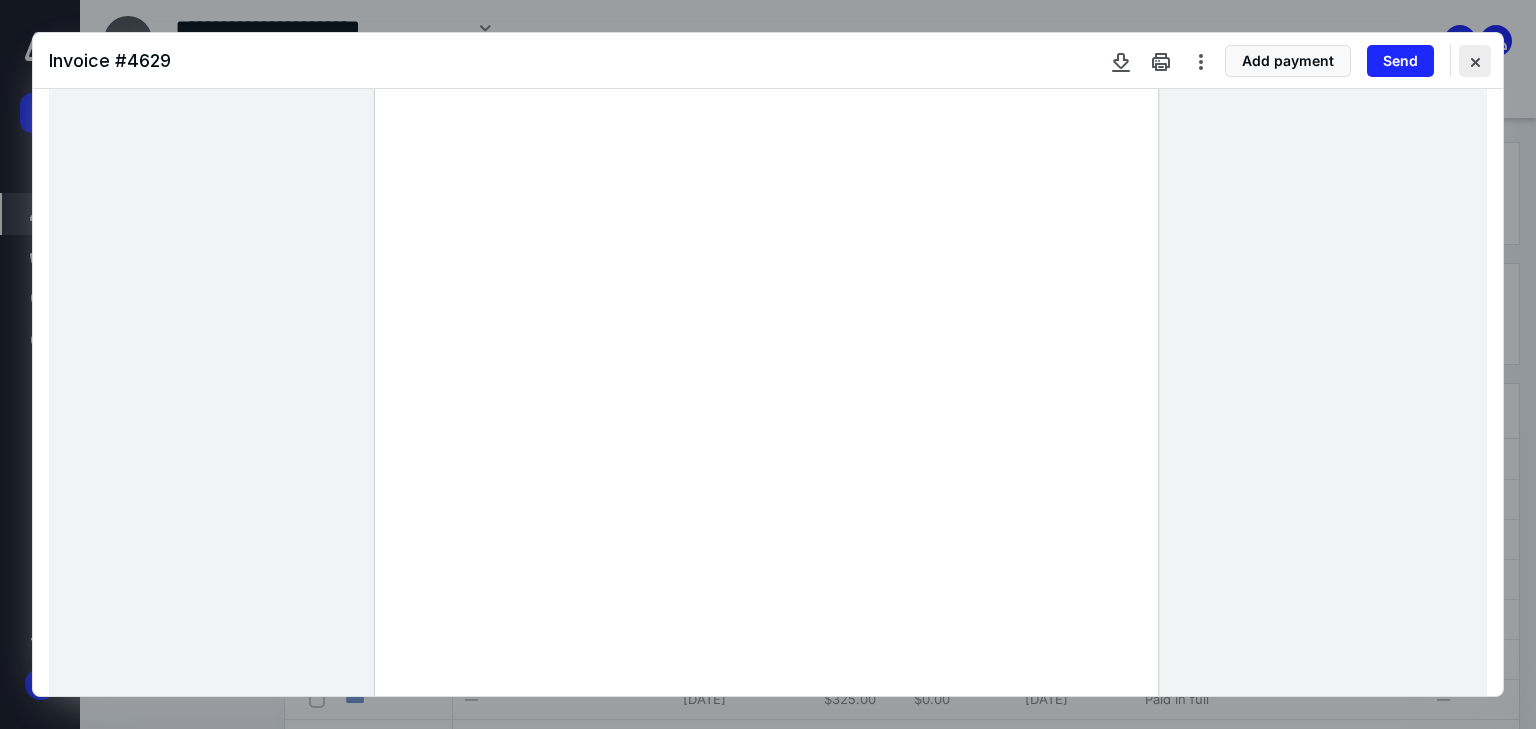 click at bounding box center (1475, 61) 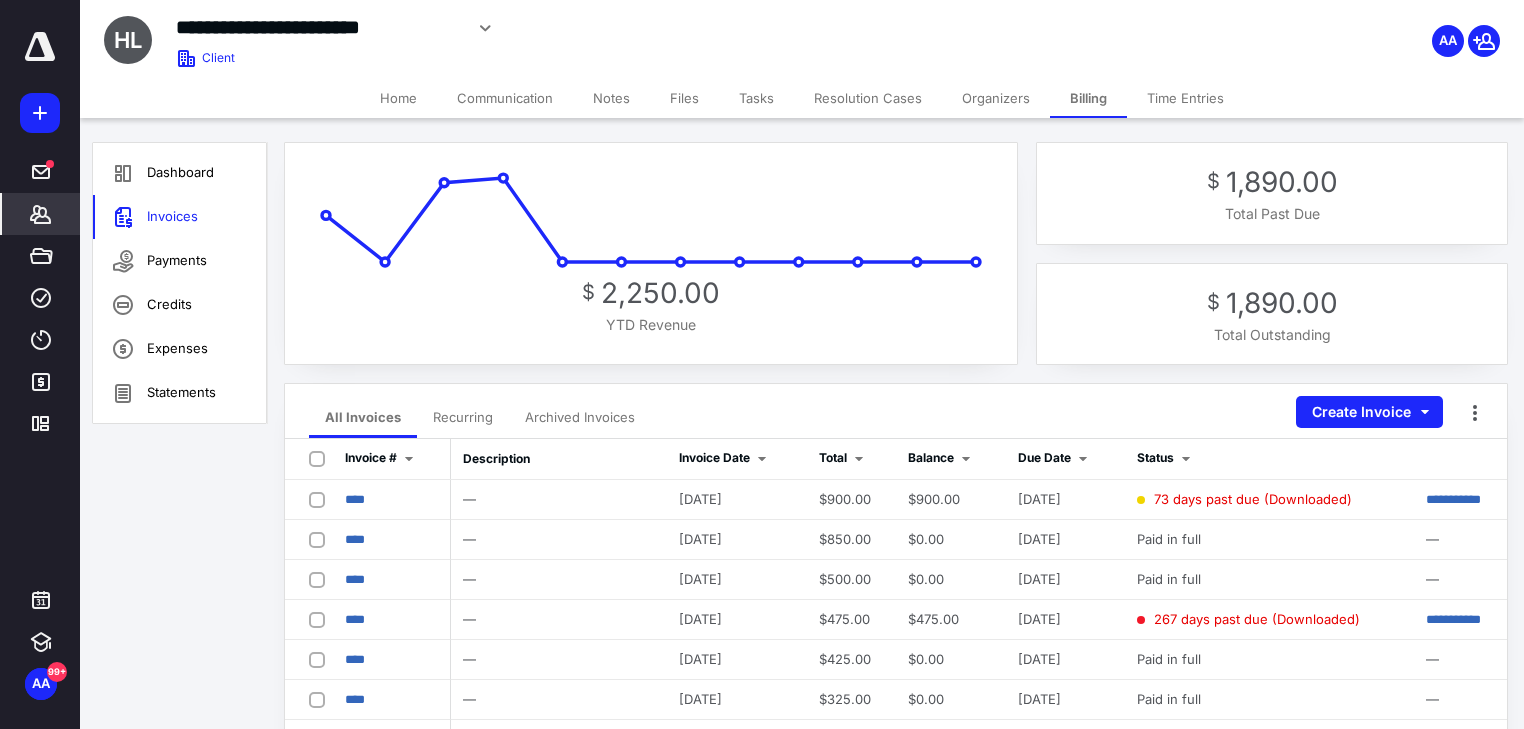 click 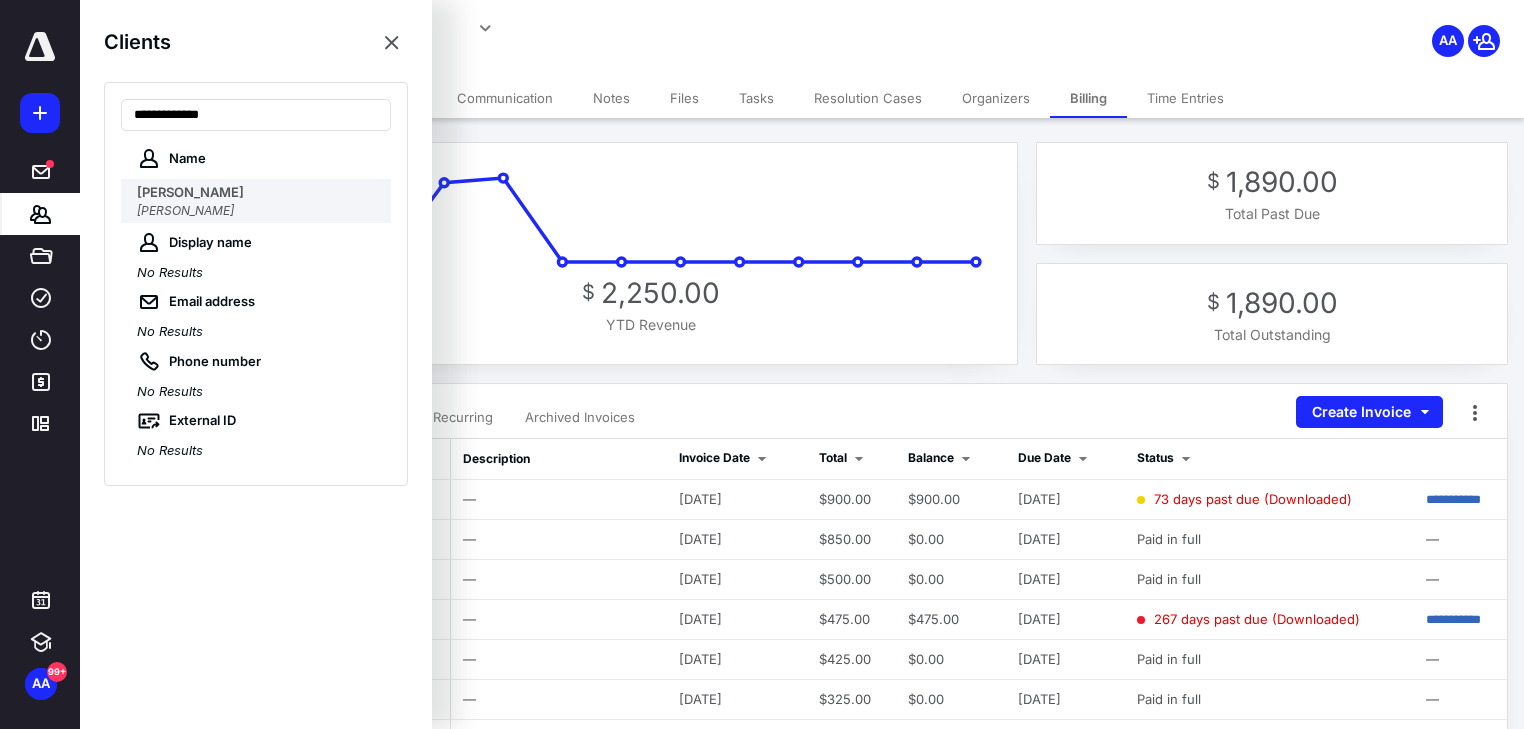 type on "**********" 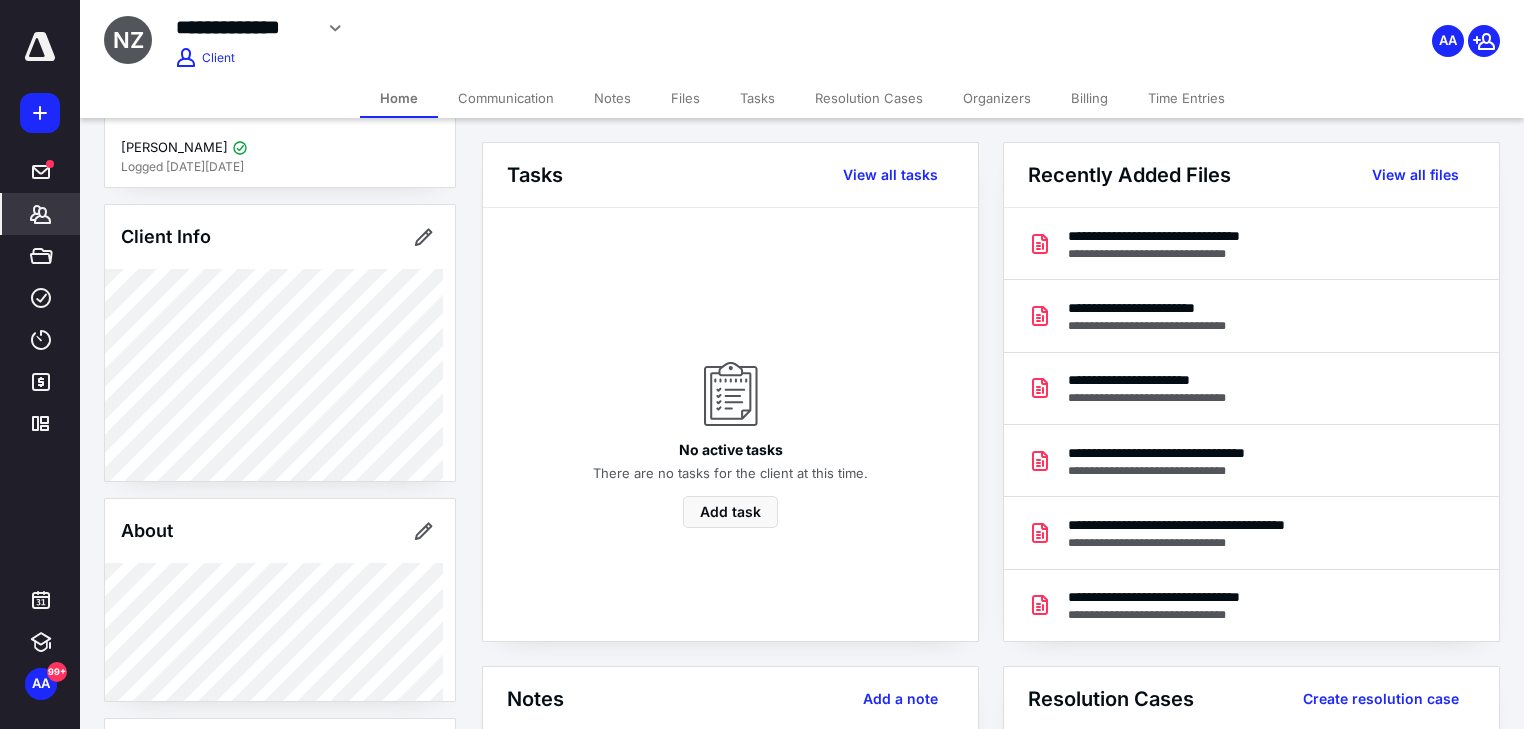 scroll, scrollTop: 0, scrollLeft: 0, axis: both 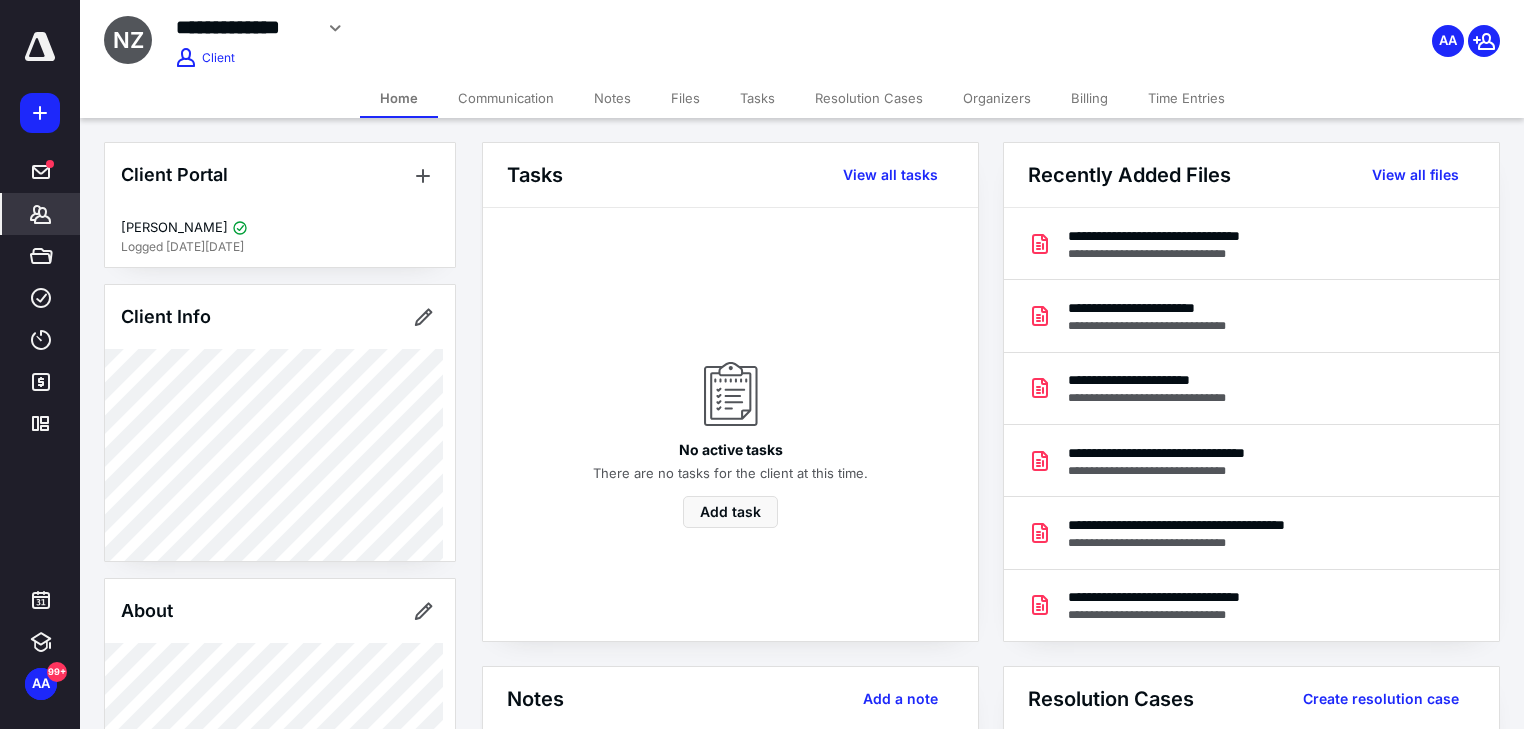 click on "Files" at bounding box center (685, 98) 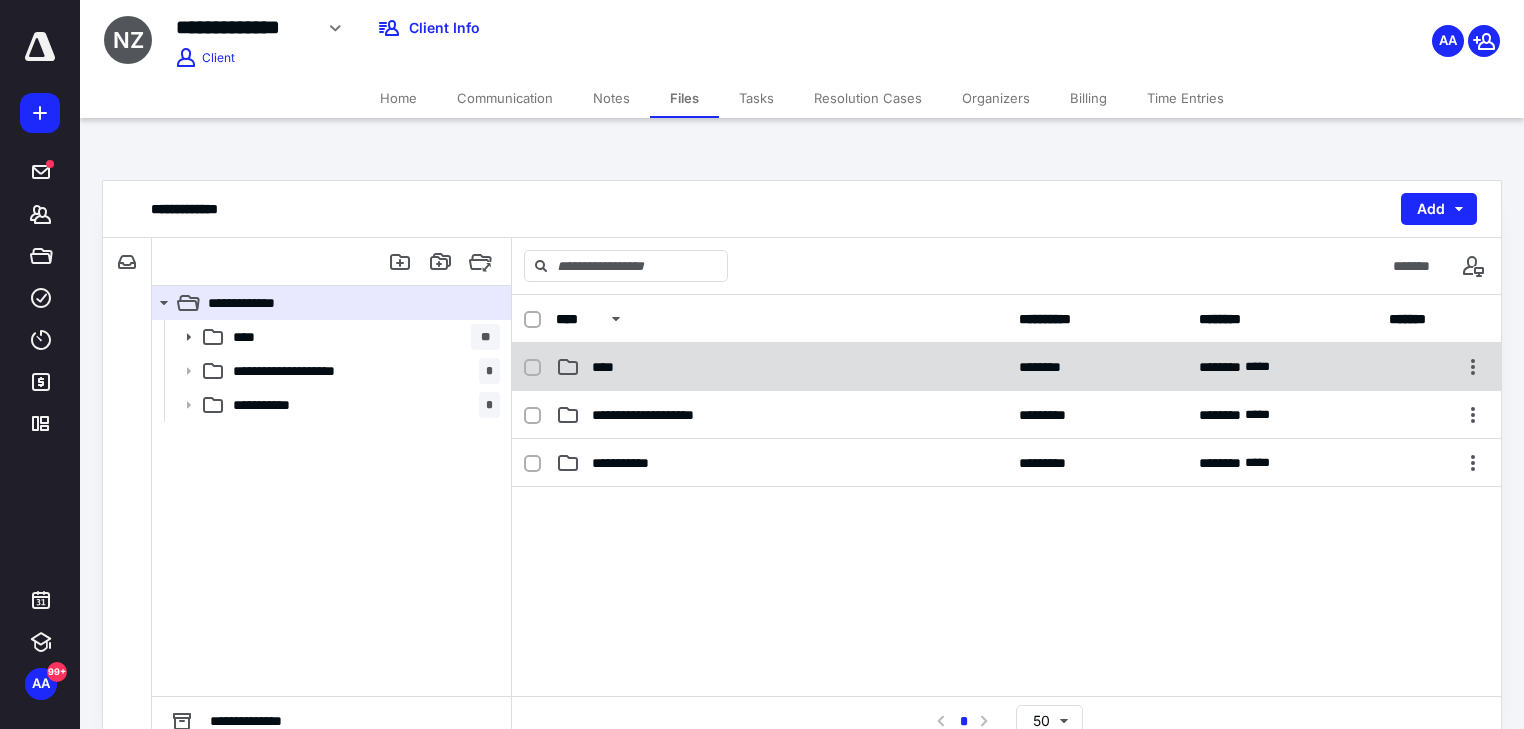 click on "****" at bounding box center [781, 367] 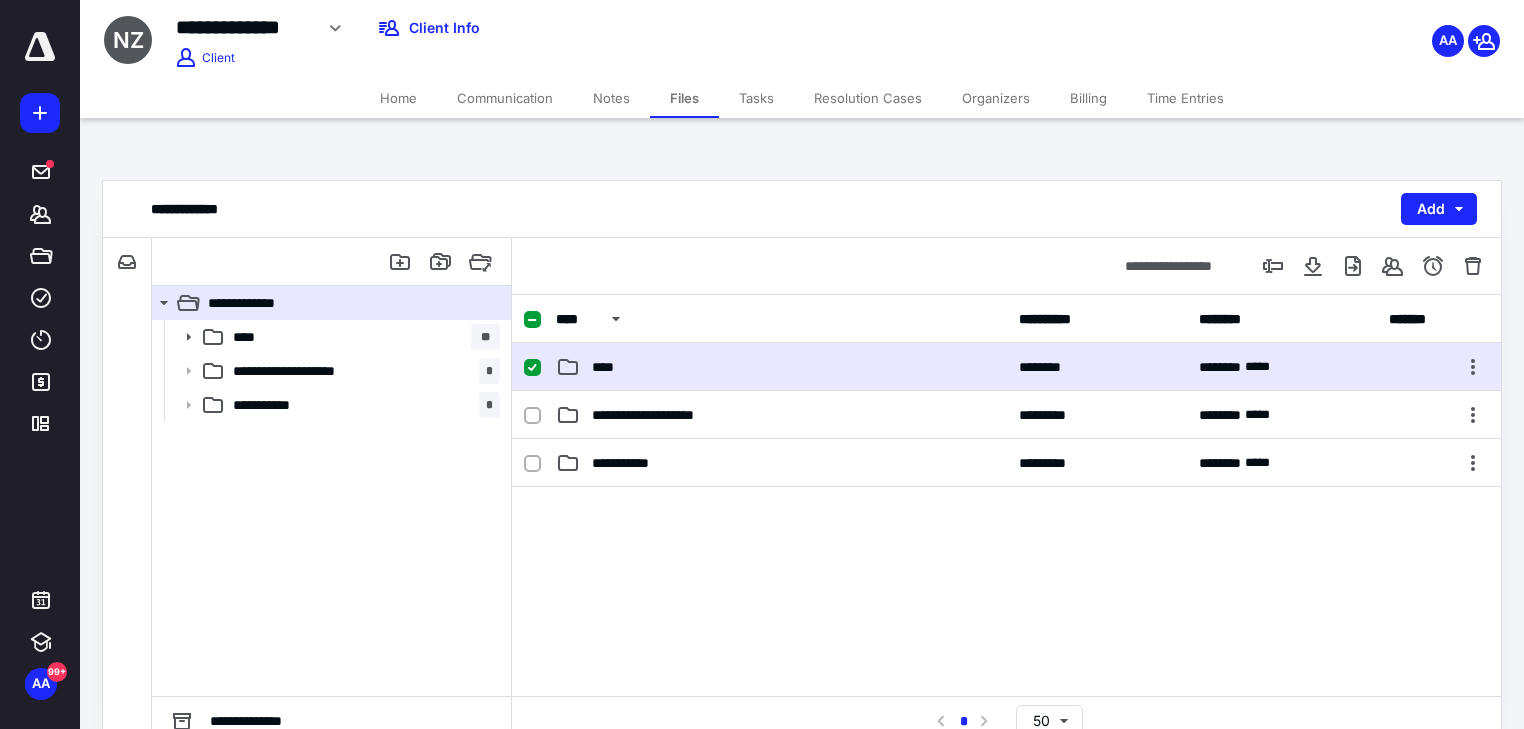 click on "****" at bounding box center (781, 367) 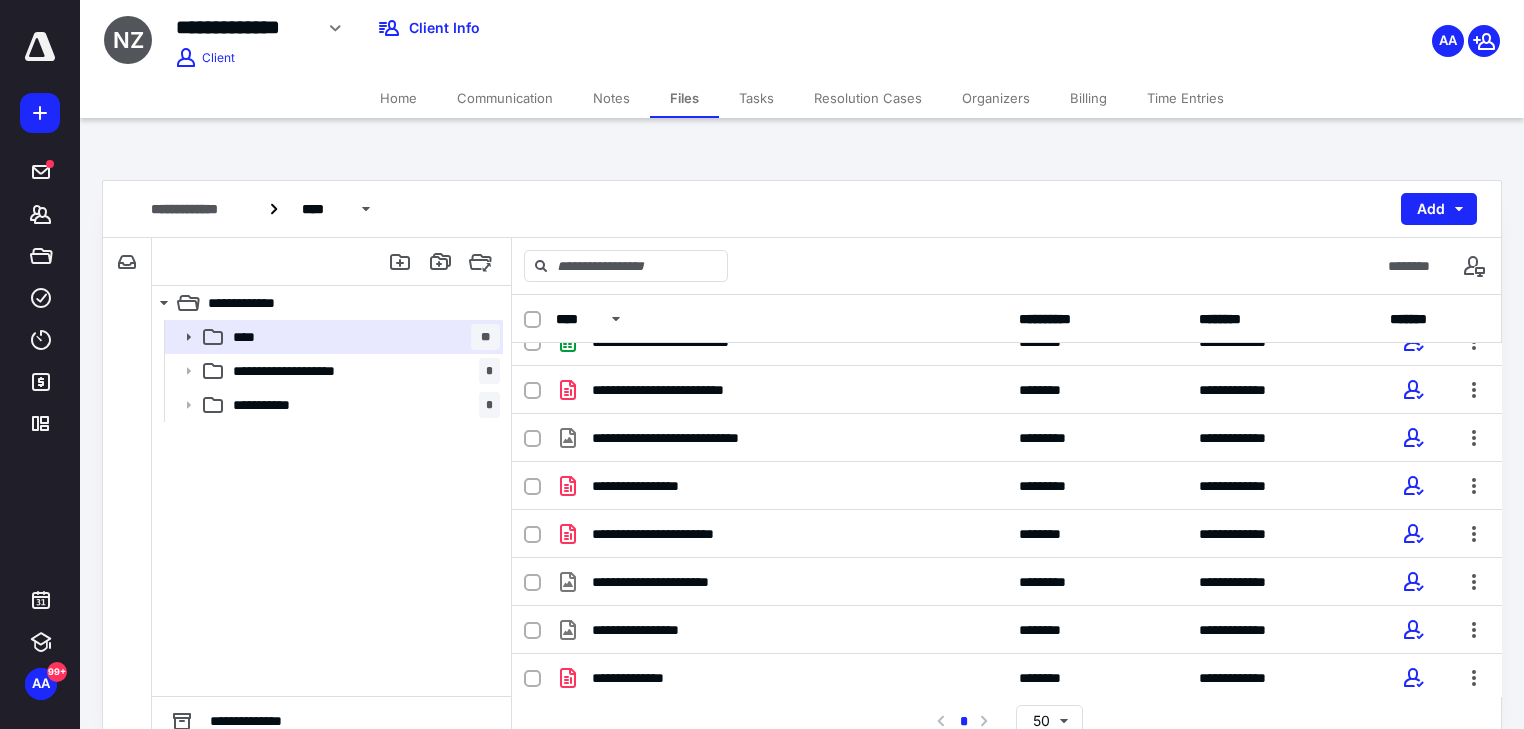 scroll, scrollTop: 554, scrollLeft: 0, axis: vertical 